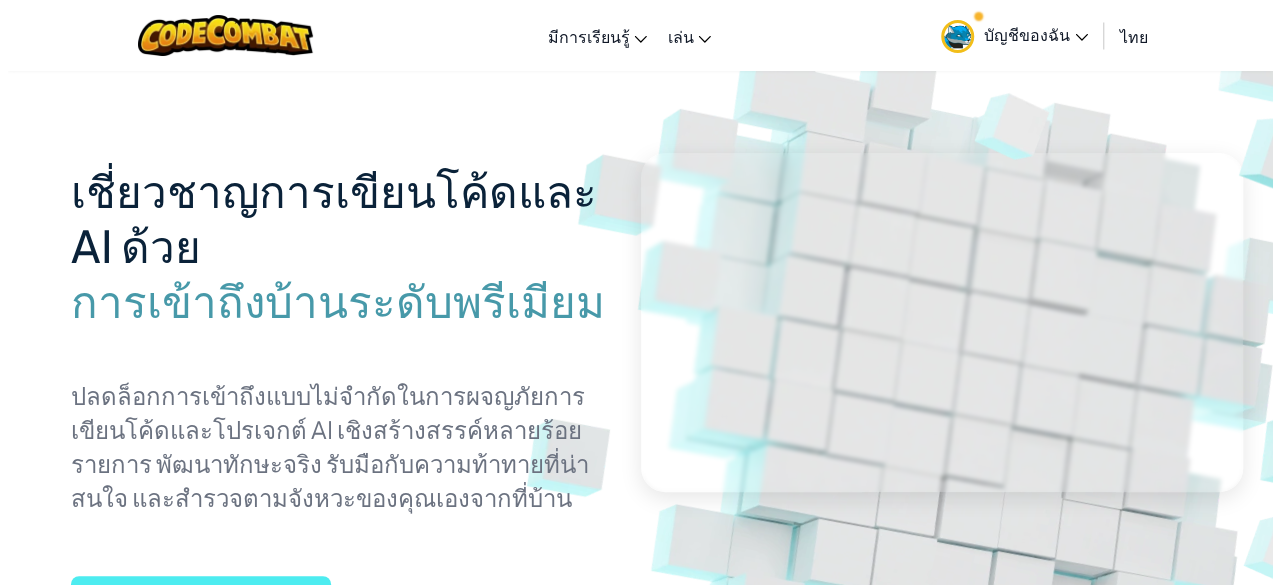 scroll, scrollTop: 0, scrollLeft: 0, axis: both 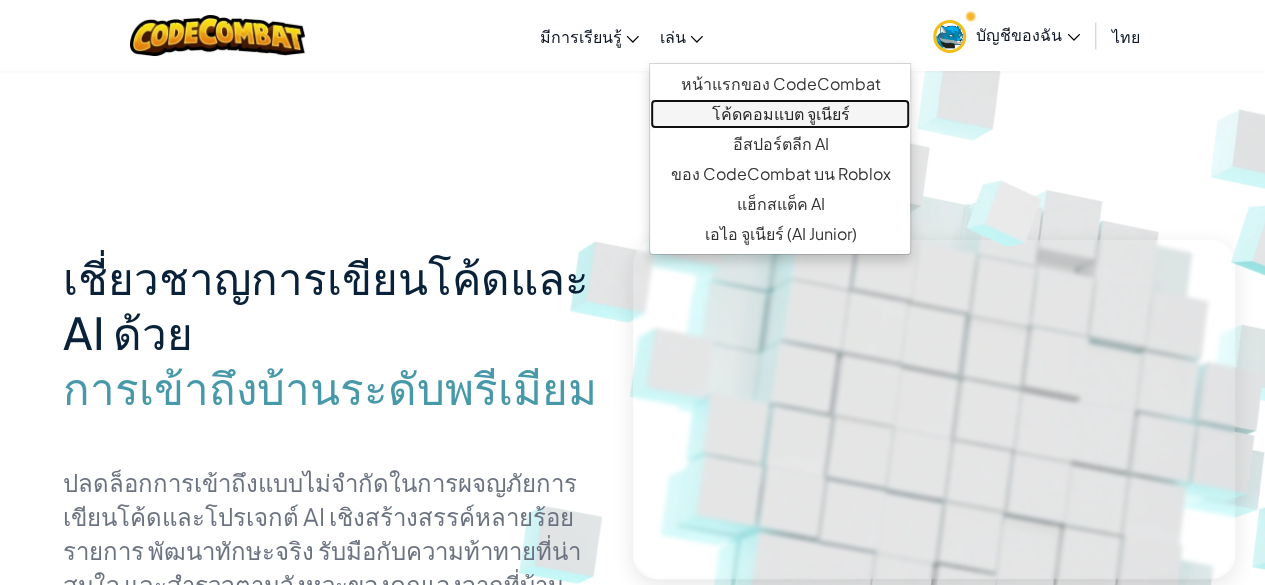 click on "โค้ดคอมแบต จูเนียร์" at bounding box center [780, 113] 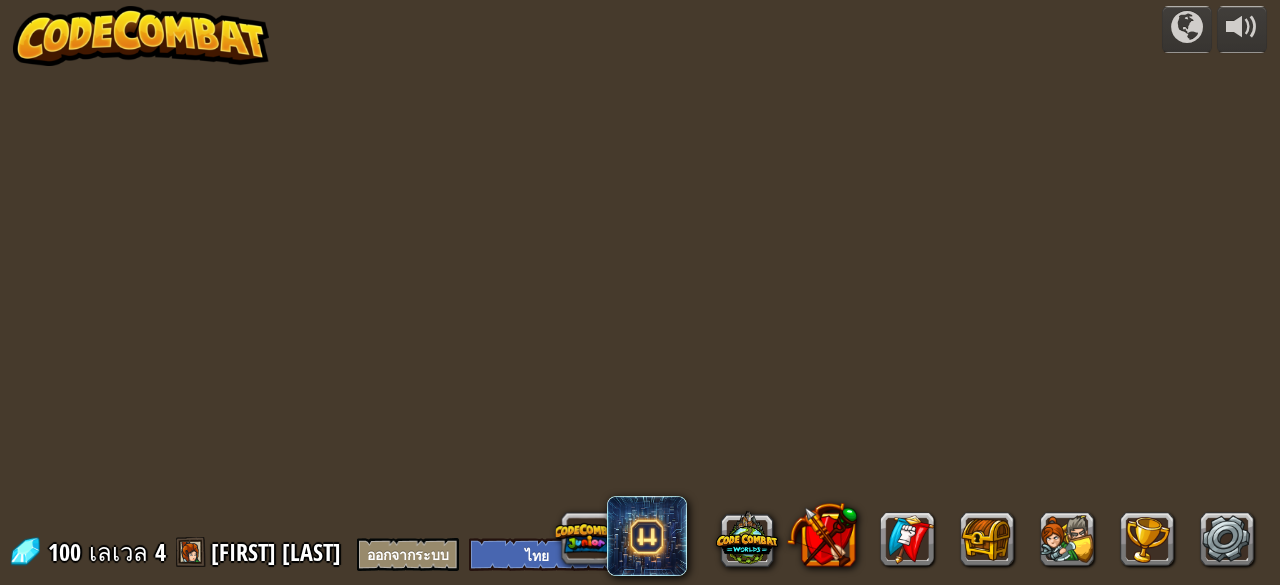 select on "th" 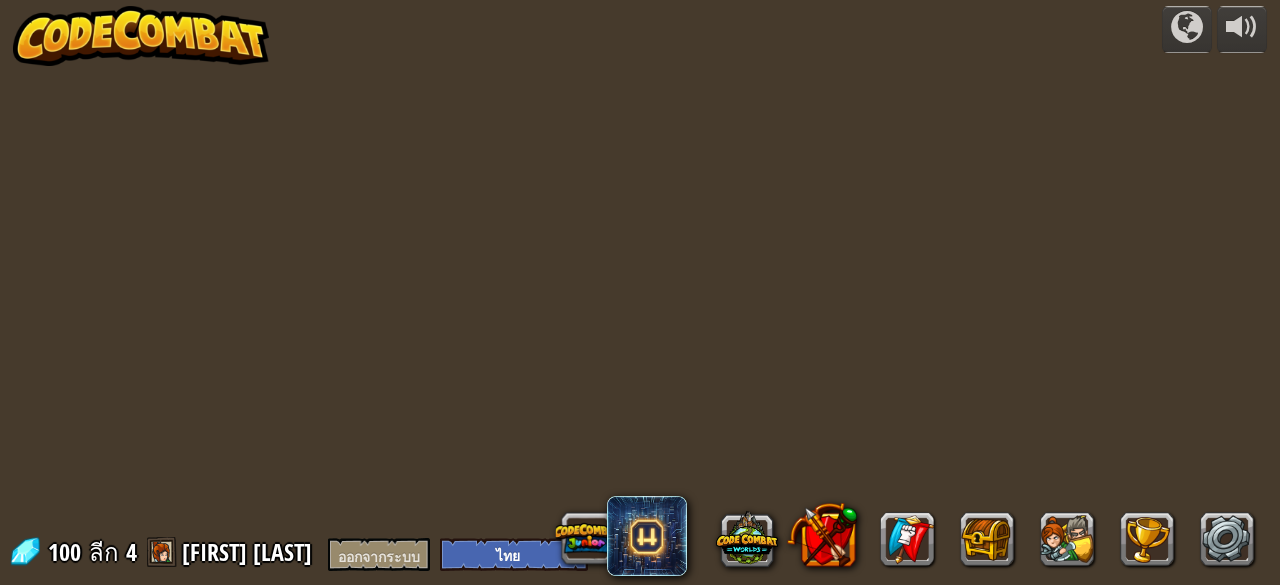 select on "th" 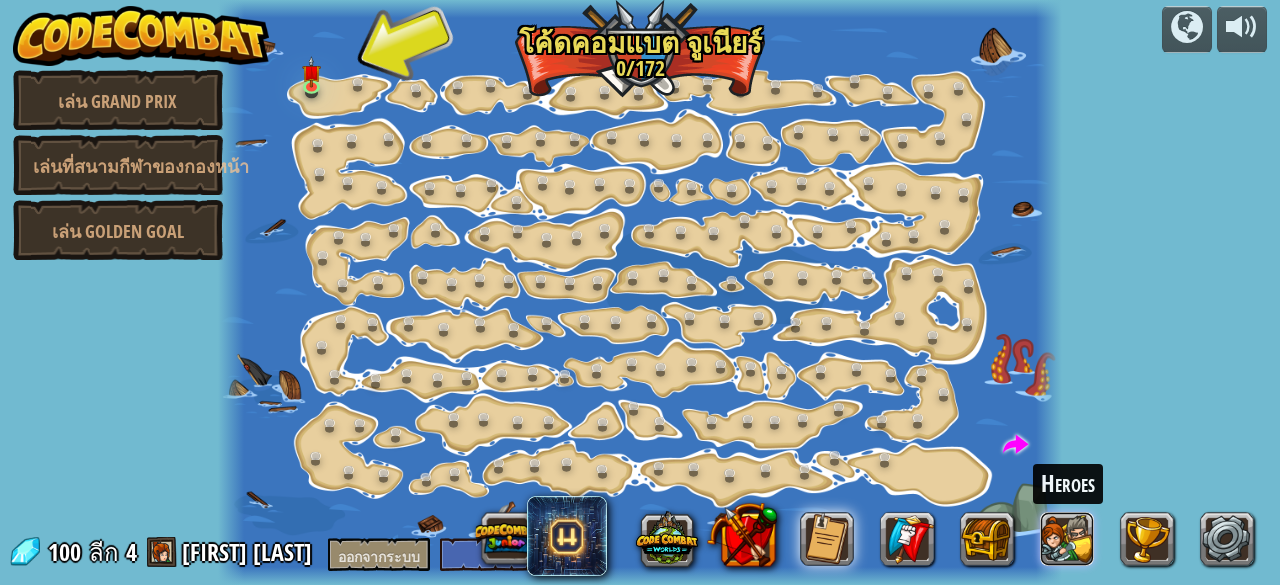 click at bounding box center [1067, 539] 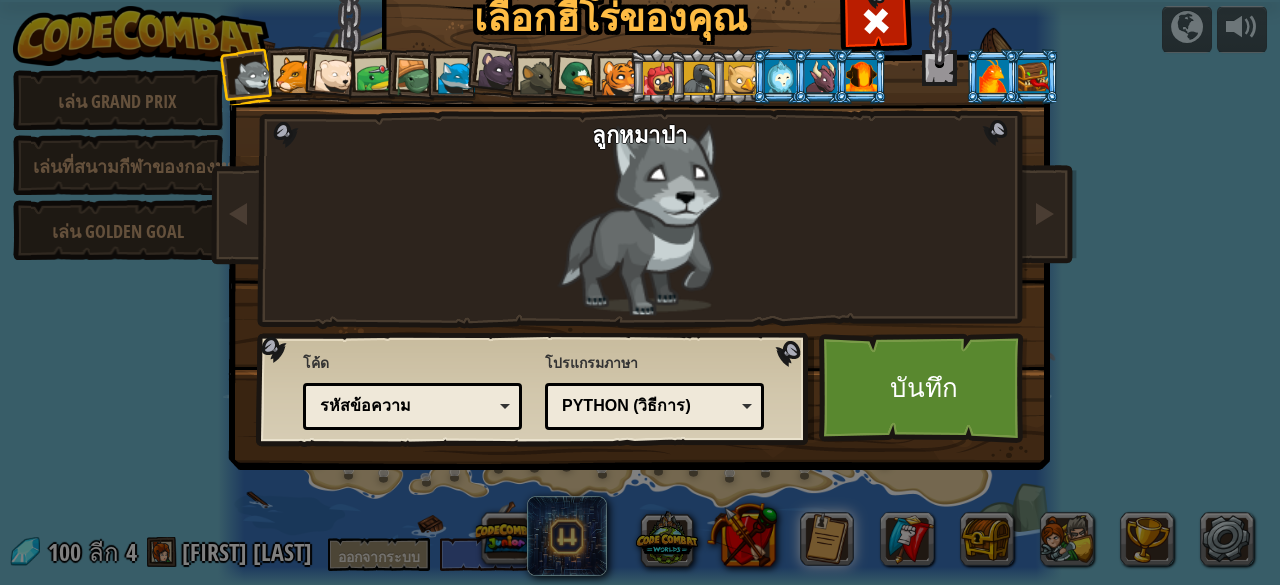click at bounding box center [497, 70] 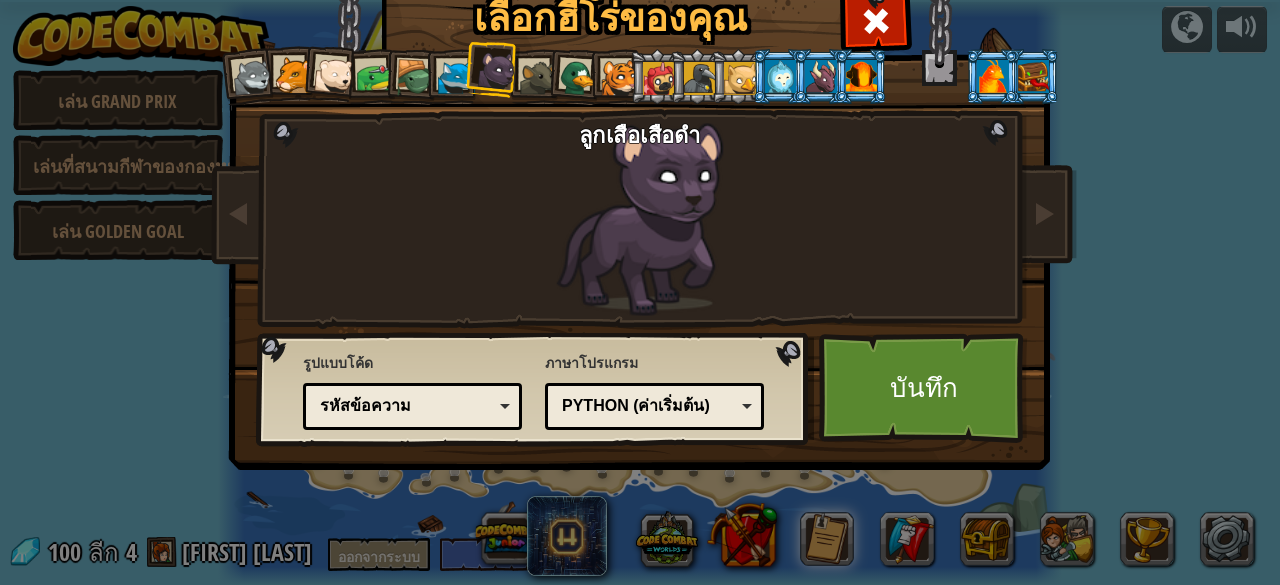 click at bounding box center [538, 78] 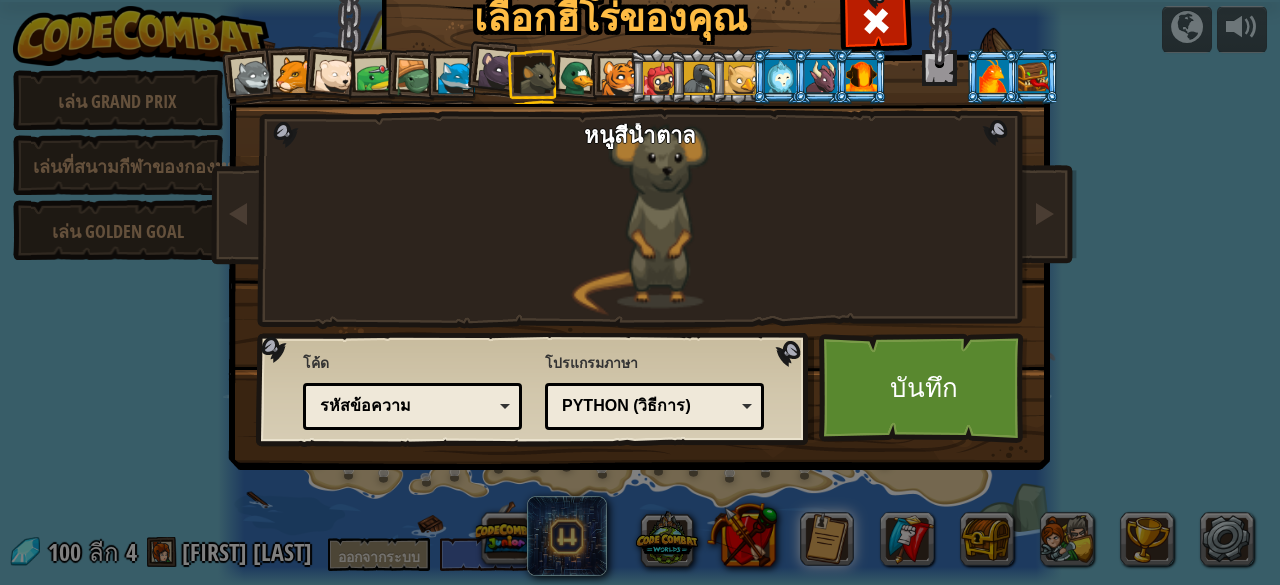 click at bounding box center [456, 78] 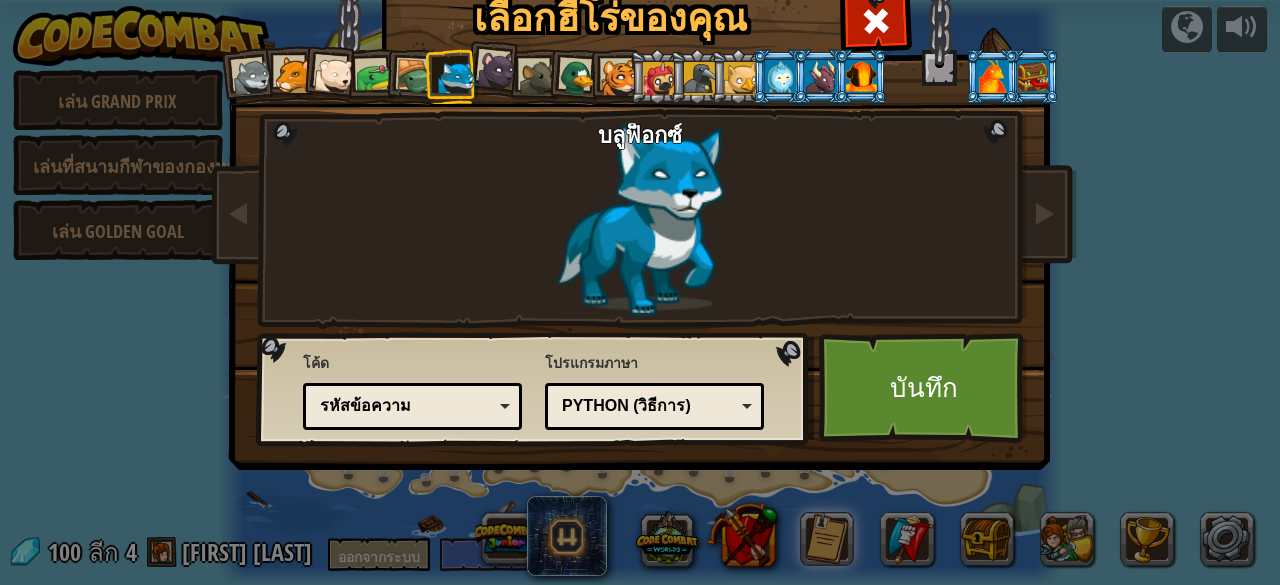 click at bounding box center [452, 76] 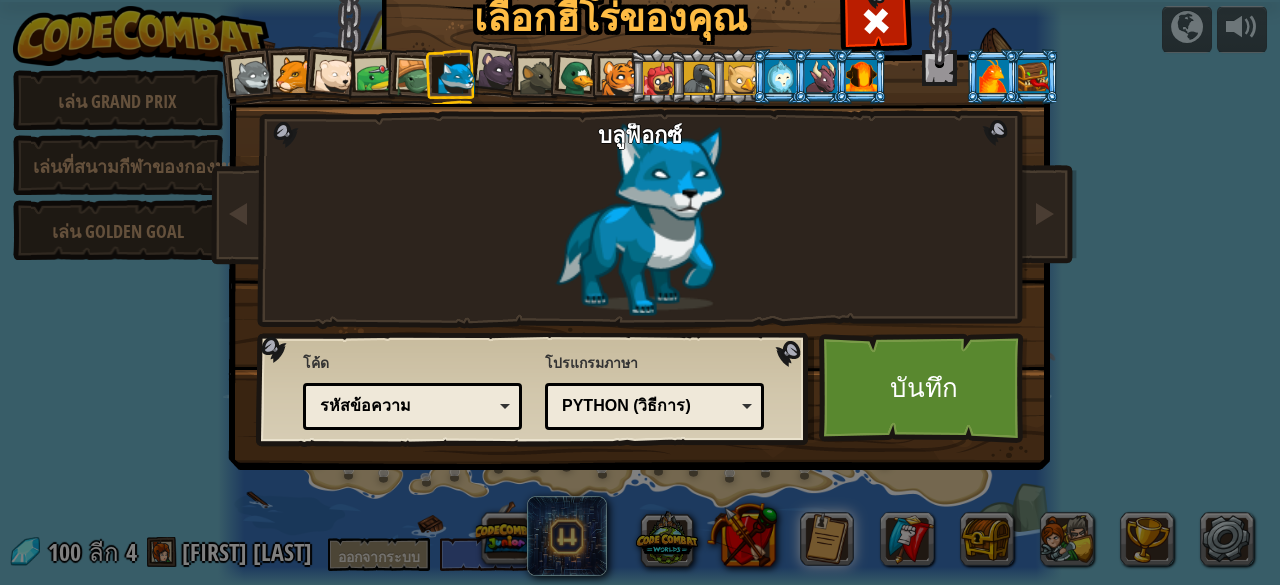 click at bounding box center (415, 78) 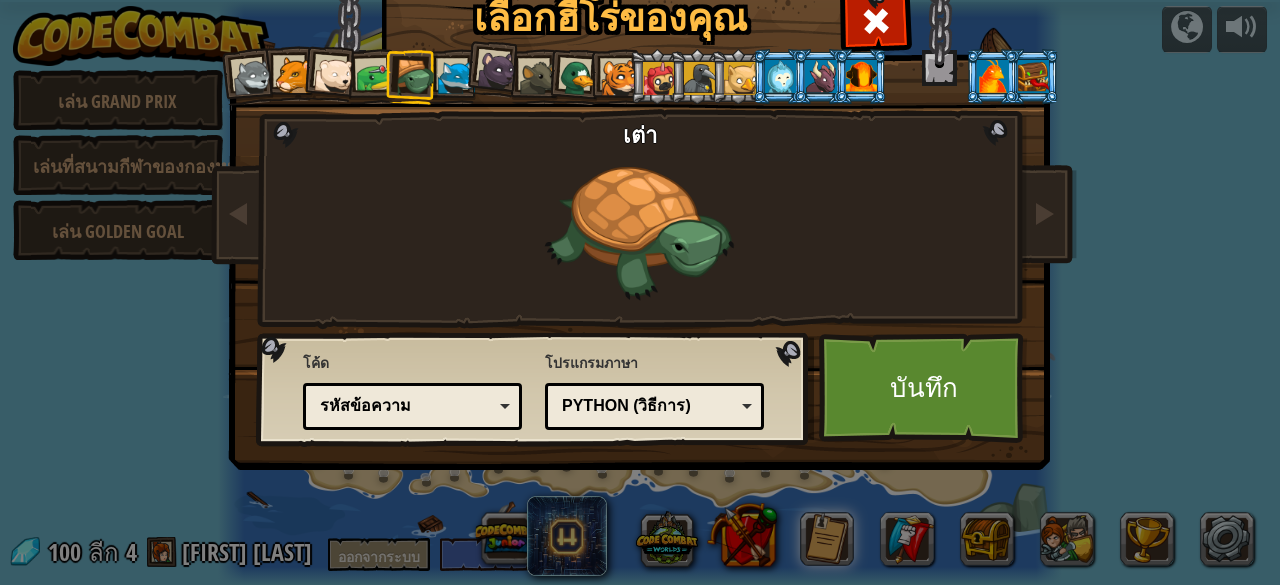 click at bounding box center [411, 76] 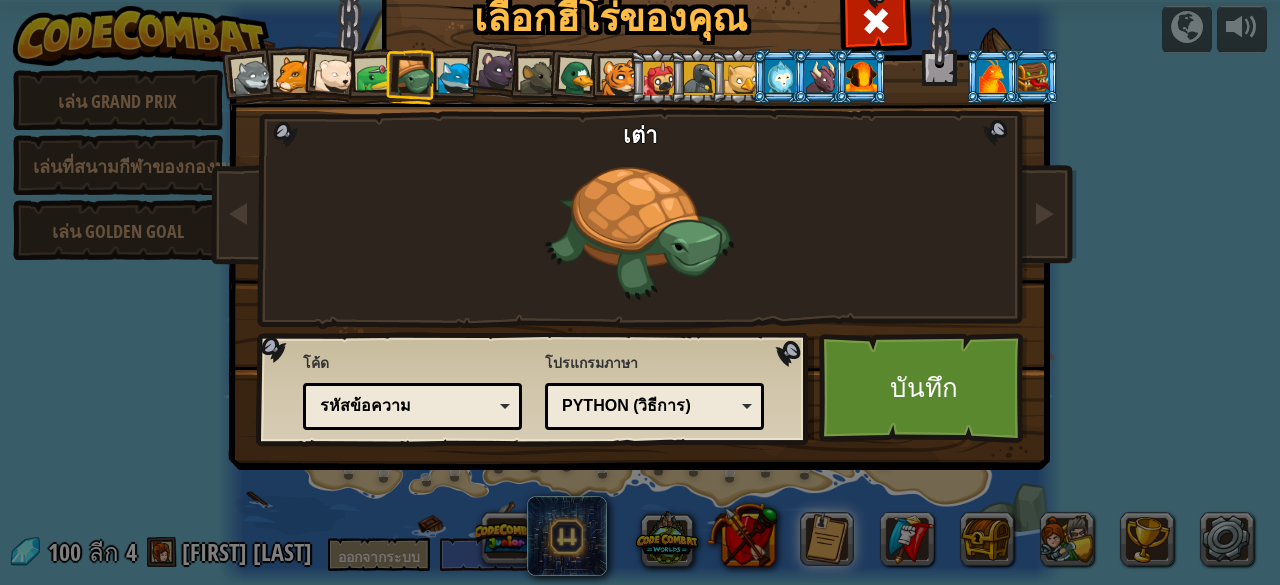 click at bounding box center [374, 77] 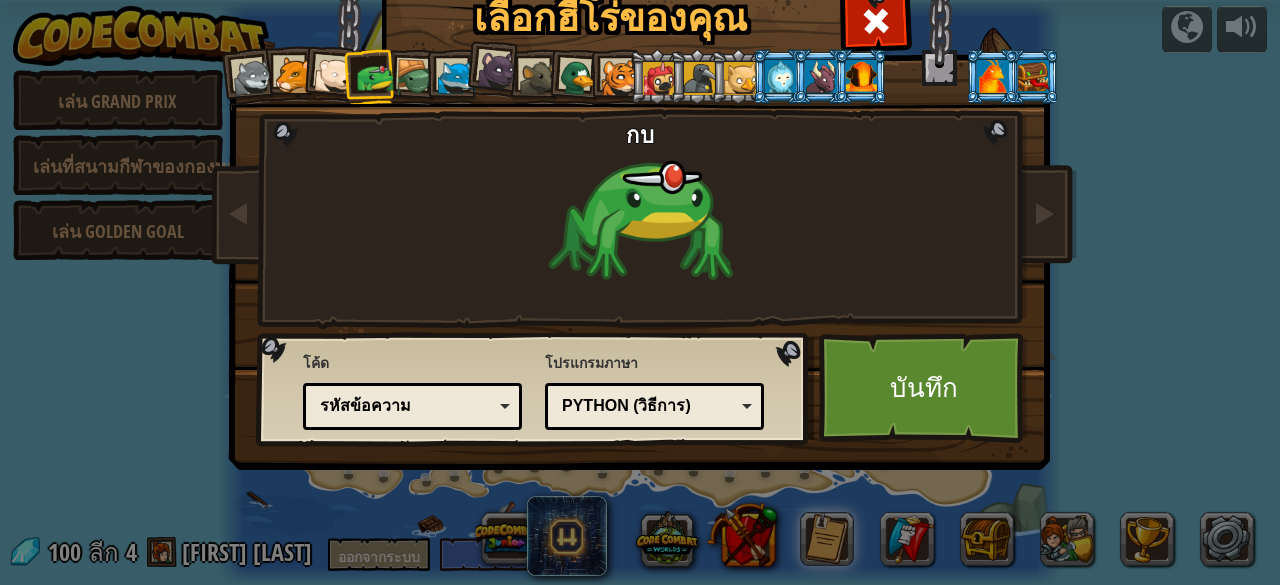 click at bounding box center (374, 77) 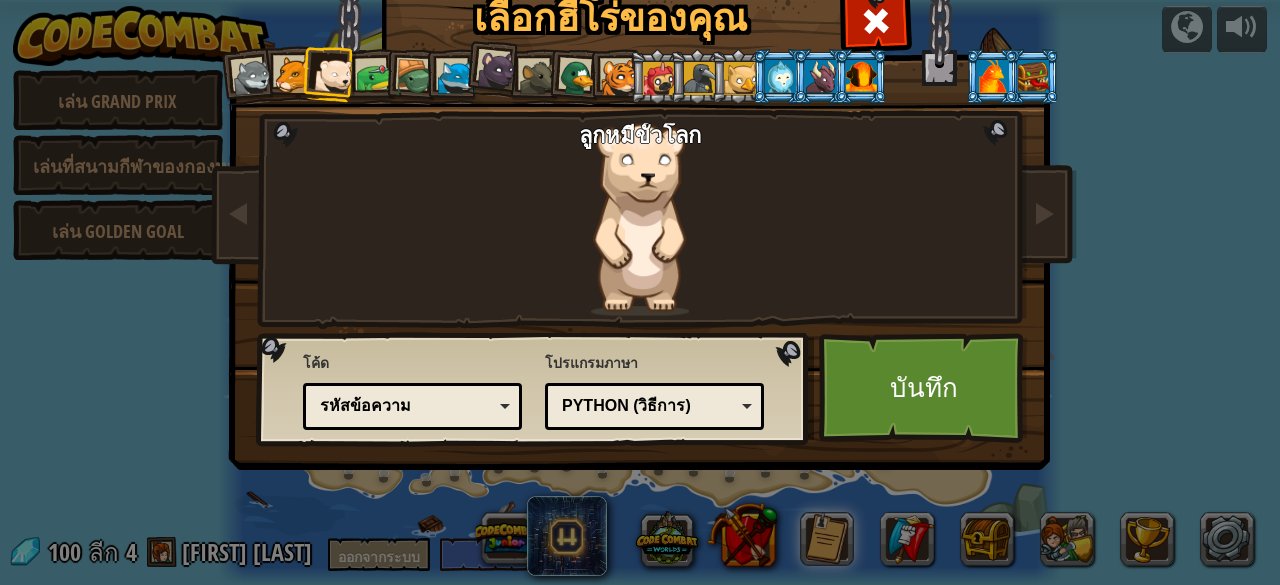 click at bounding box center [334, 76] 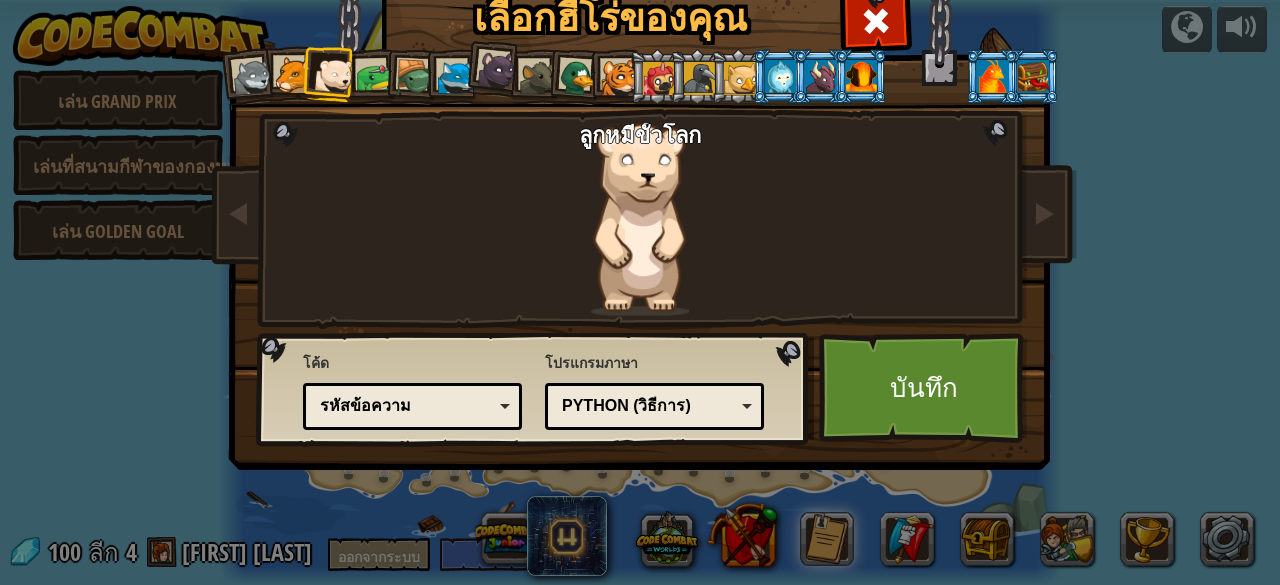 click at bounding box center (374, 77) 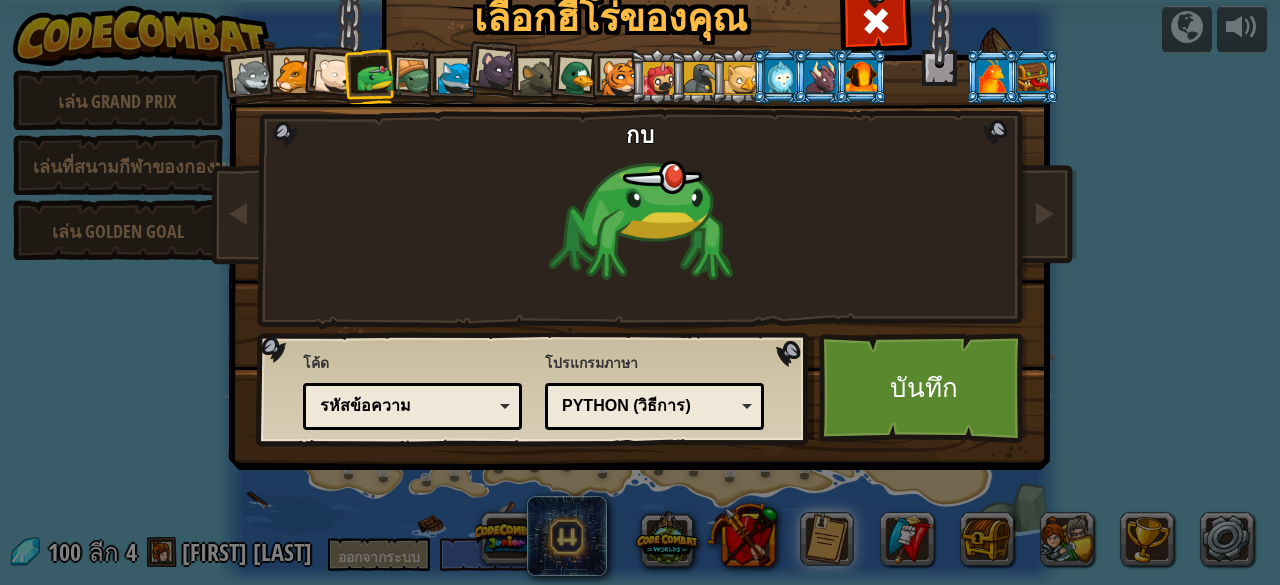 click at bounding box center (578, 78) 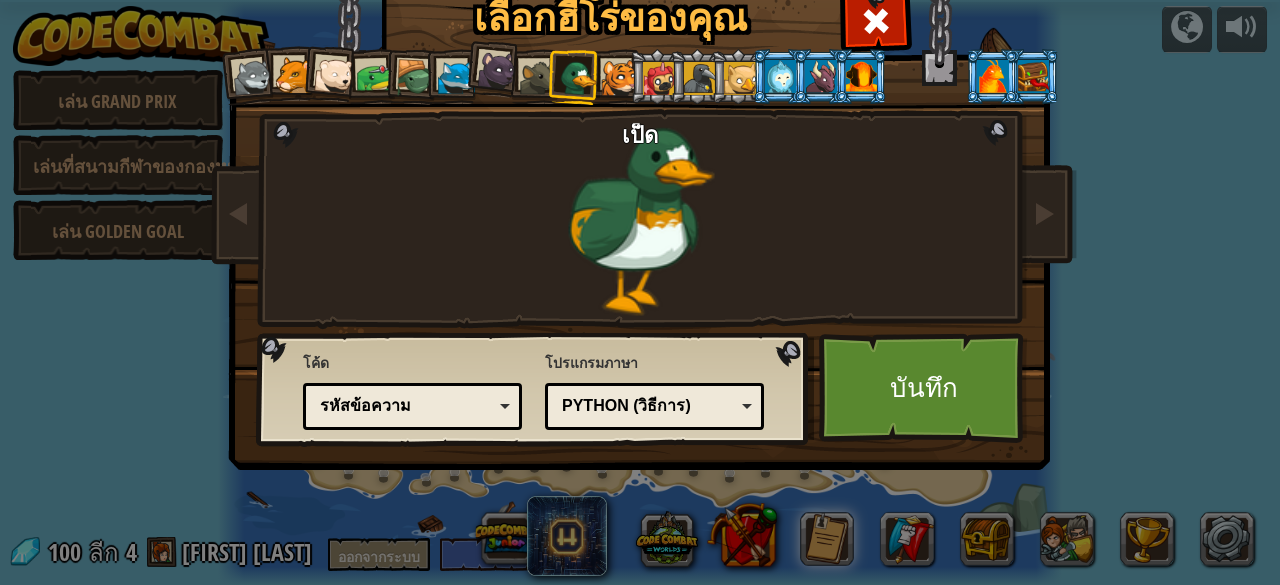 click at bounding box center [253, 78] 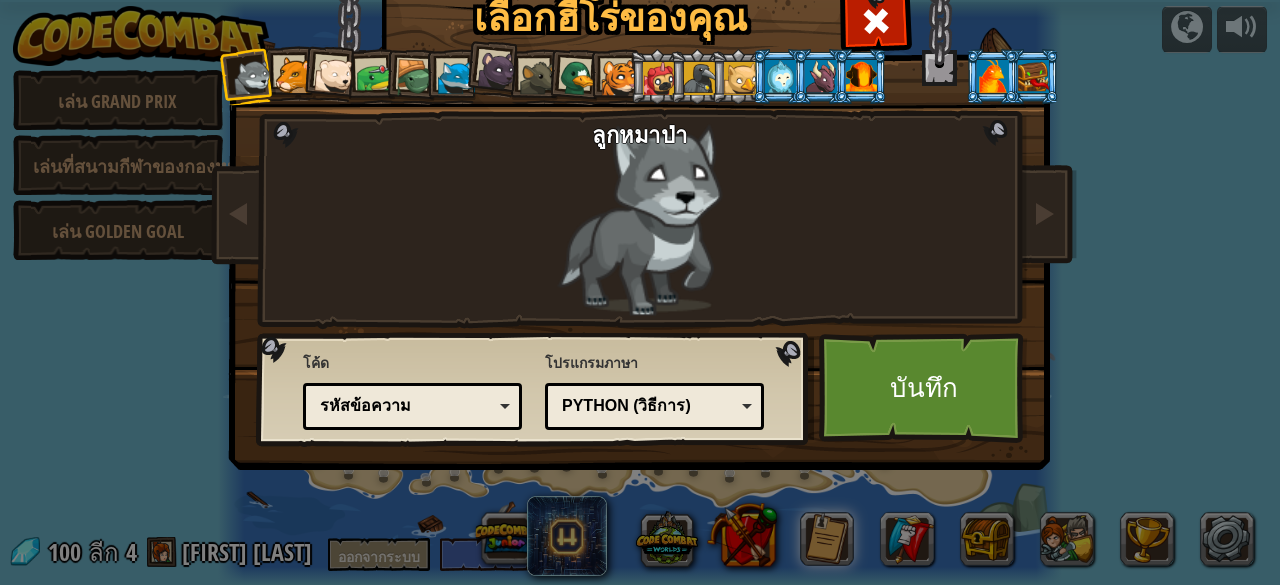 click at bounding box center (248, 76) 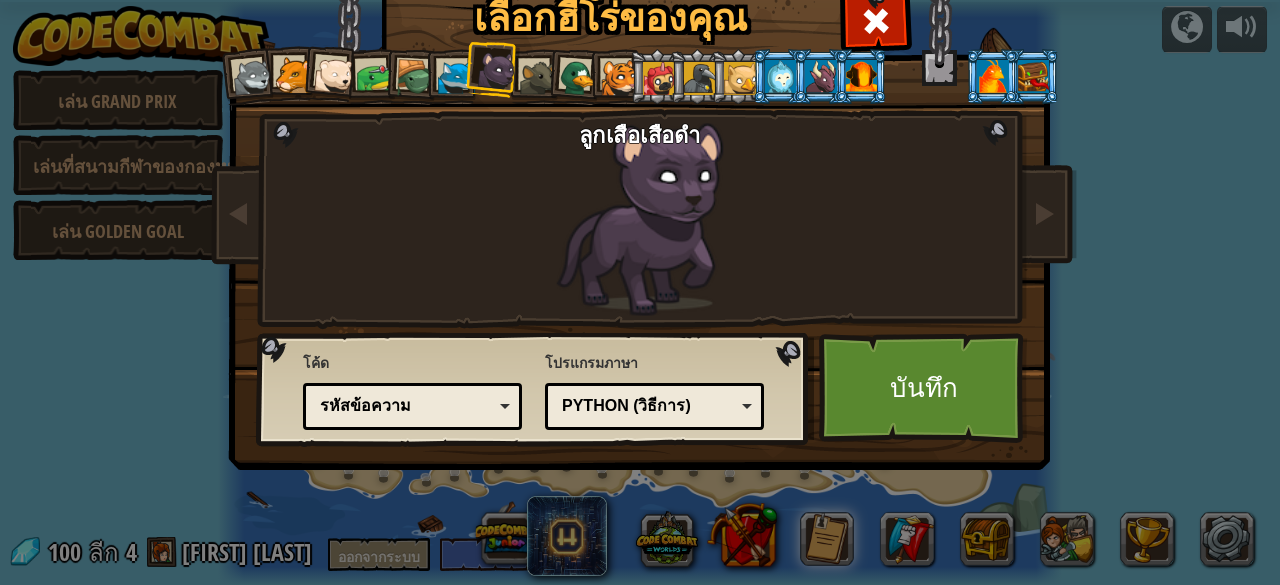 click at bounding box center [578, 78] 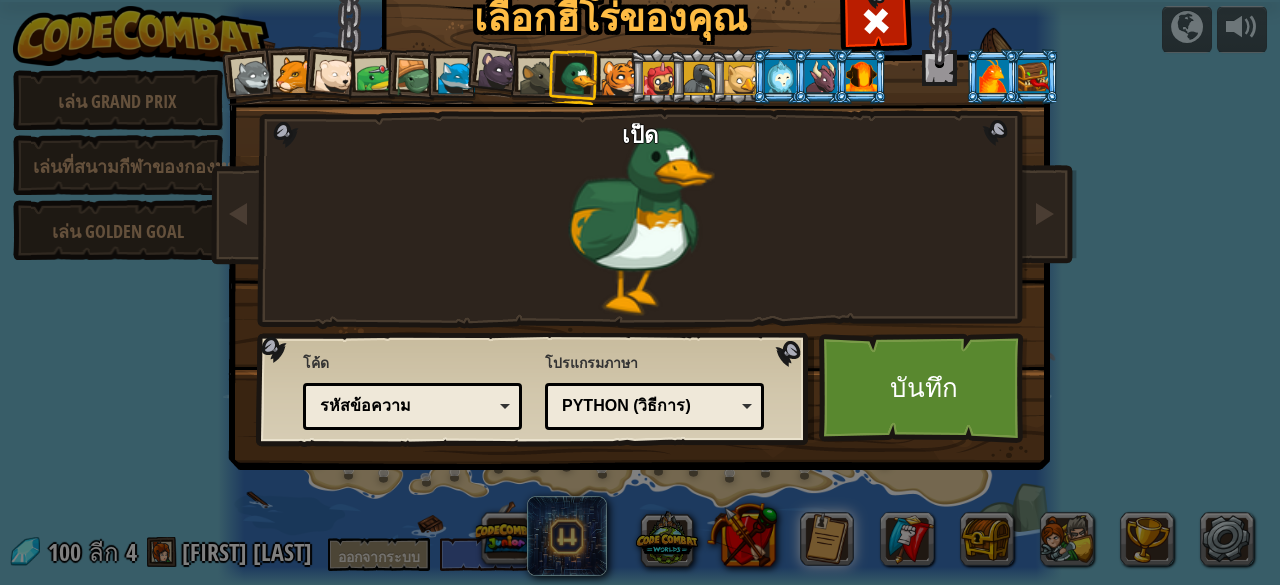 click at bounding box center [619, 78] 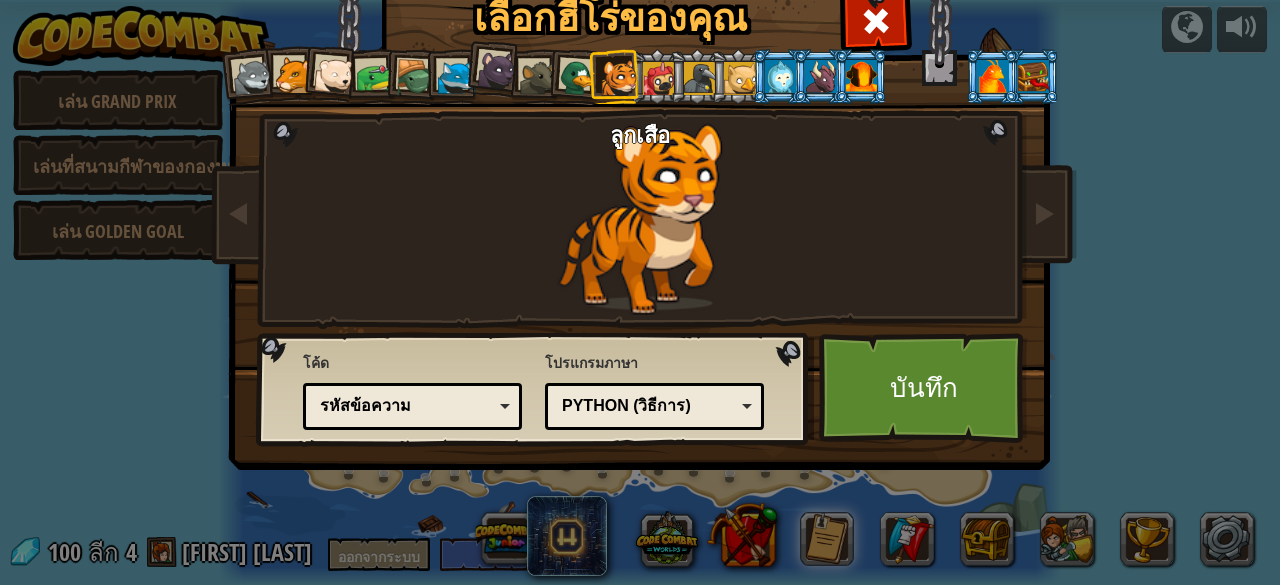 click at bounding box center [452, 76] 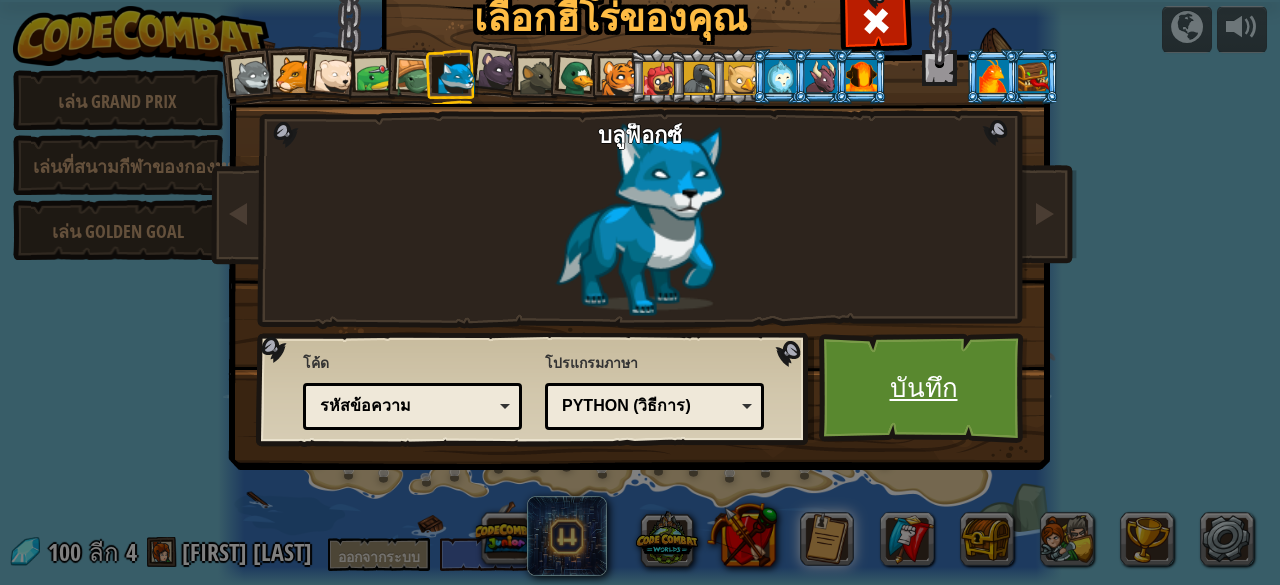 click on "บันทึก" at bounding box center [923, 388] 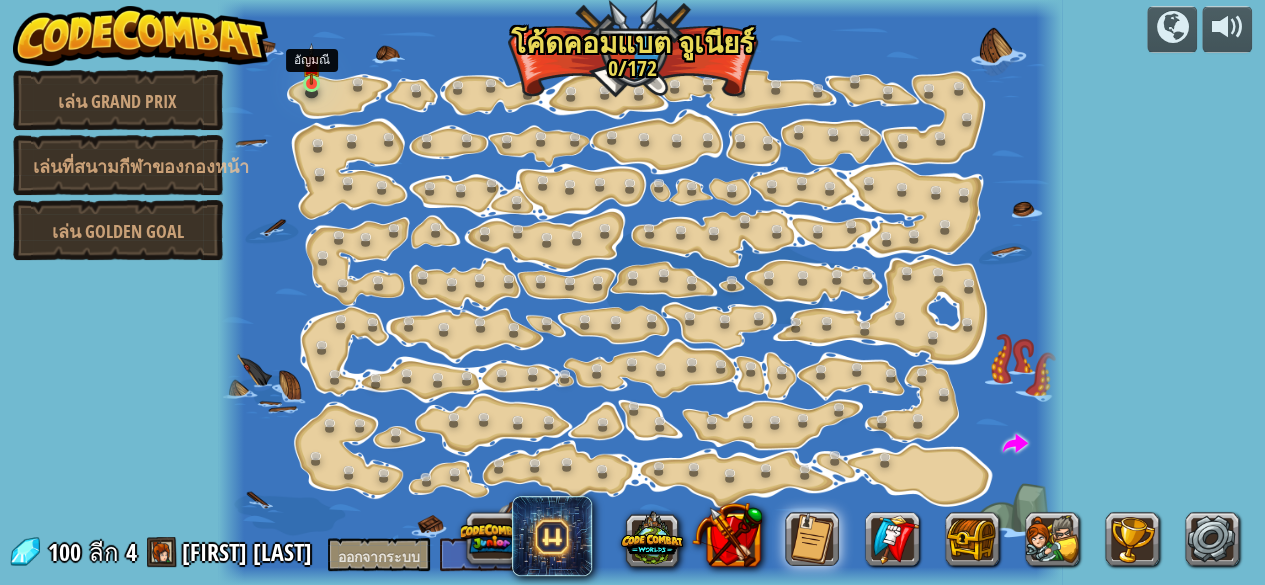 click at bounding box center (311, 64) 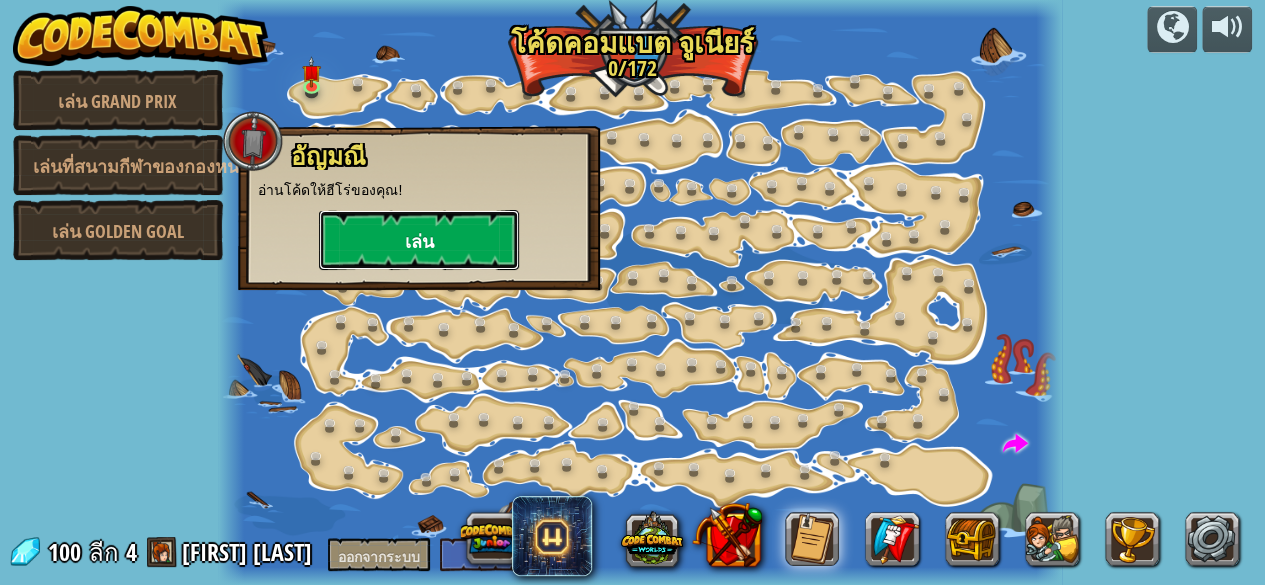 click on "เล่น" at bounding box center (419, 240) 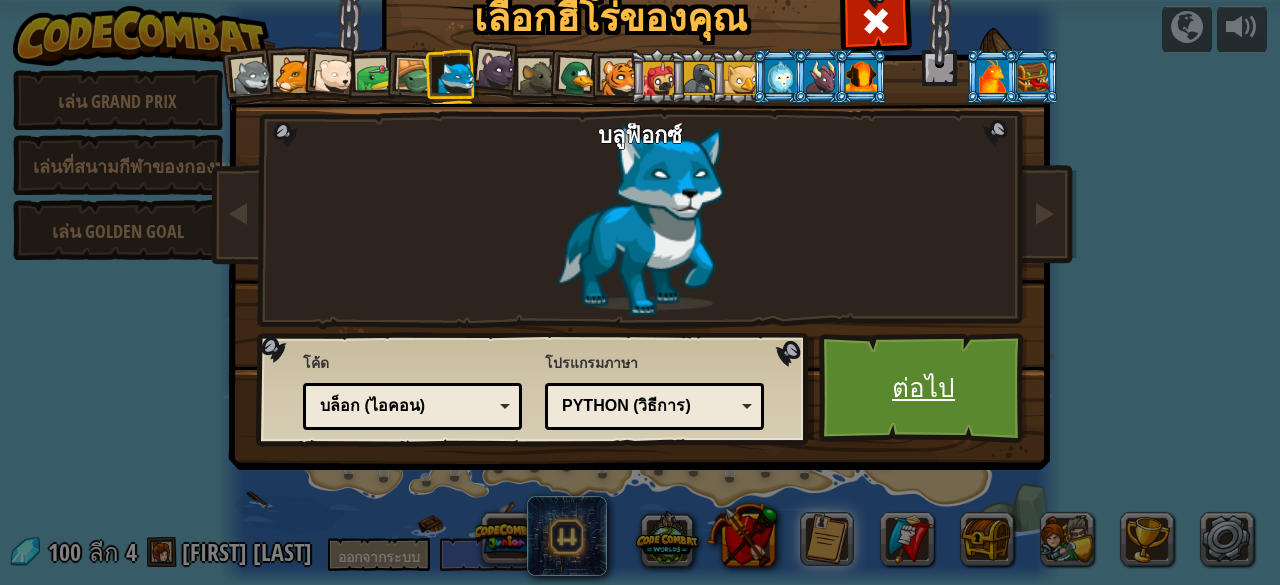 click on "ต่อไป" at bounding box center (923, 388) 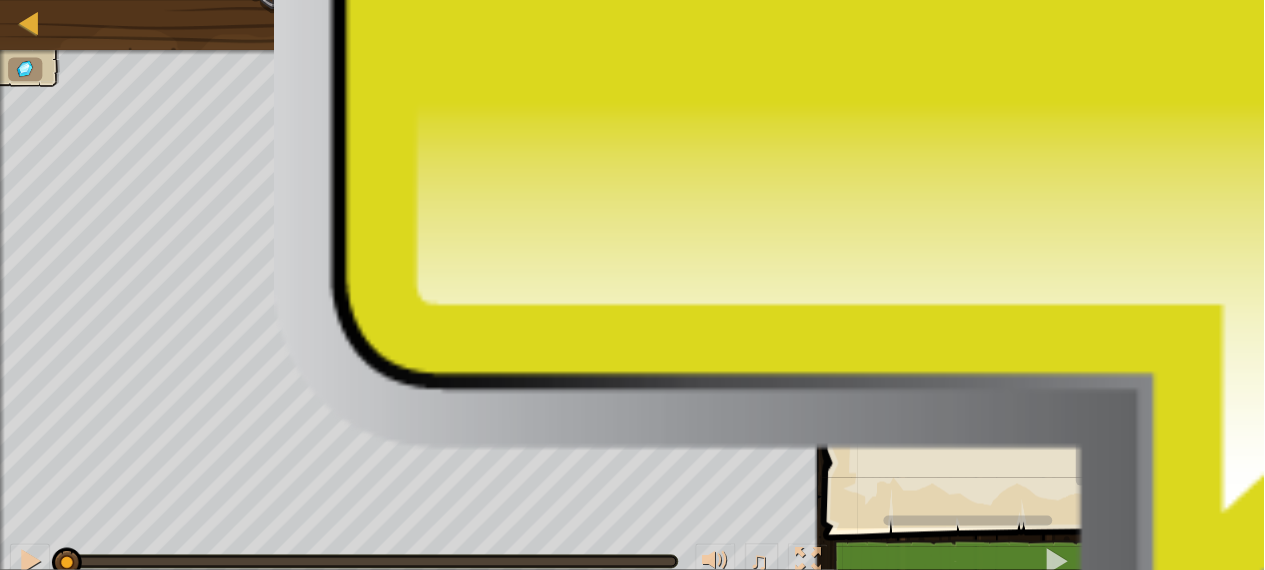 click 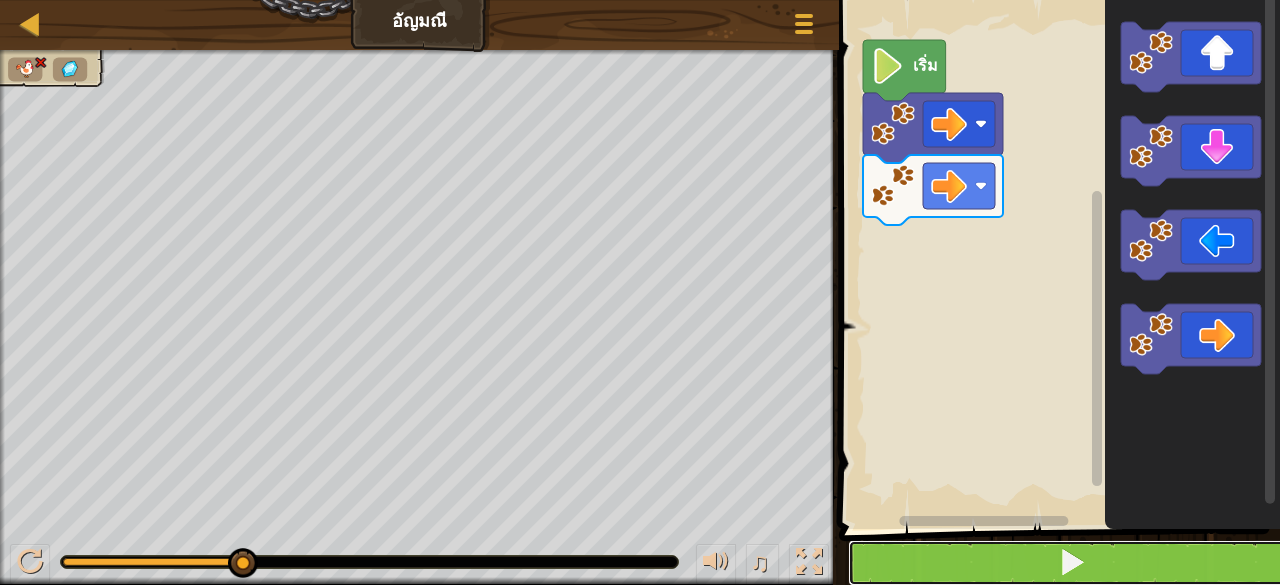 click at bounding box center (1071, 563) 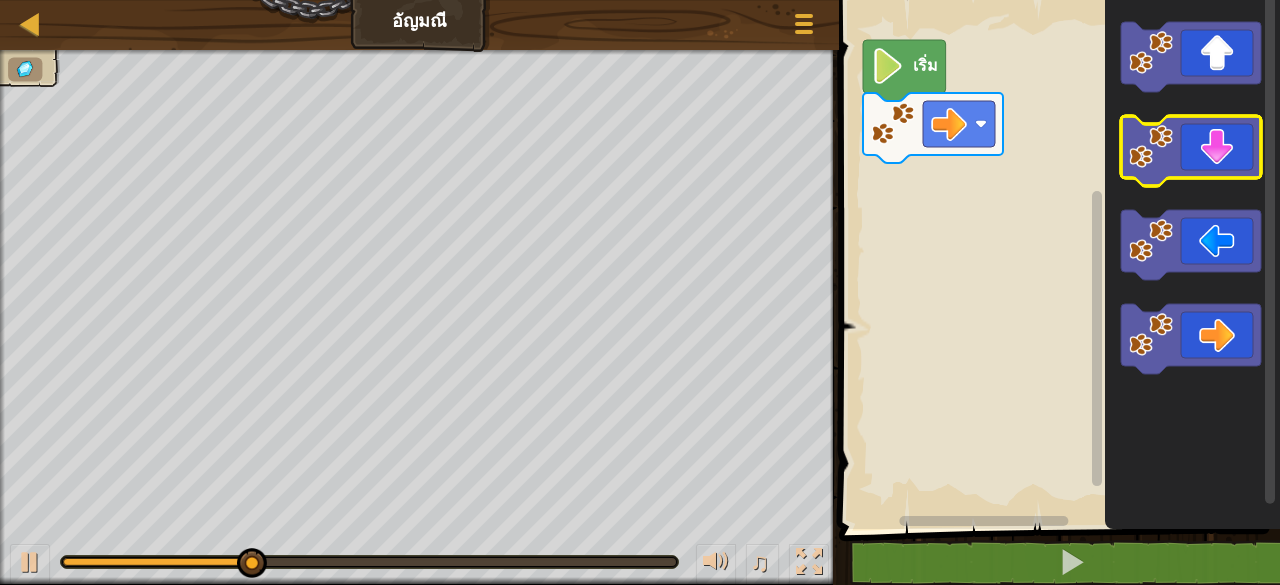 click 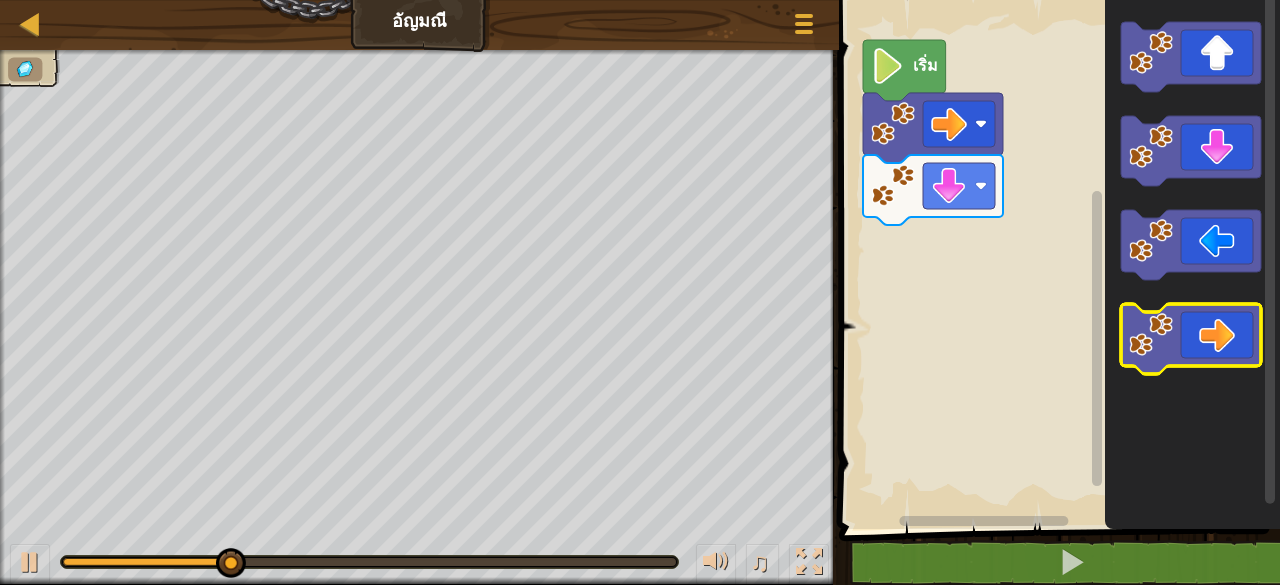 click 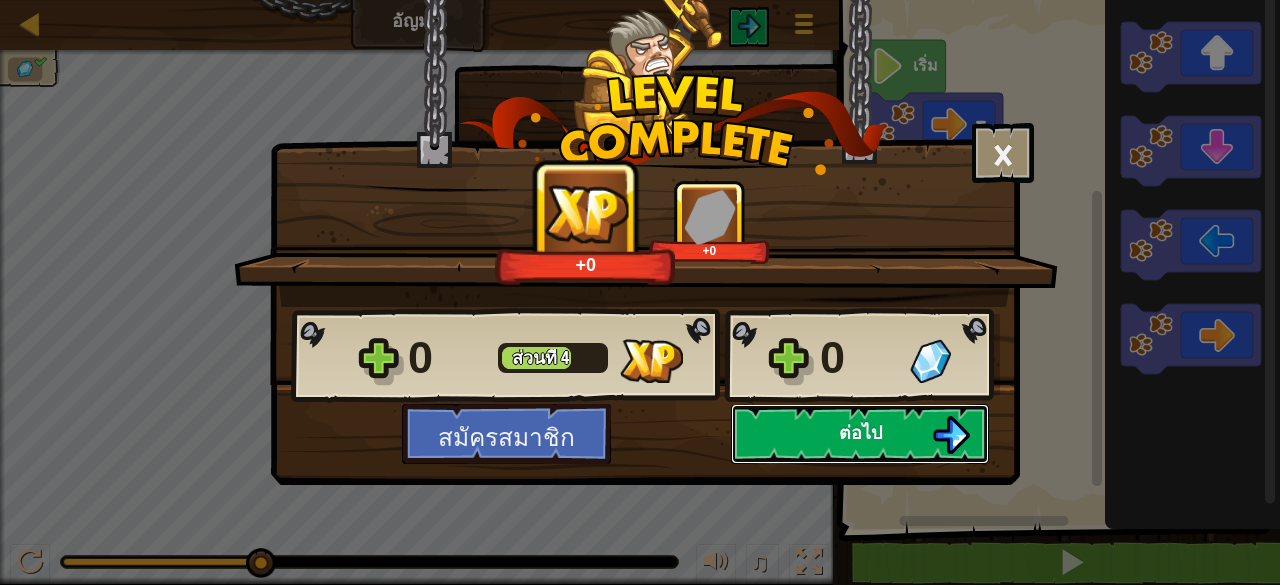 click on "ต่อไป" at bounding box center [860, 434] 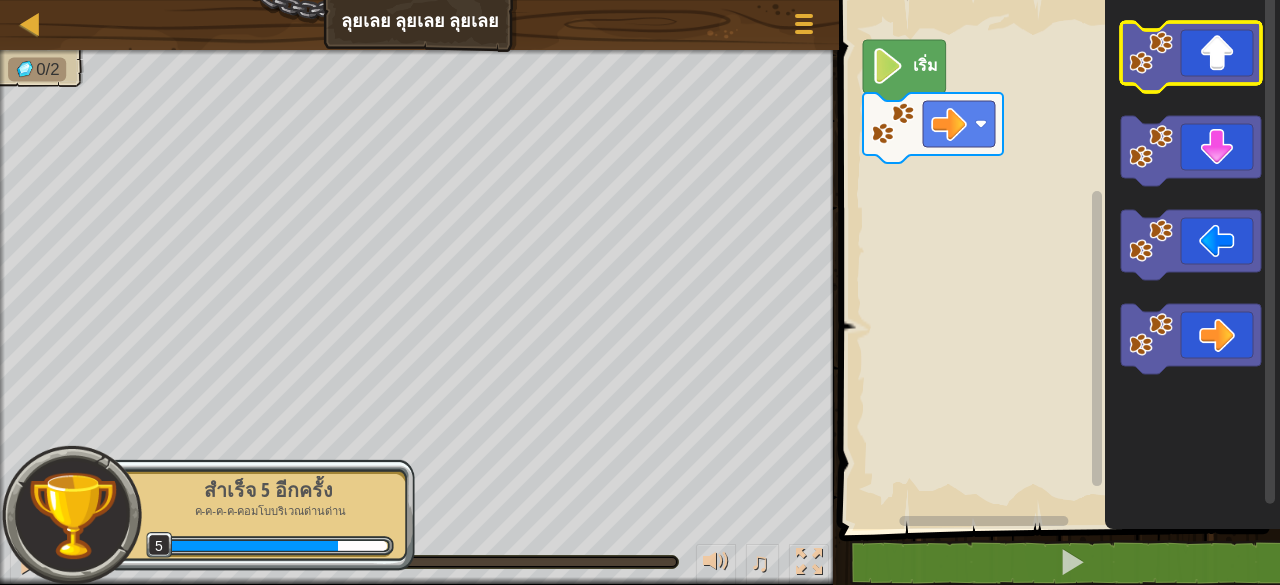 click 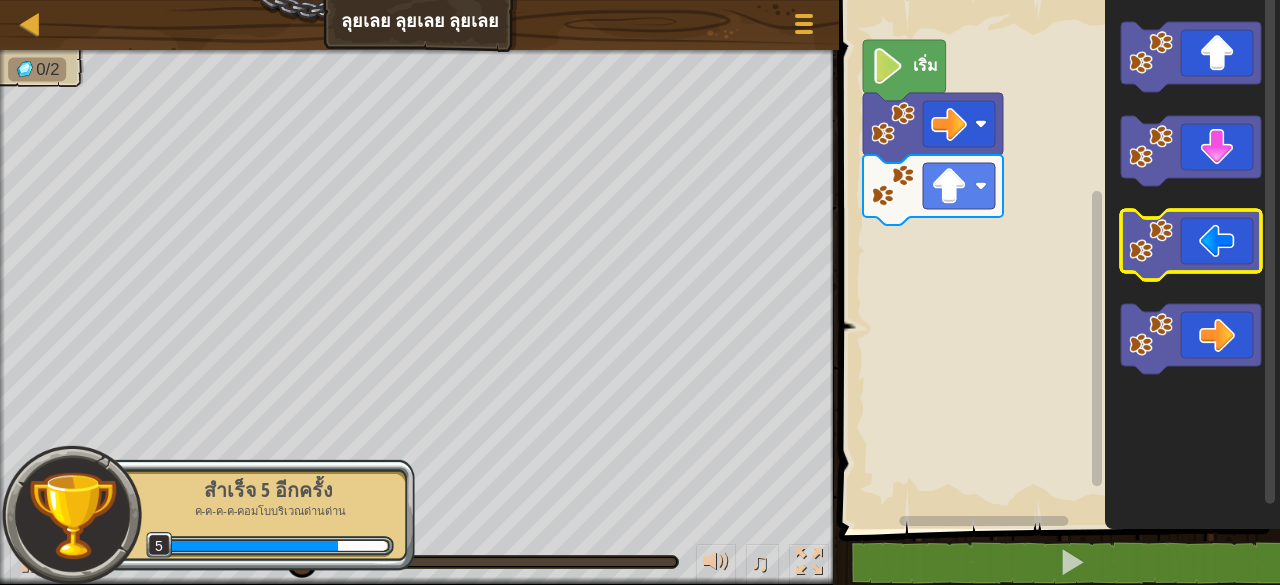 click 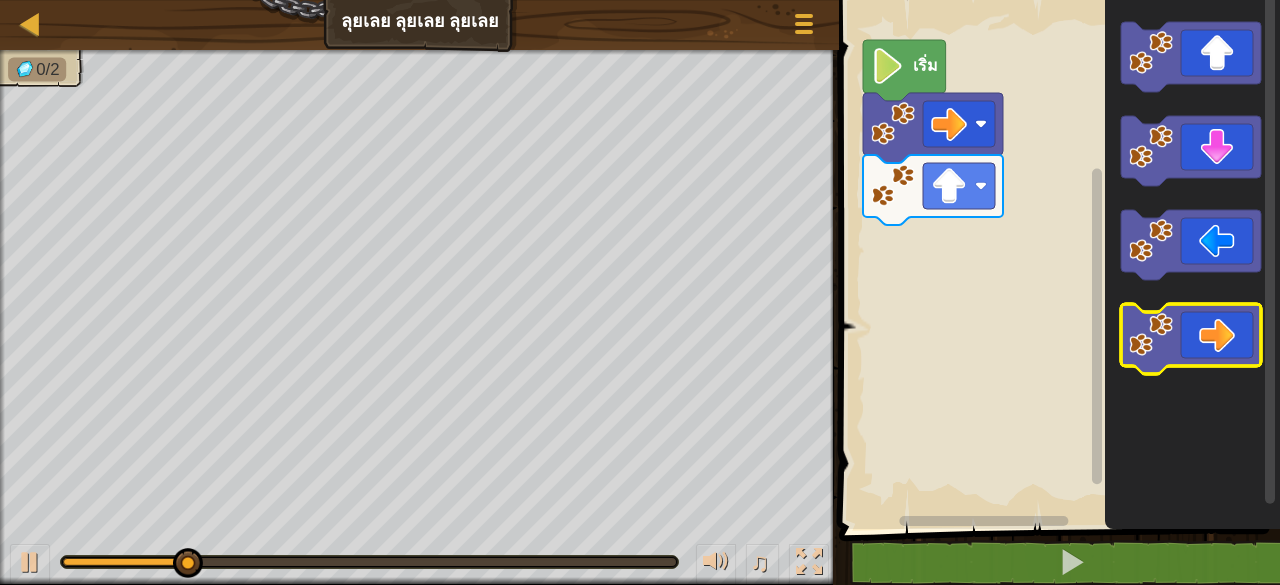 click 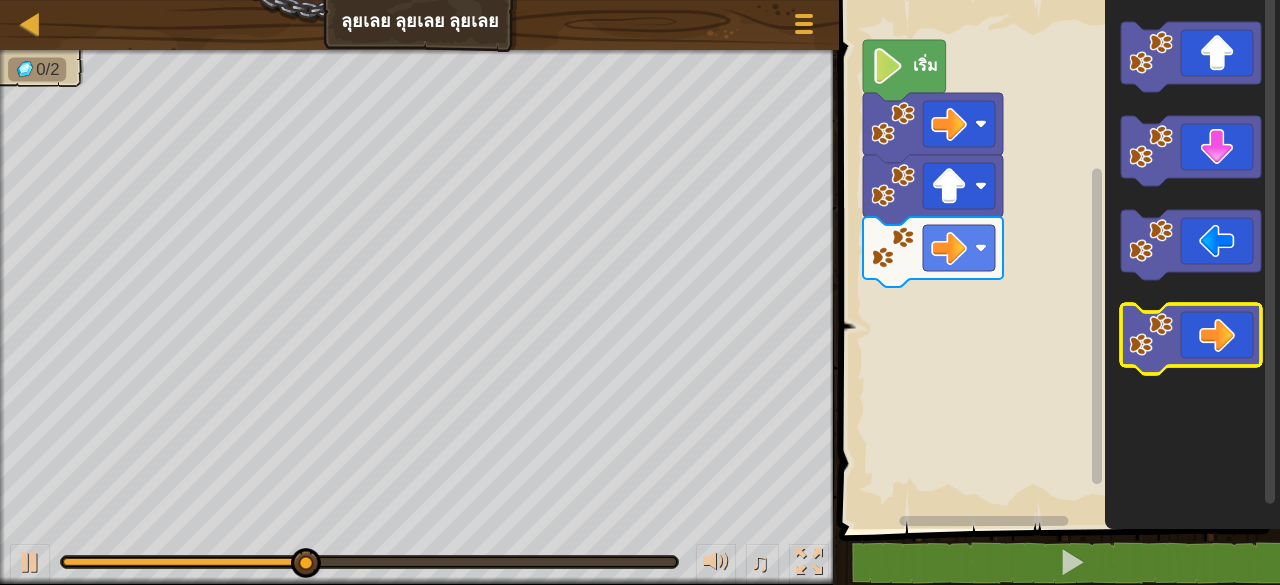 click 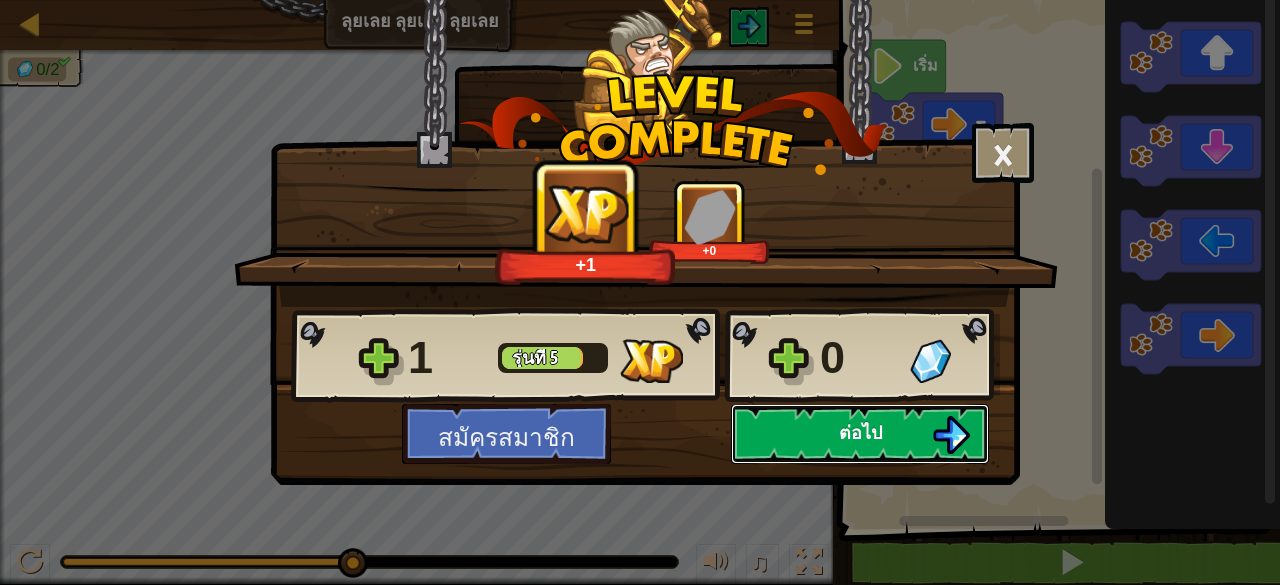 click on "ต่อไป" at bounding box center [860, 434] 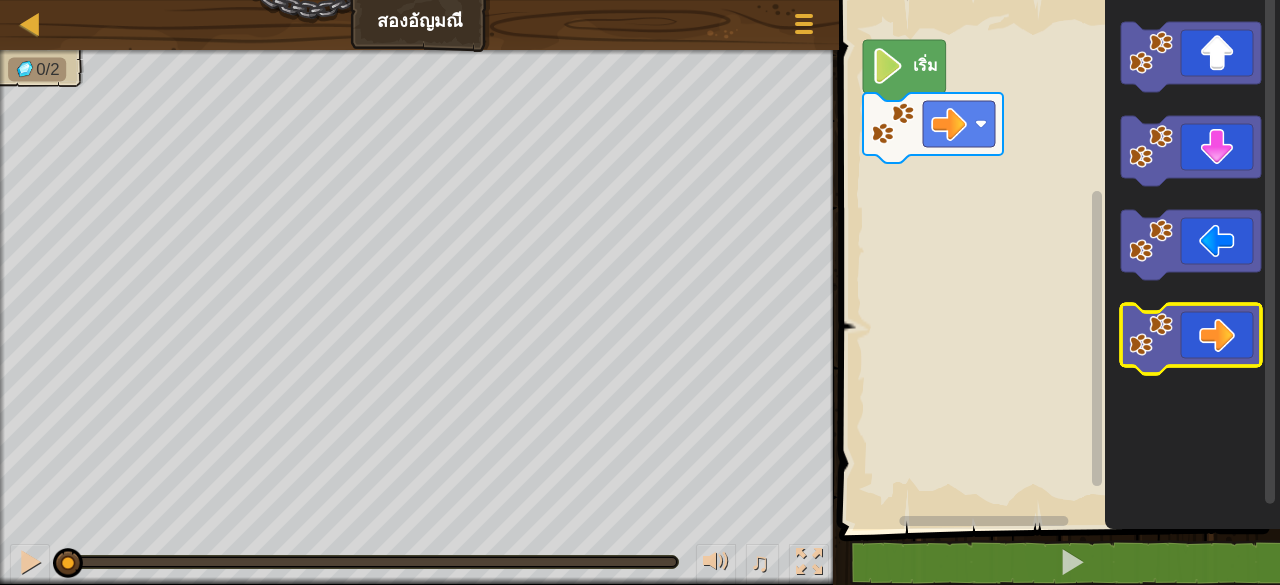 click 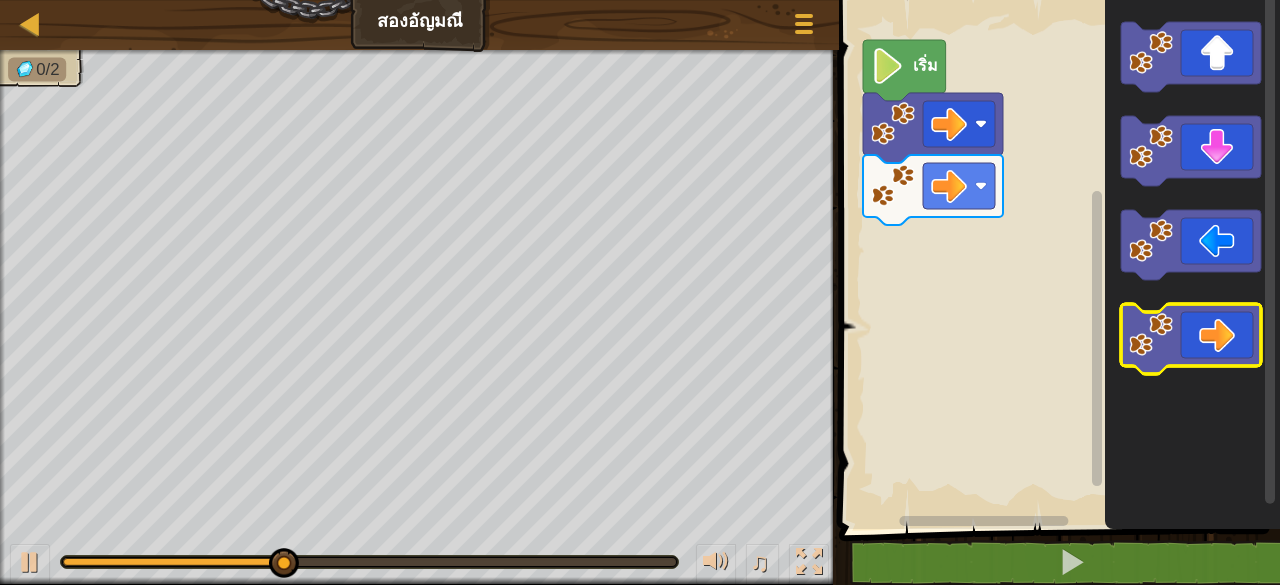 click 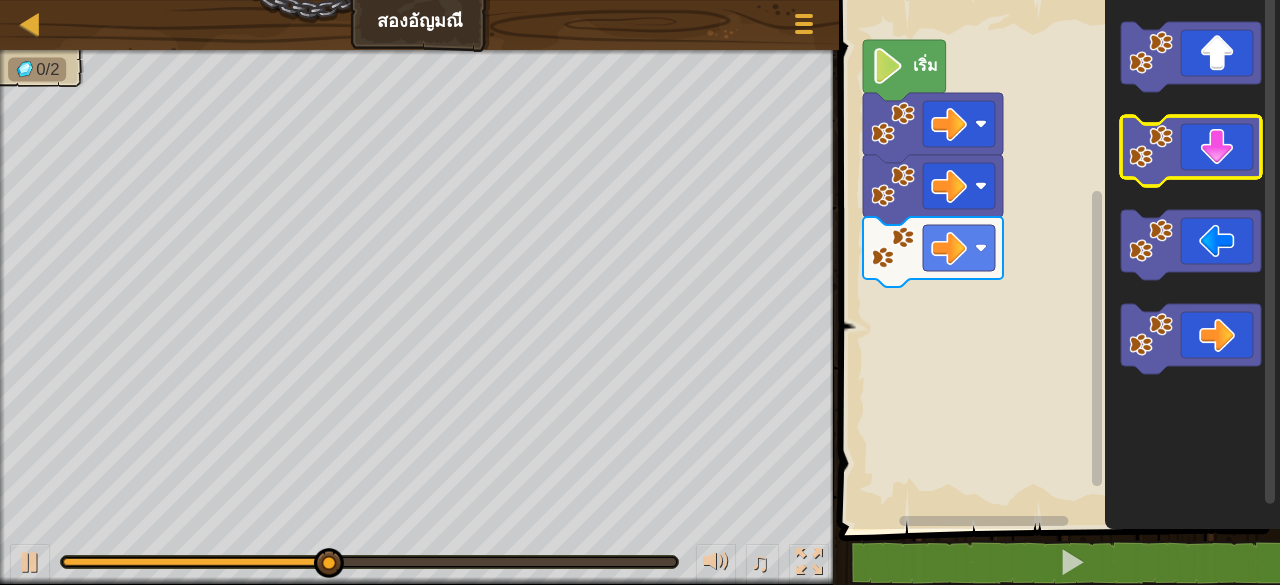 click 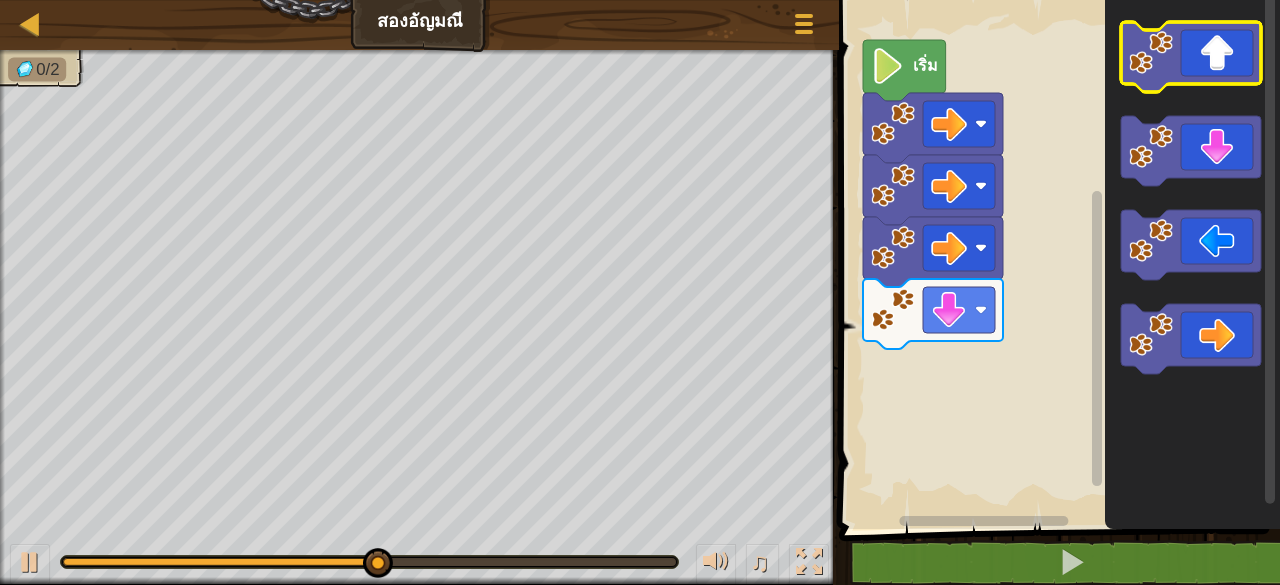 click 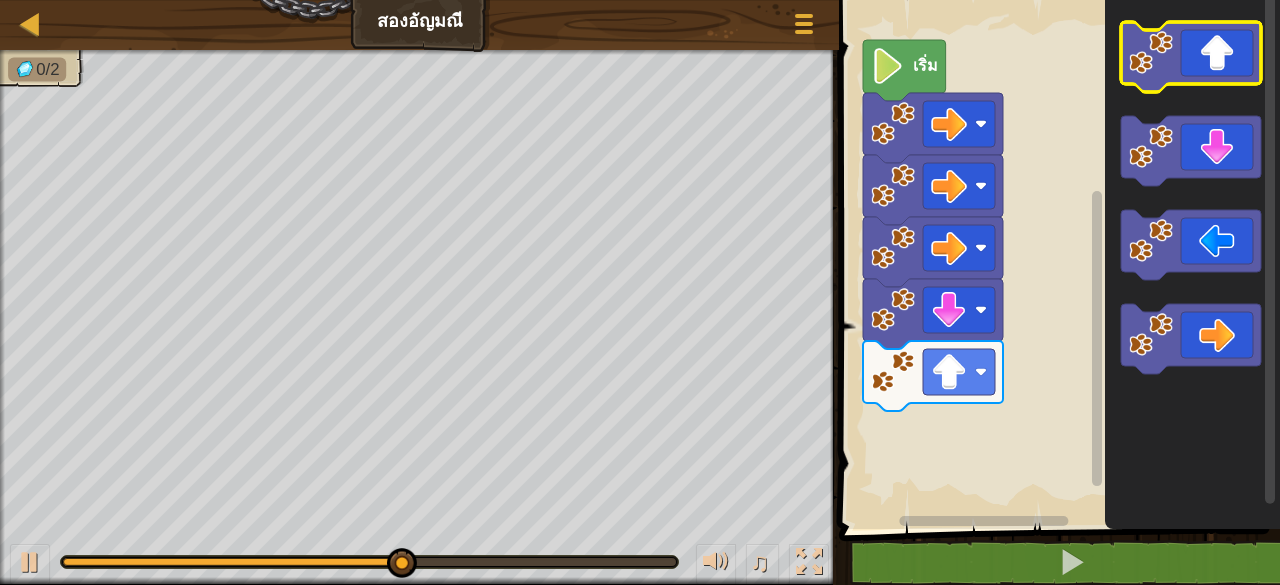 click 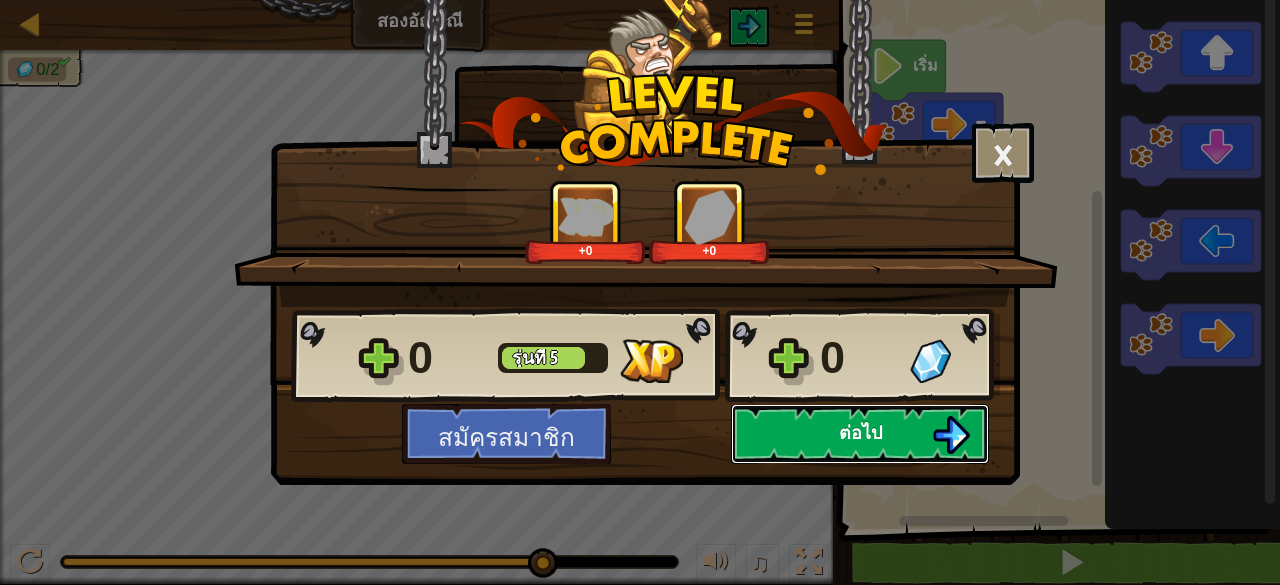click on "ต่อไป" at bounding box center (860, 432) 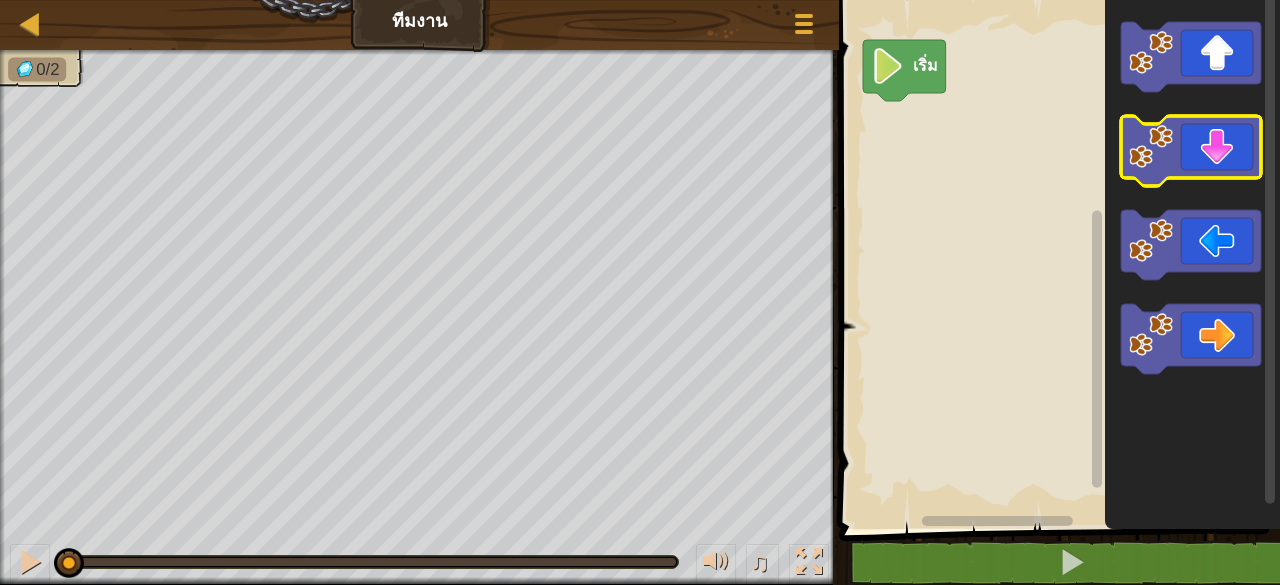 click 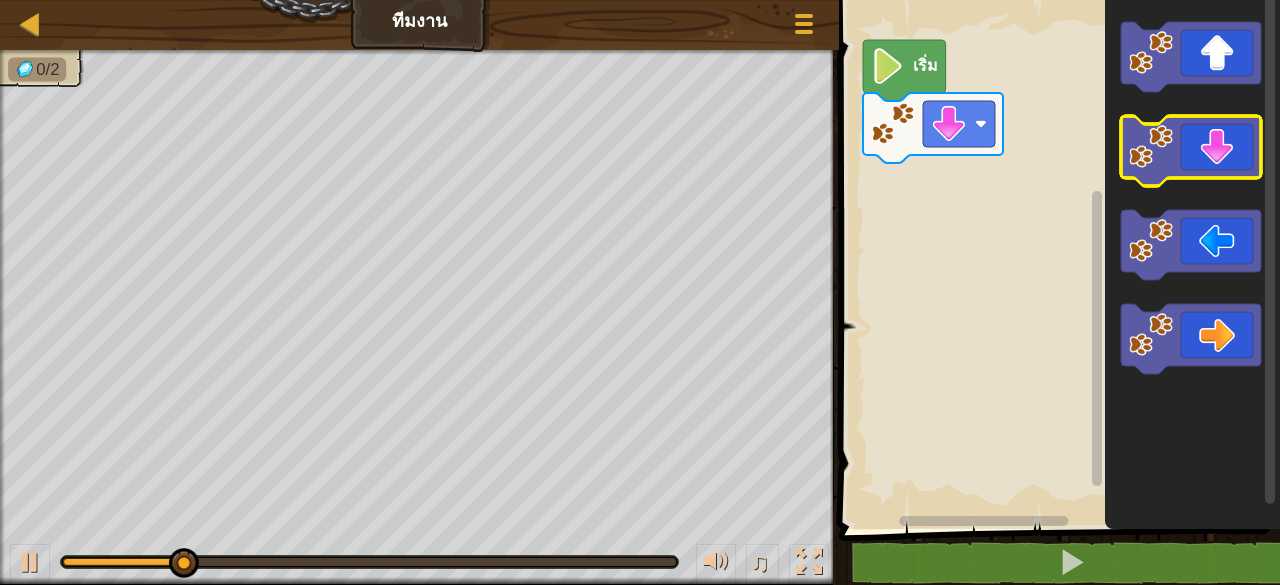 click 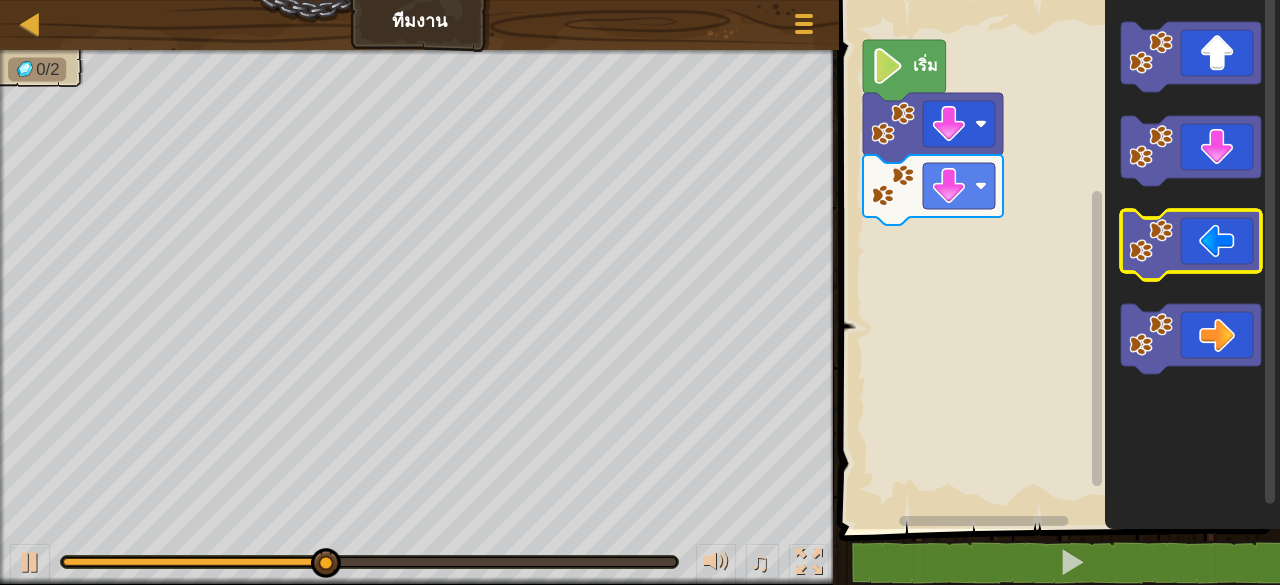 click 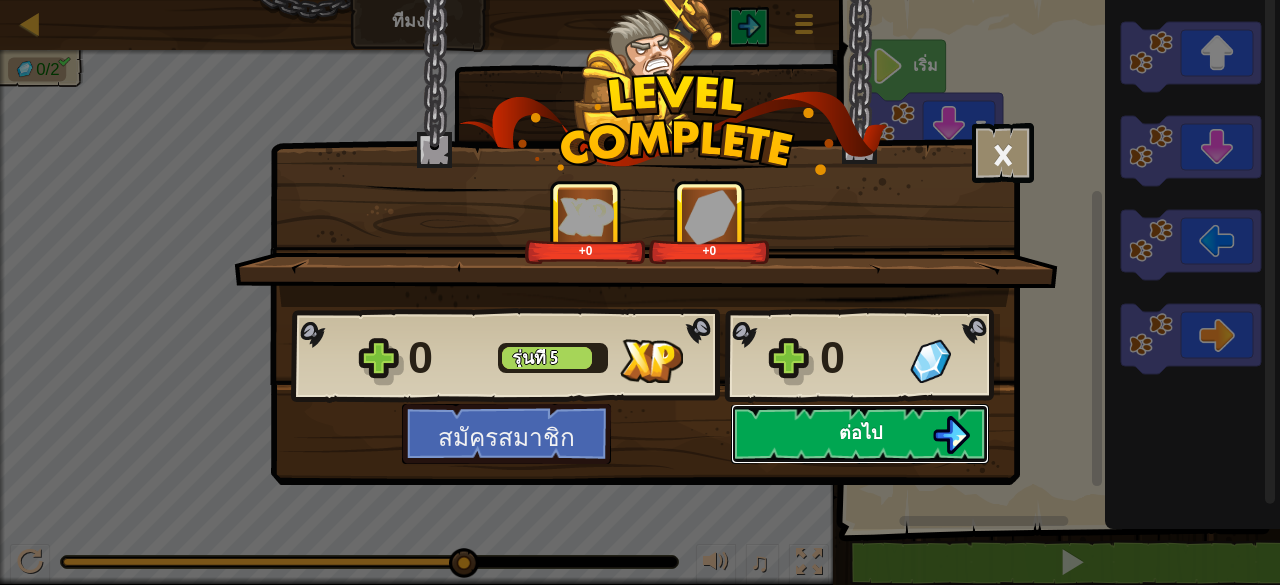 click on "ต่อไป" at bounding box center (860, 432) 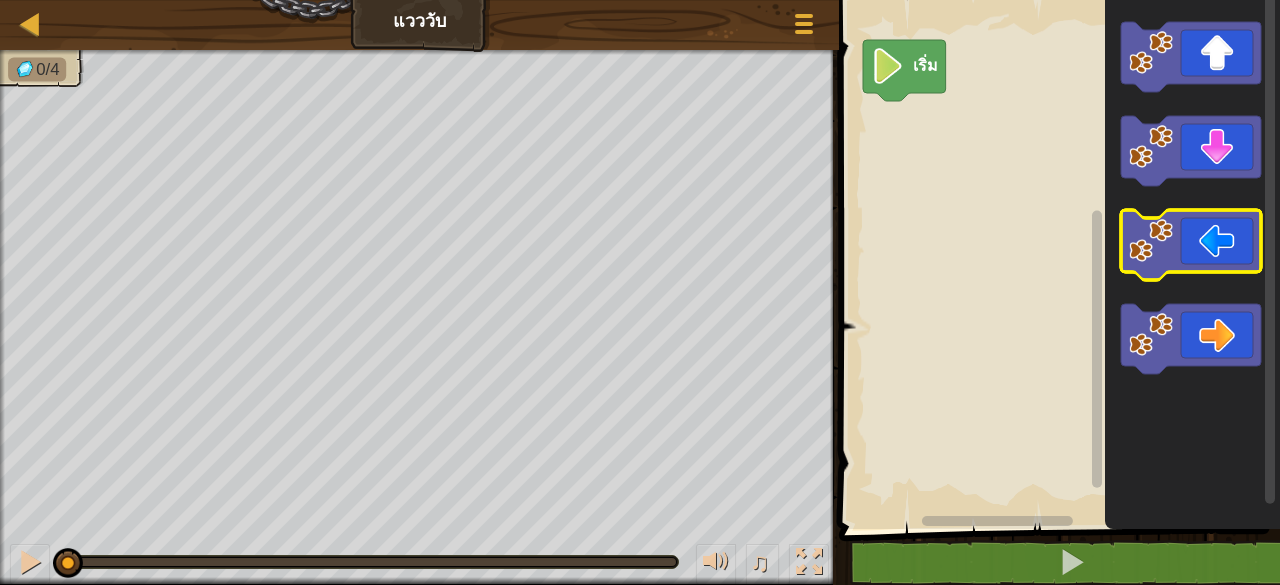 click 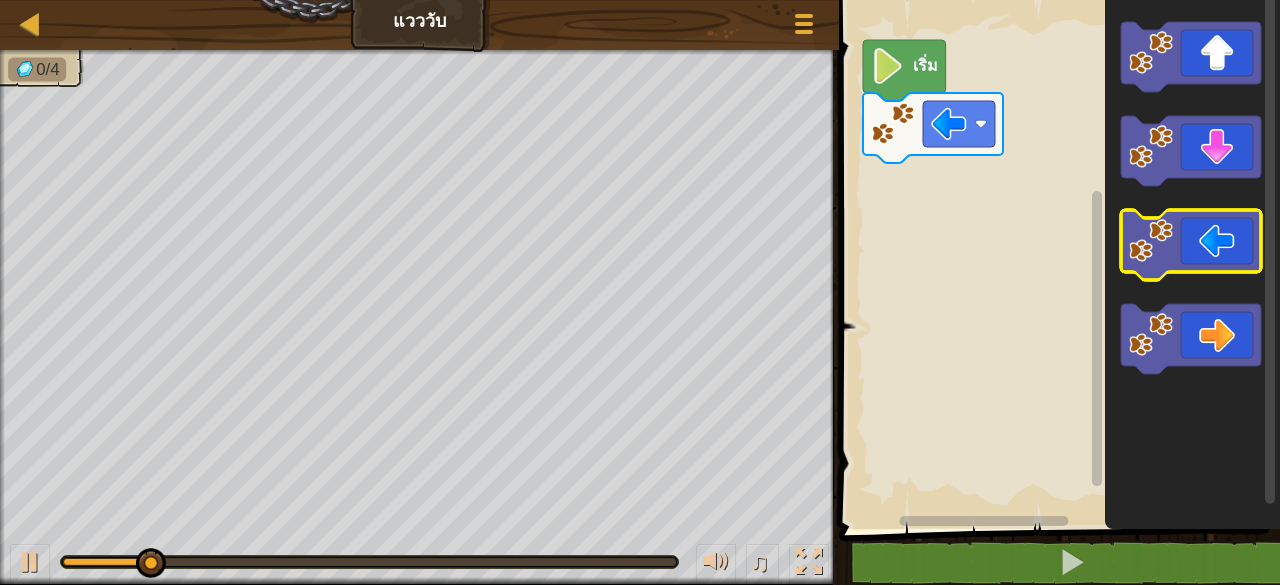 click 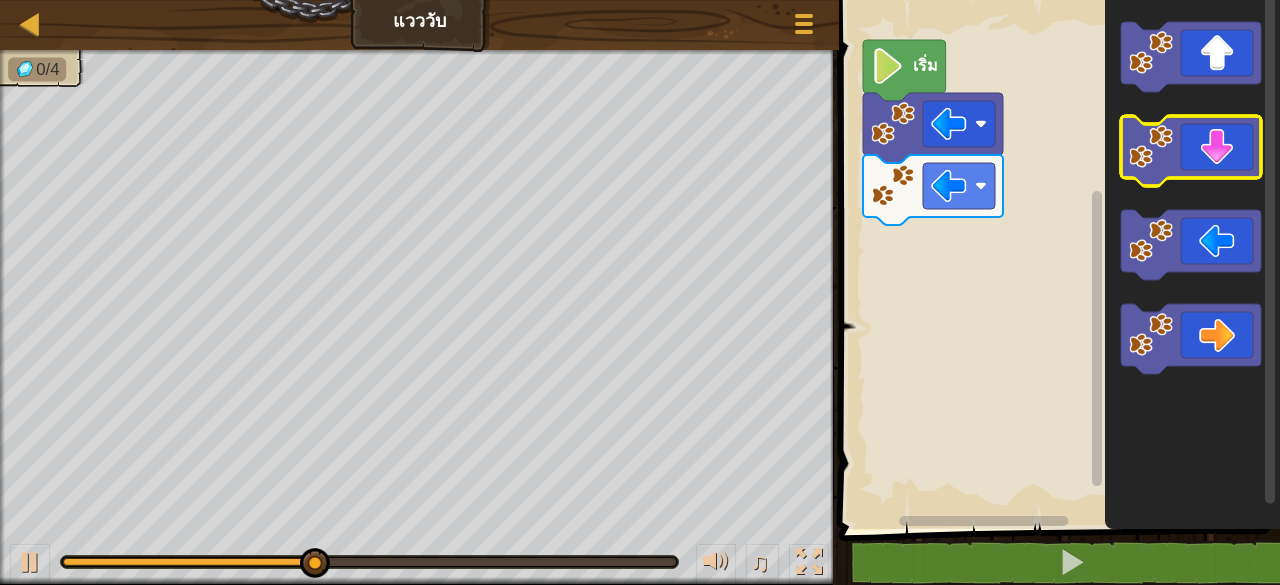 click 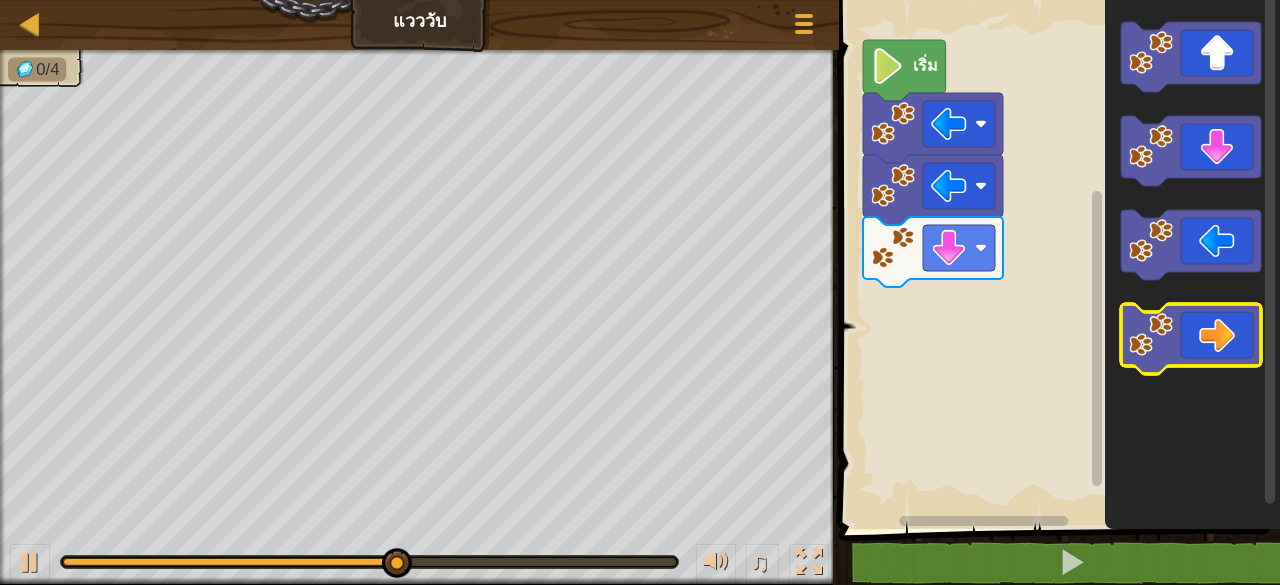 click 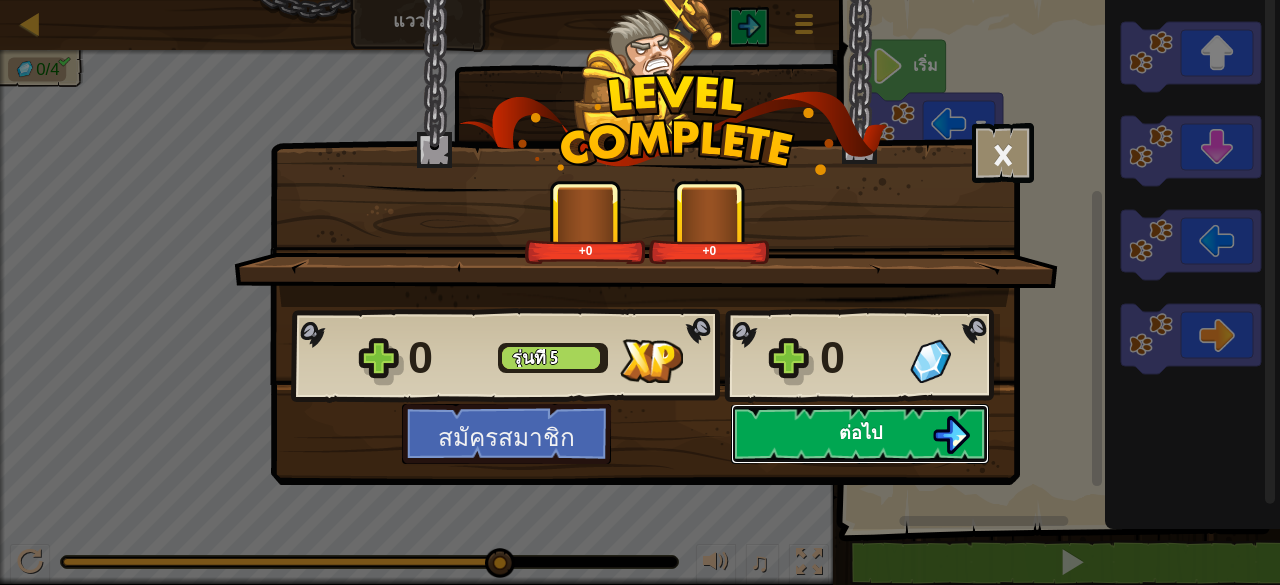 click on "ต่อไป" at bounding box center [860, 434] 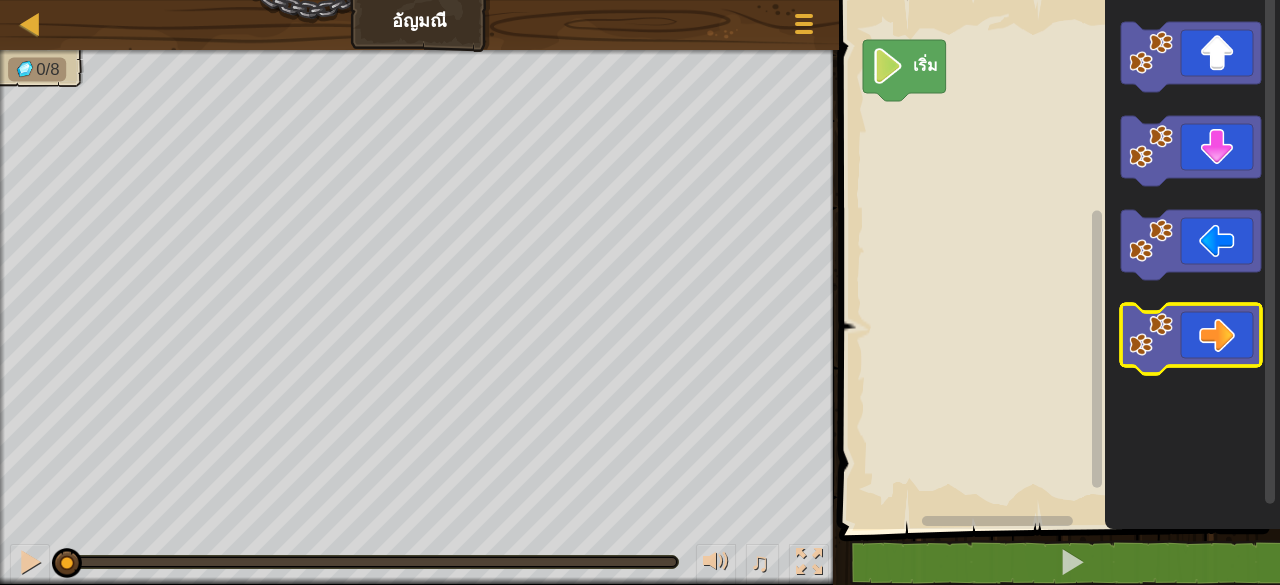 click 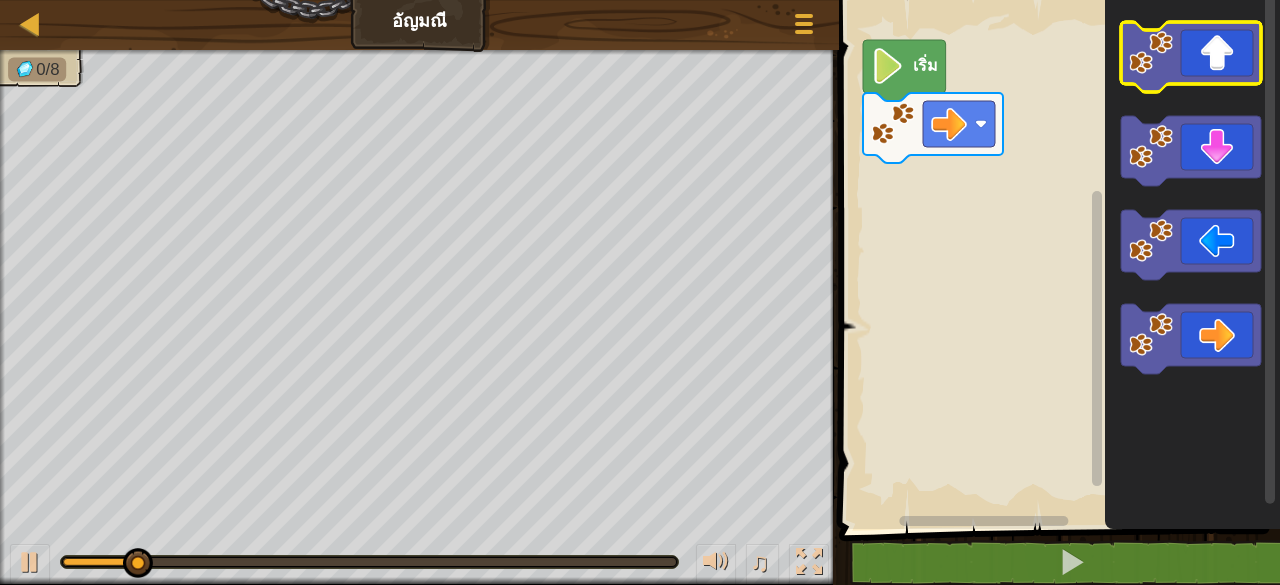 click 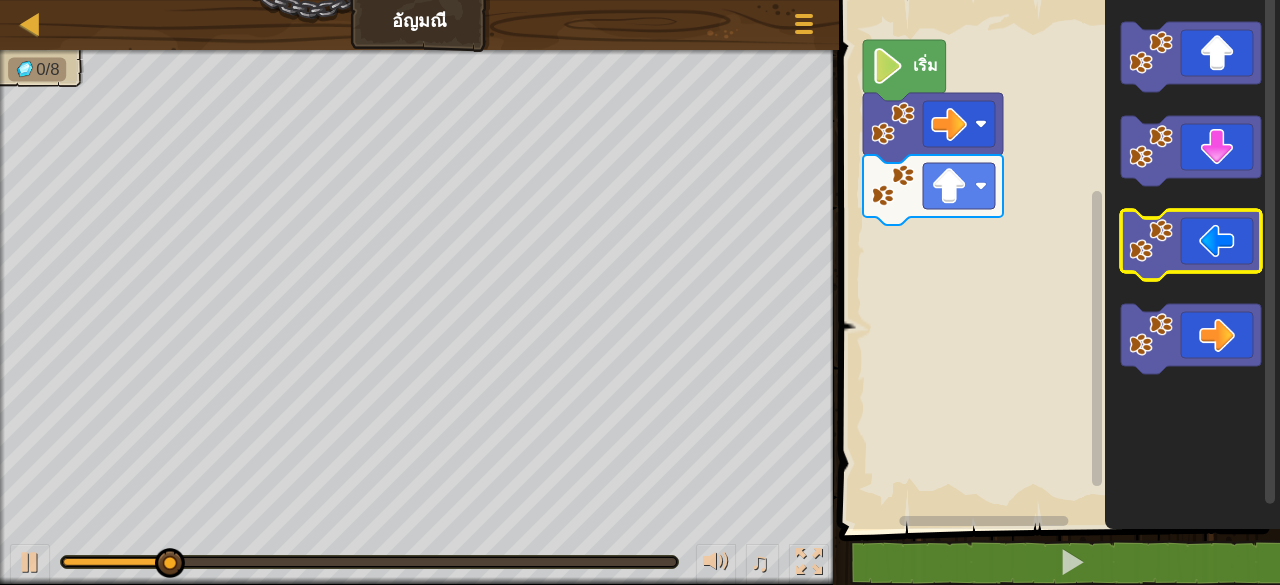 click 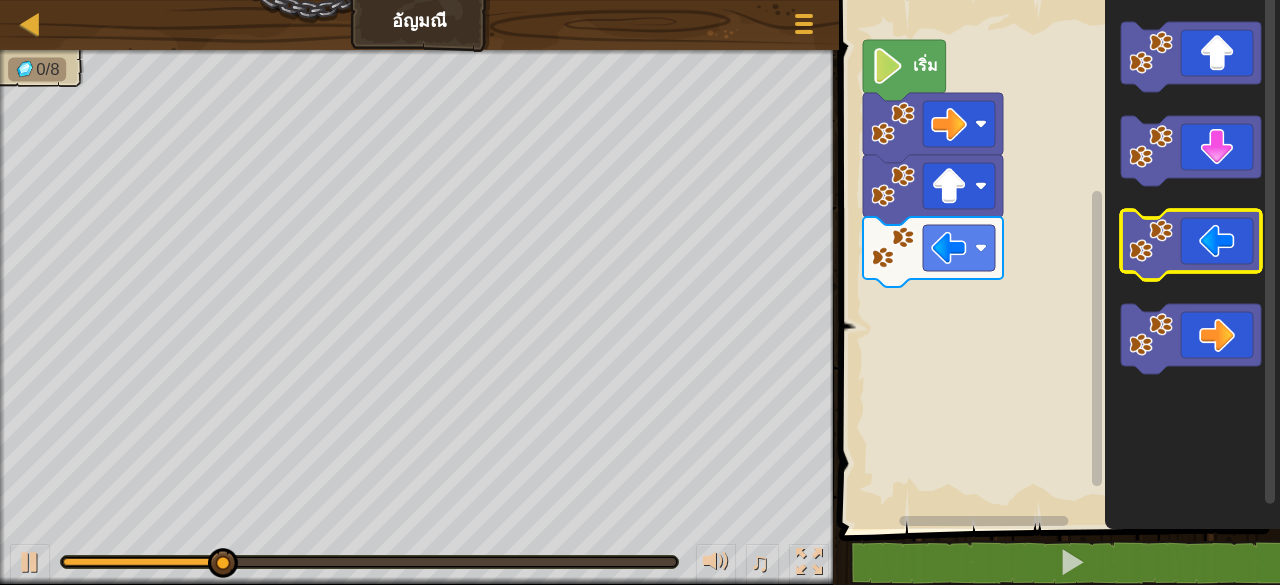 click 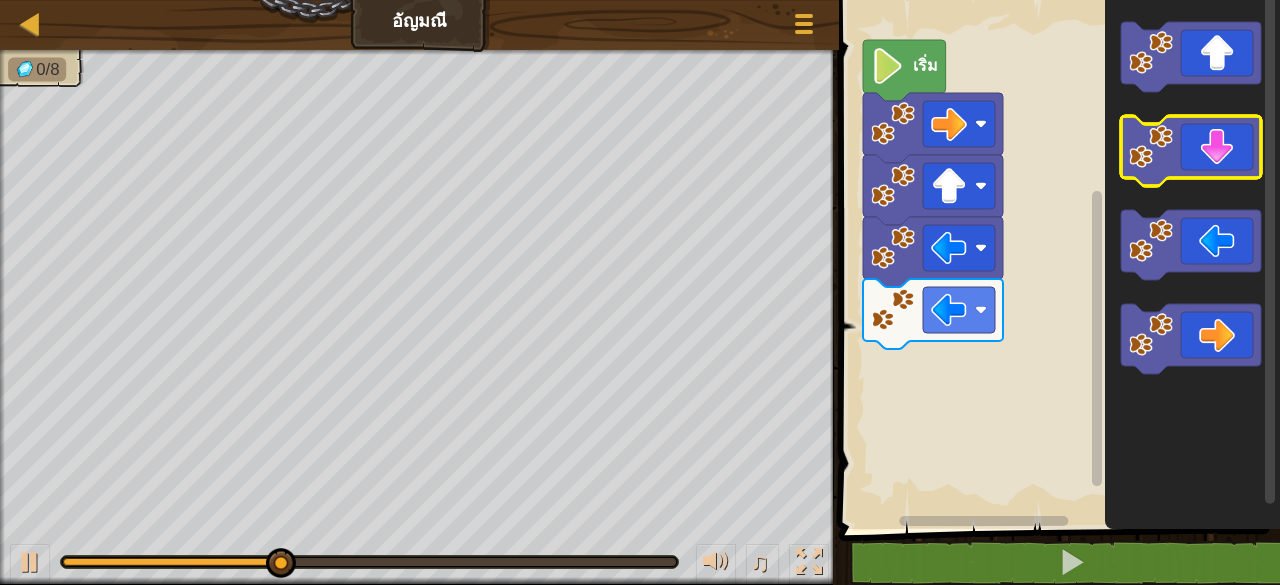 click 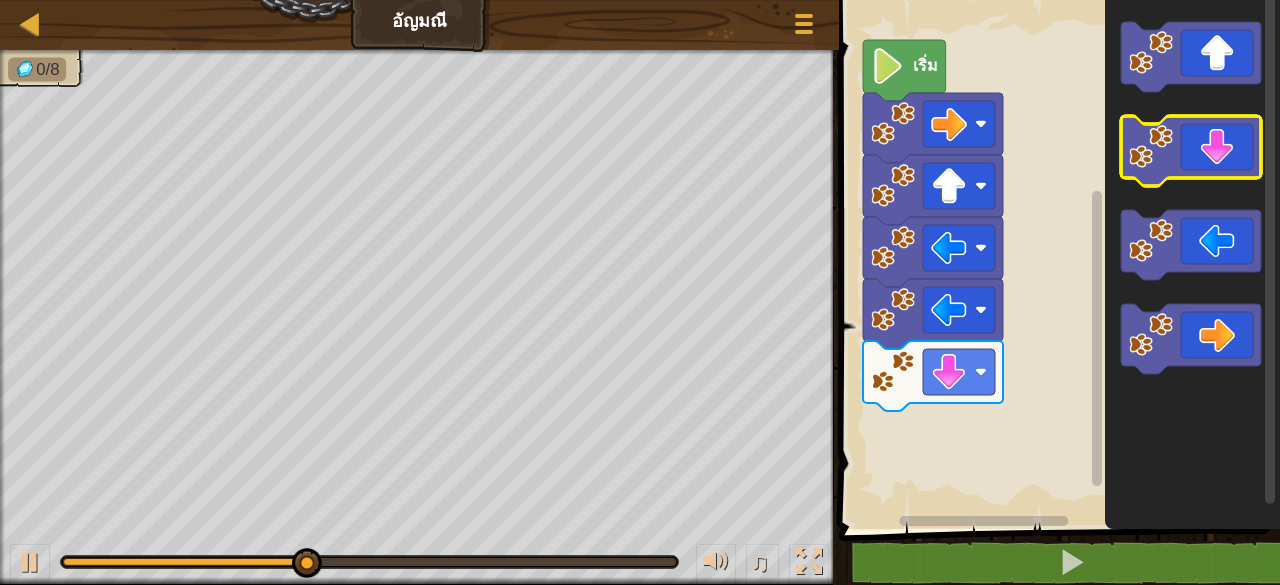 click 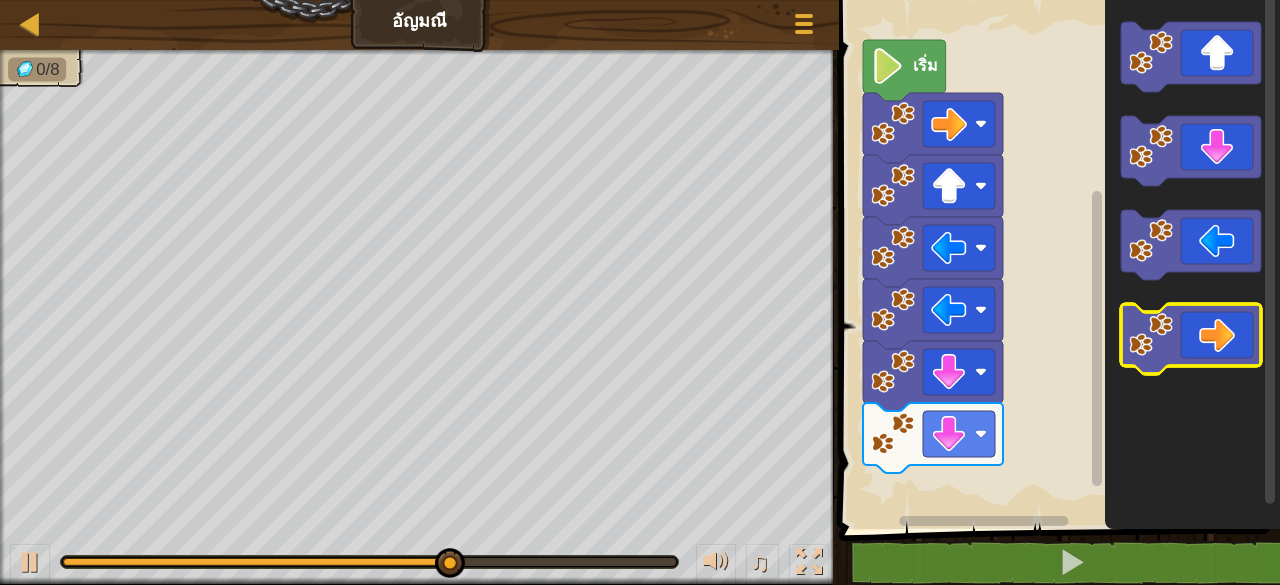 click 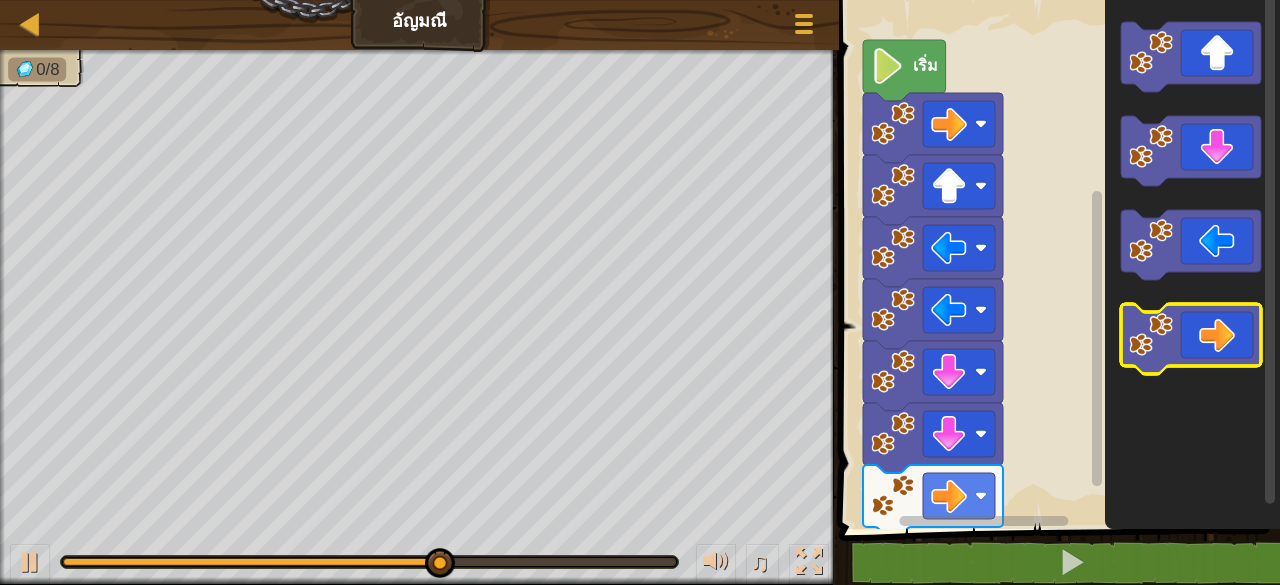 click 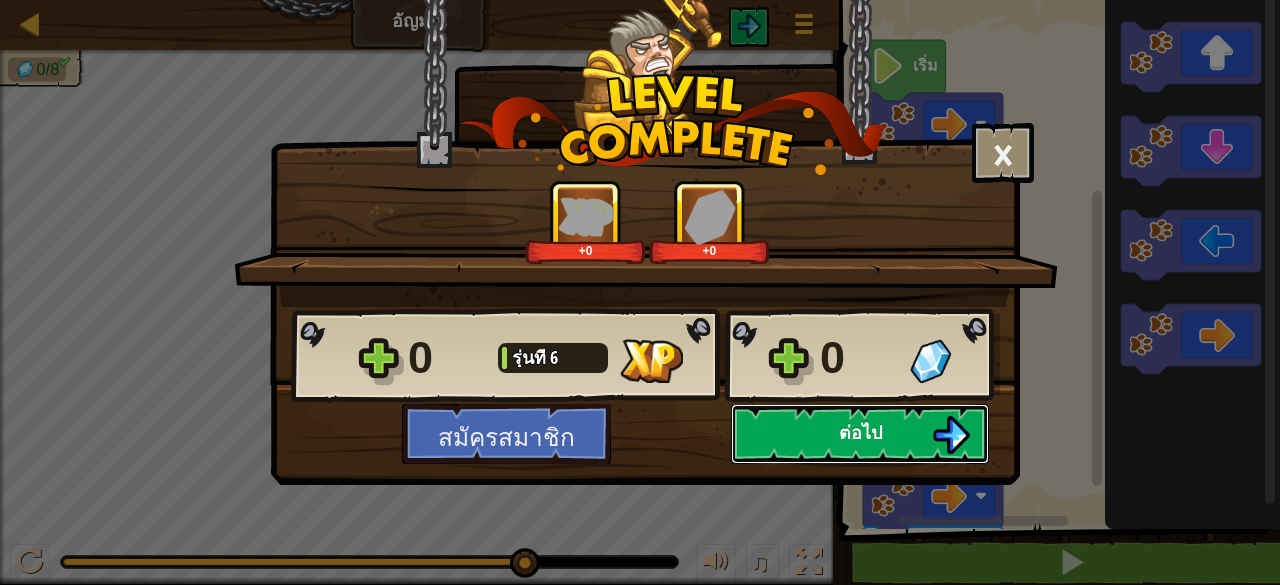 click on "ต่อไป" at bounding box center [860, 434] 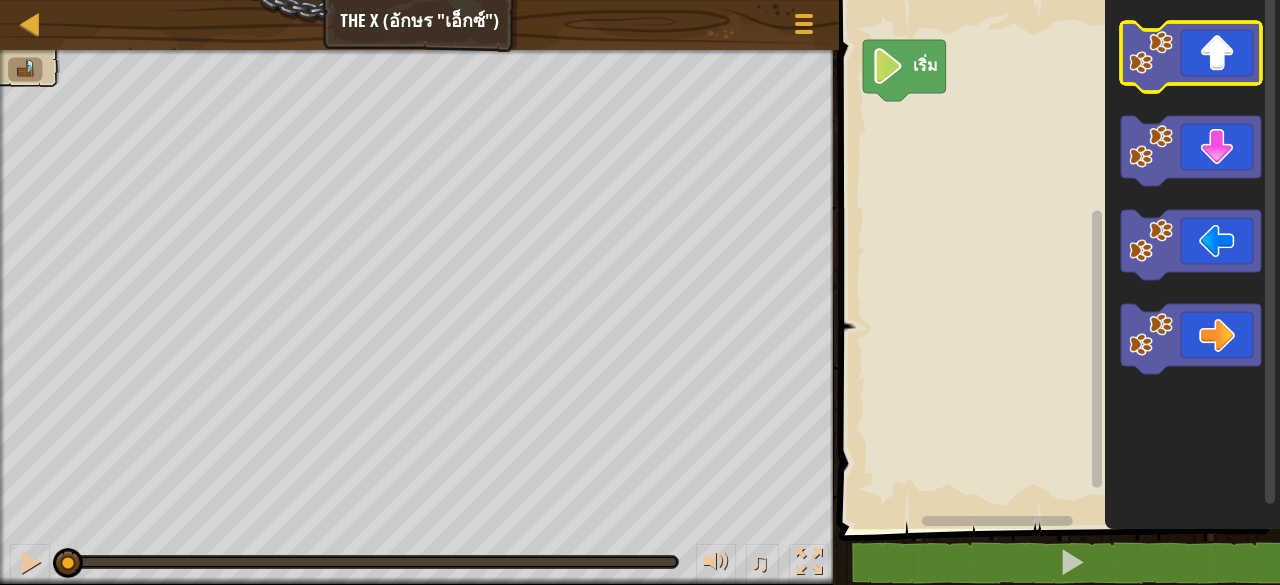 click 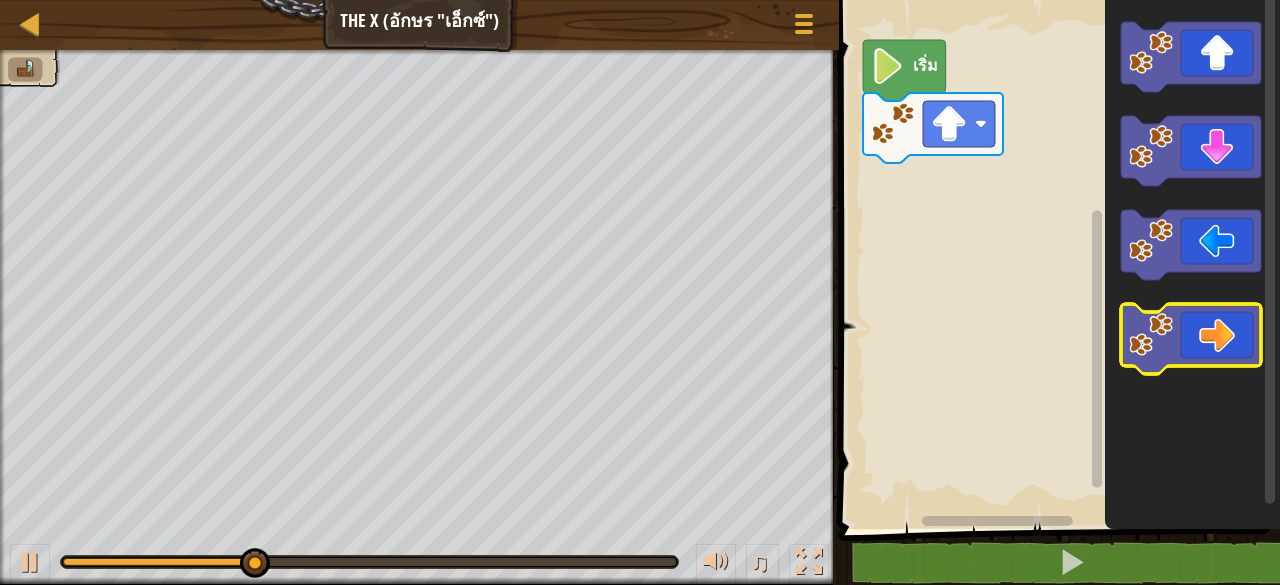 click 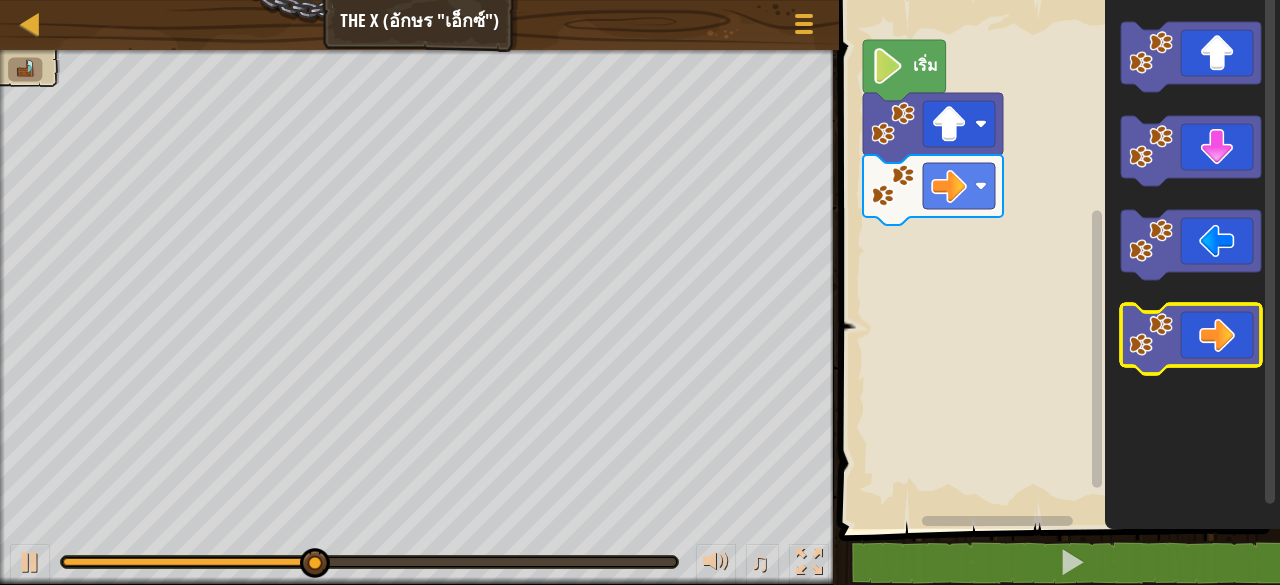 click 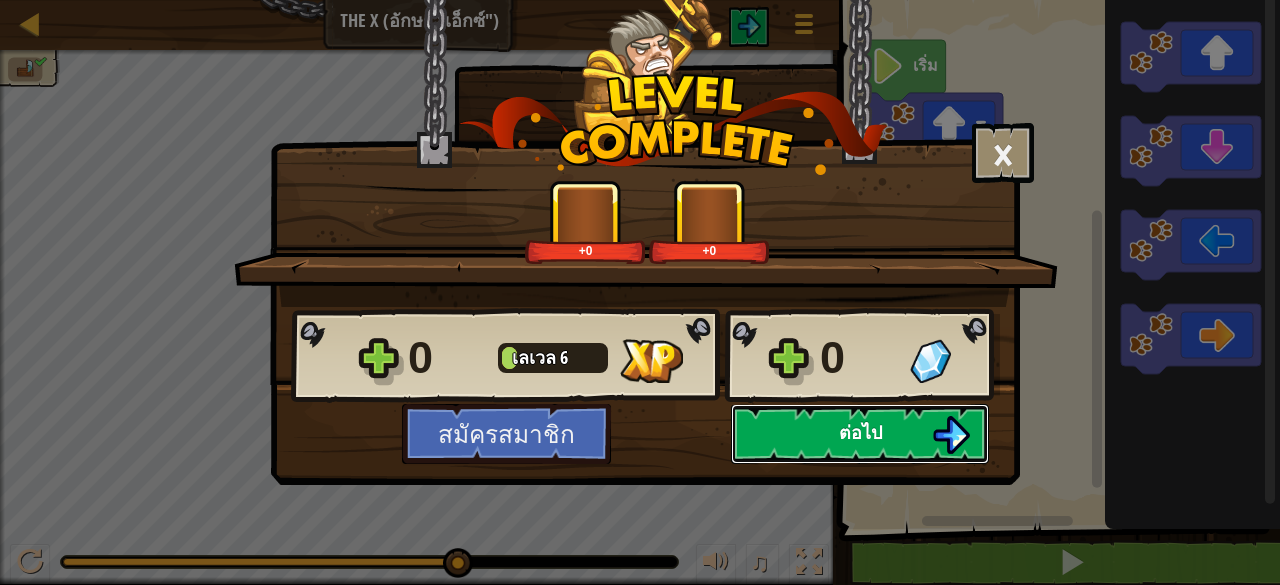 click at bounding box center [951, 435] 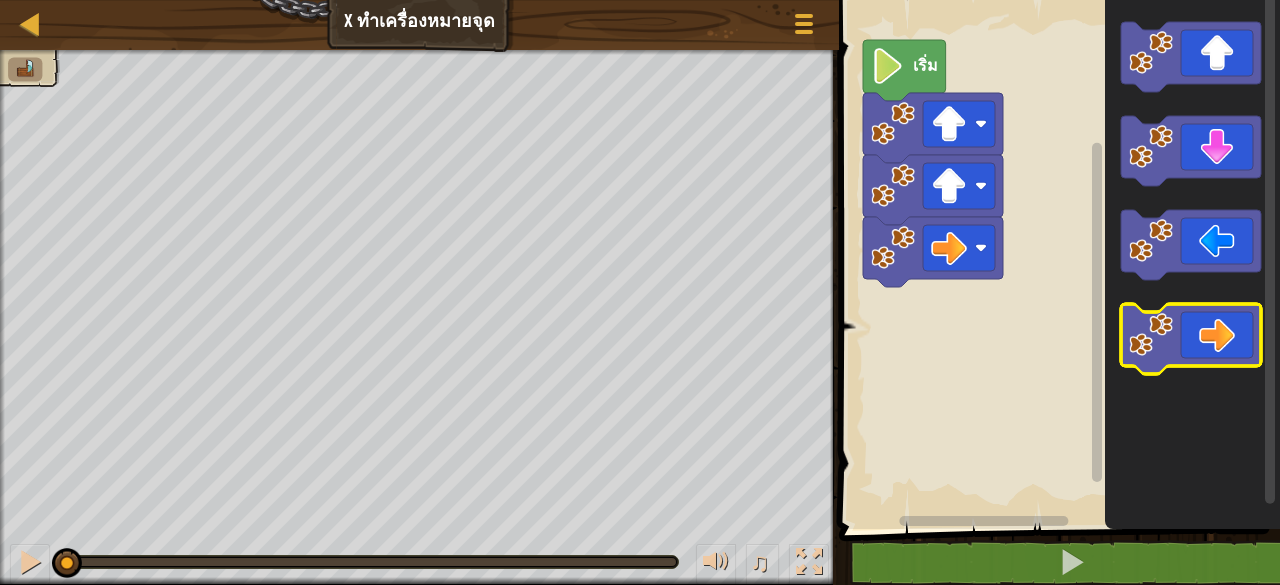 click 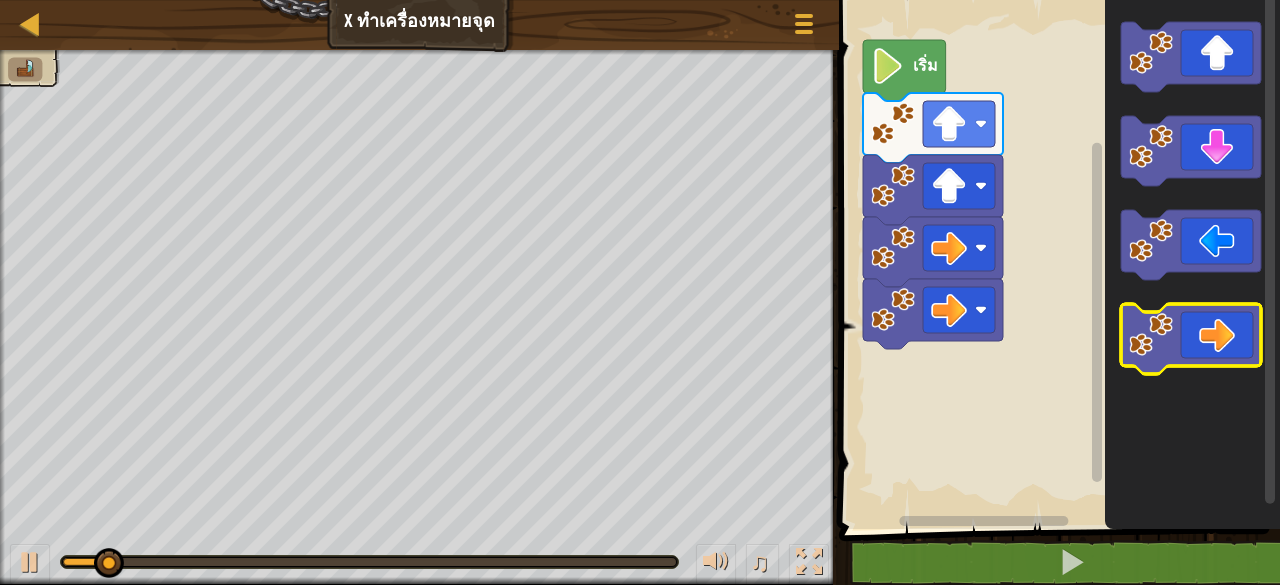 click 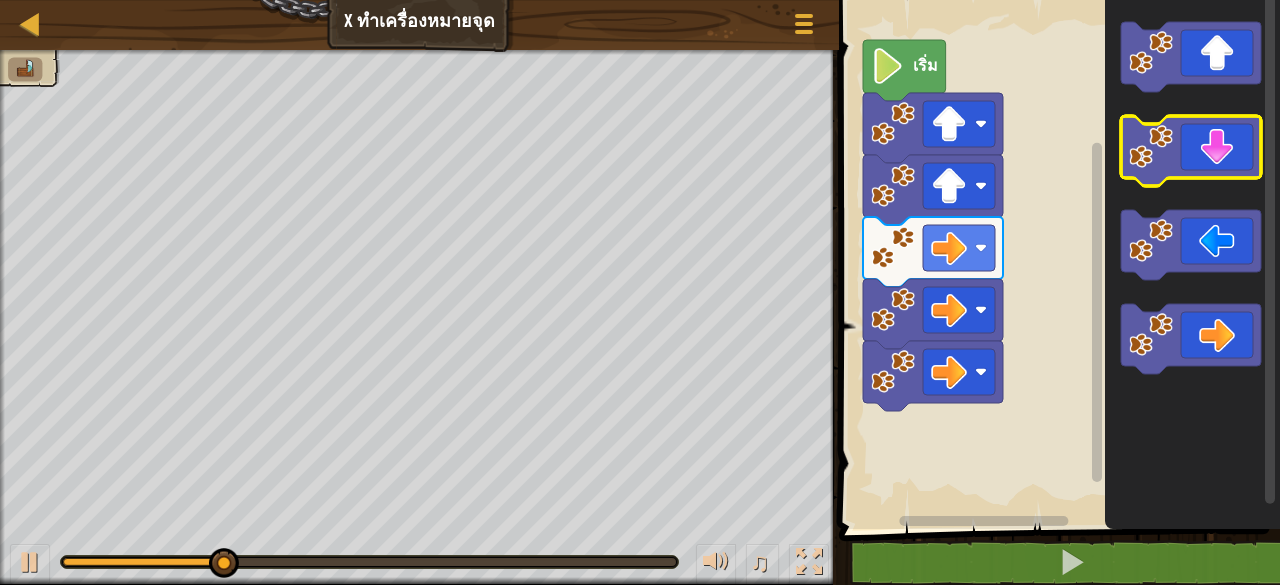 click 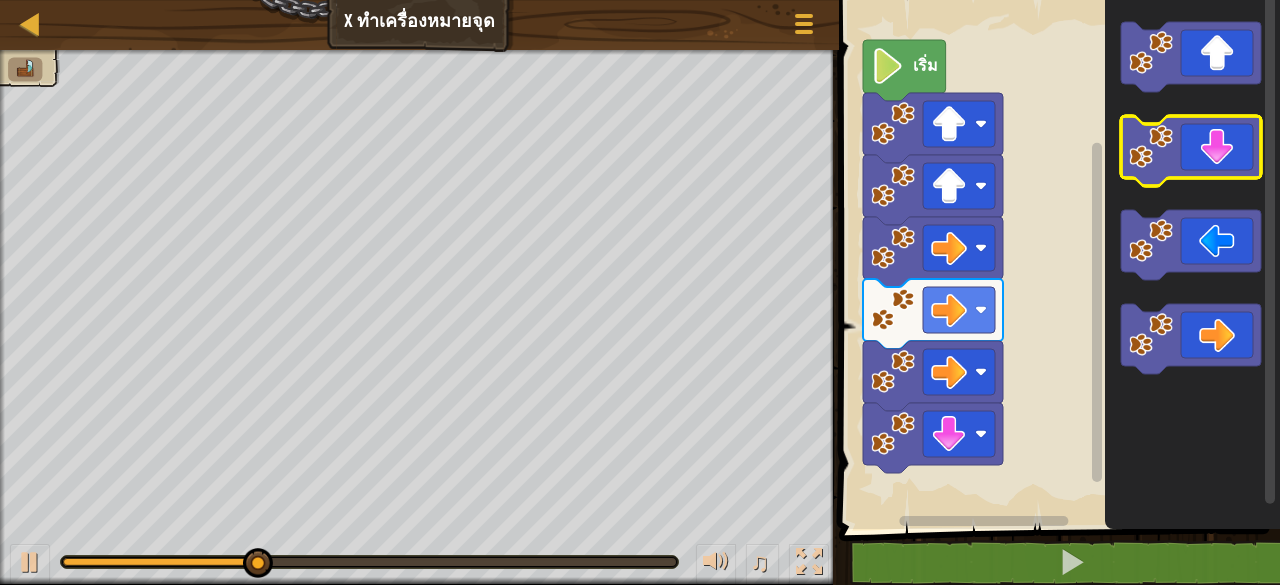 click 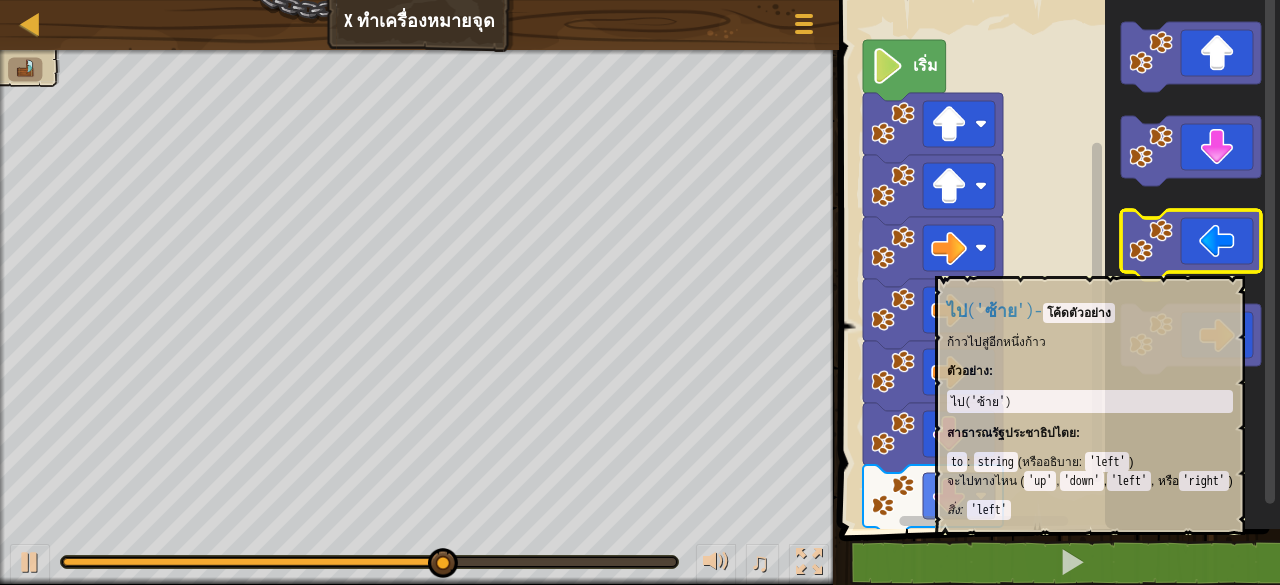 click 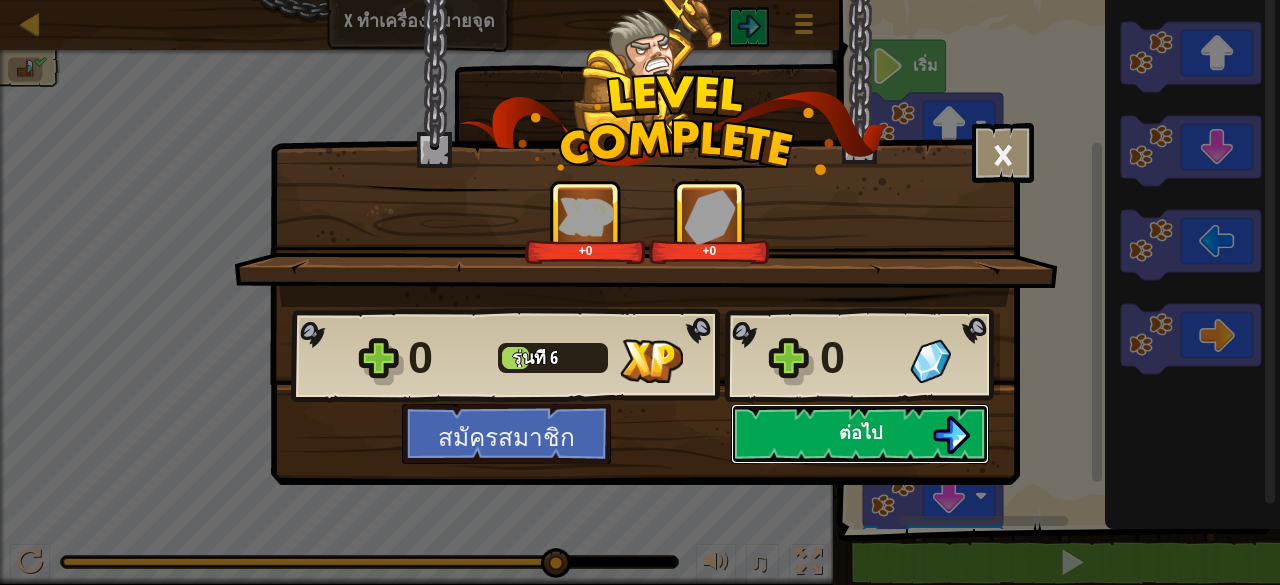 click at bounding box center (951, 435) 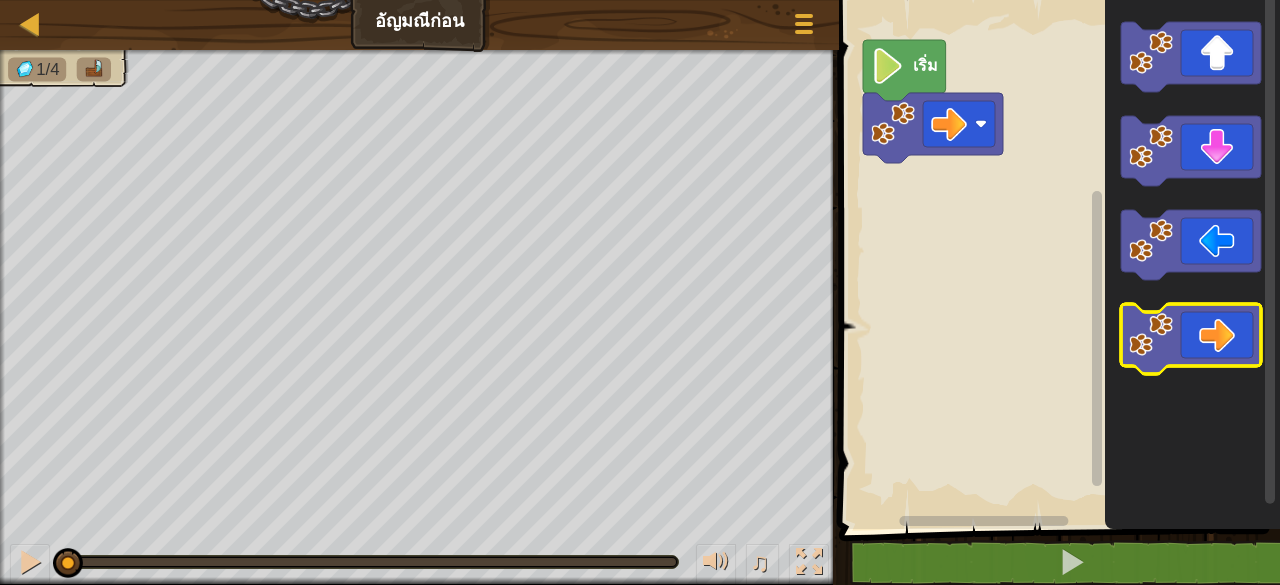click 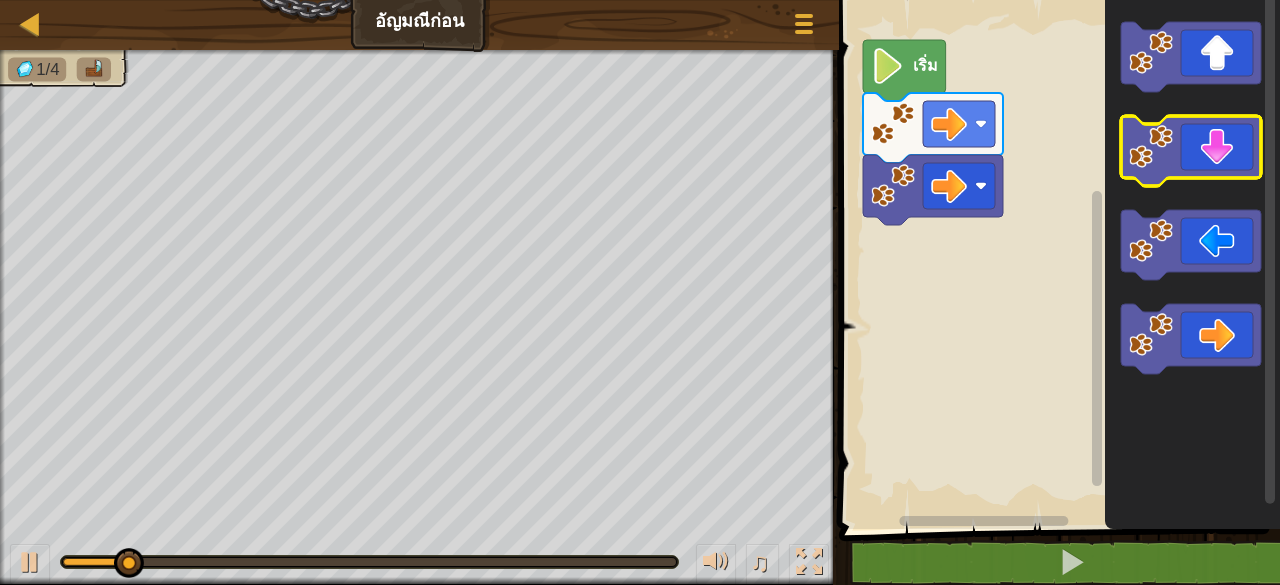 click 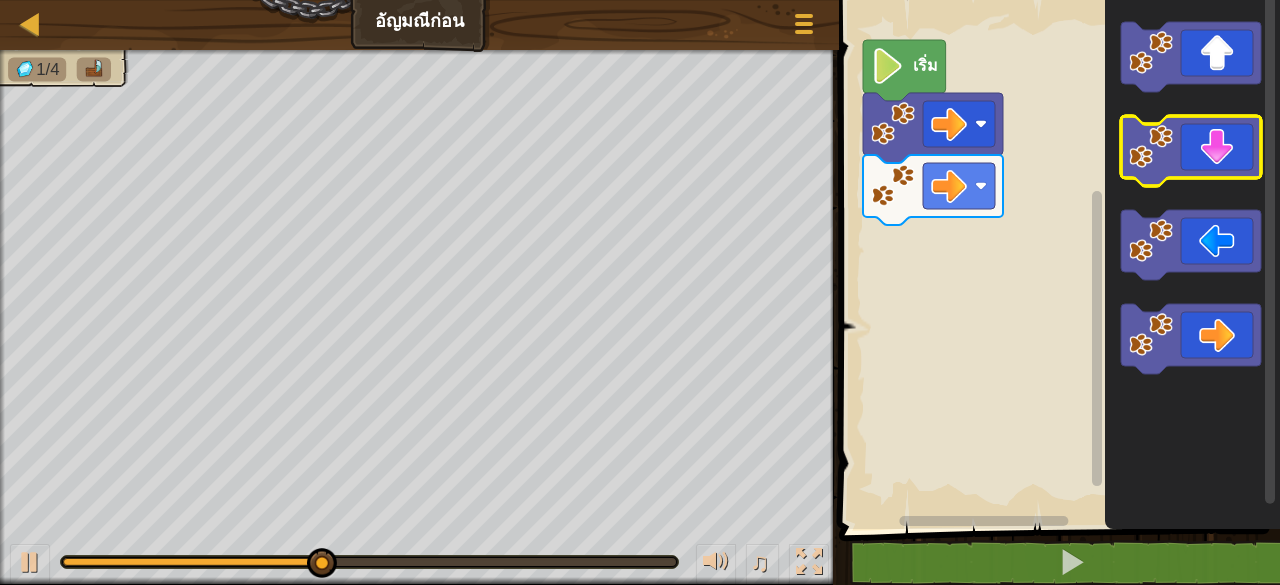 click 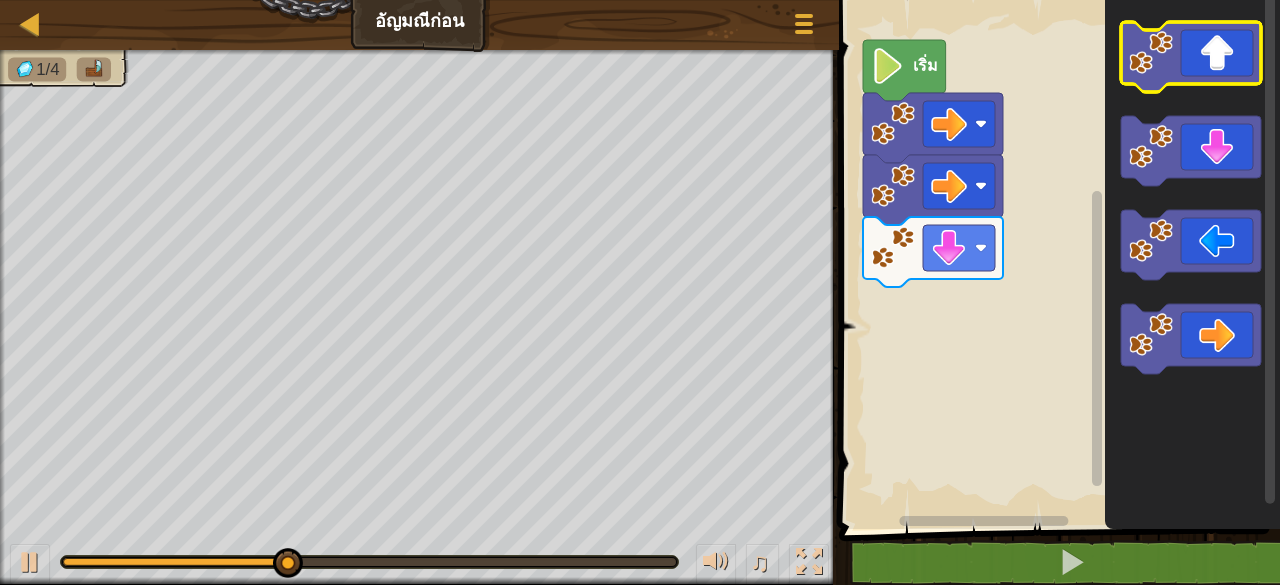 click 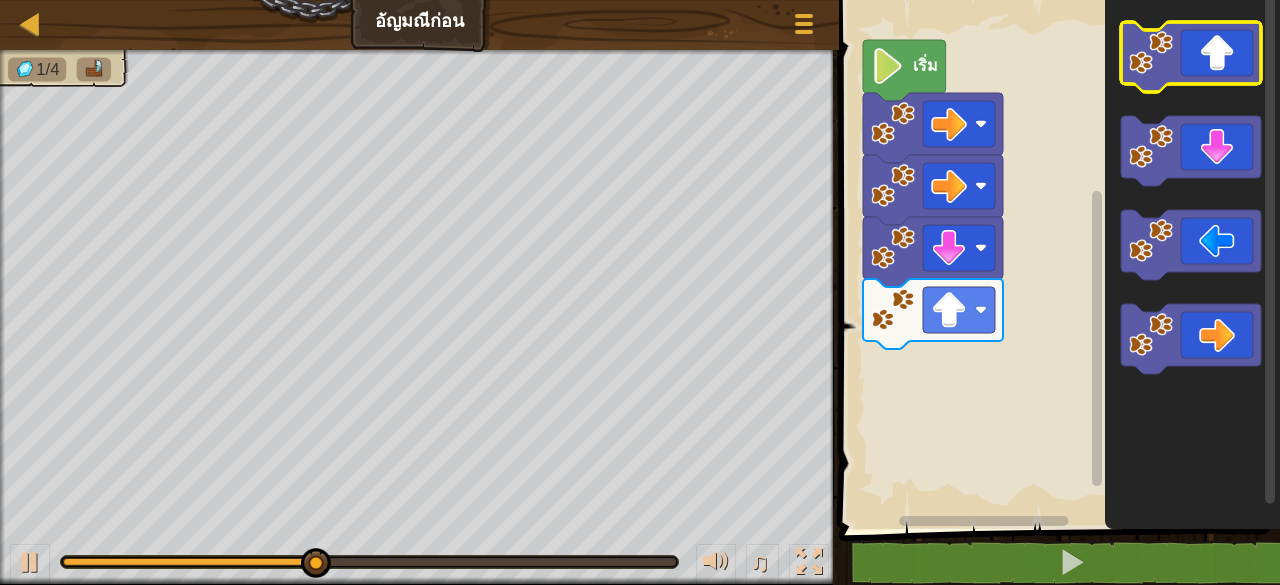 click 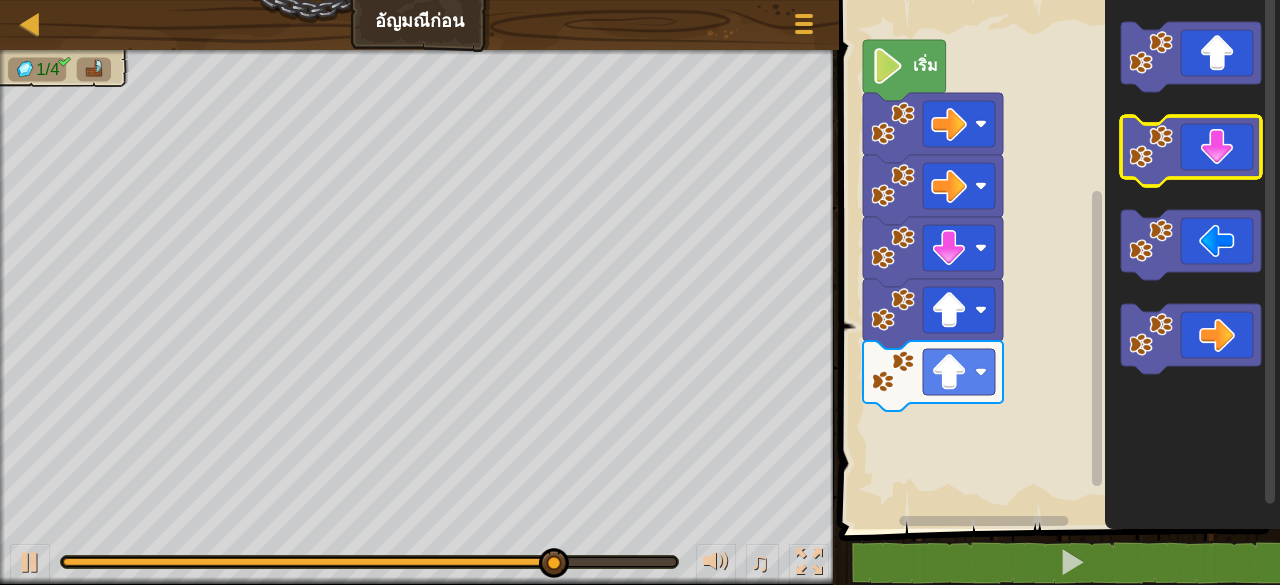 click 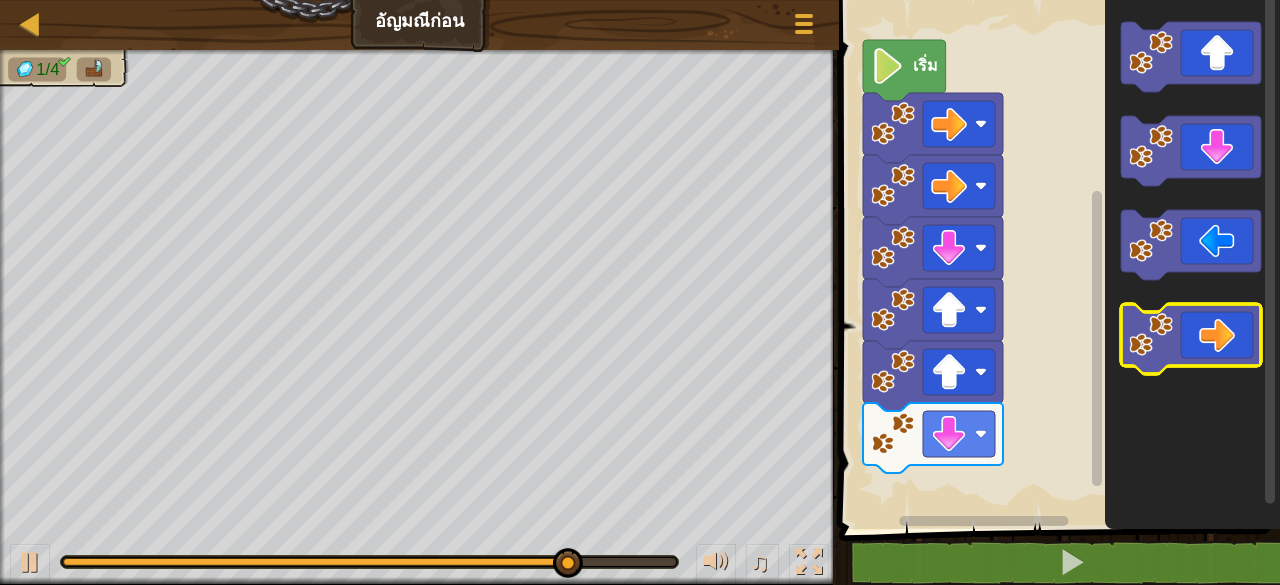 click 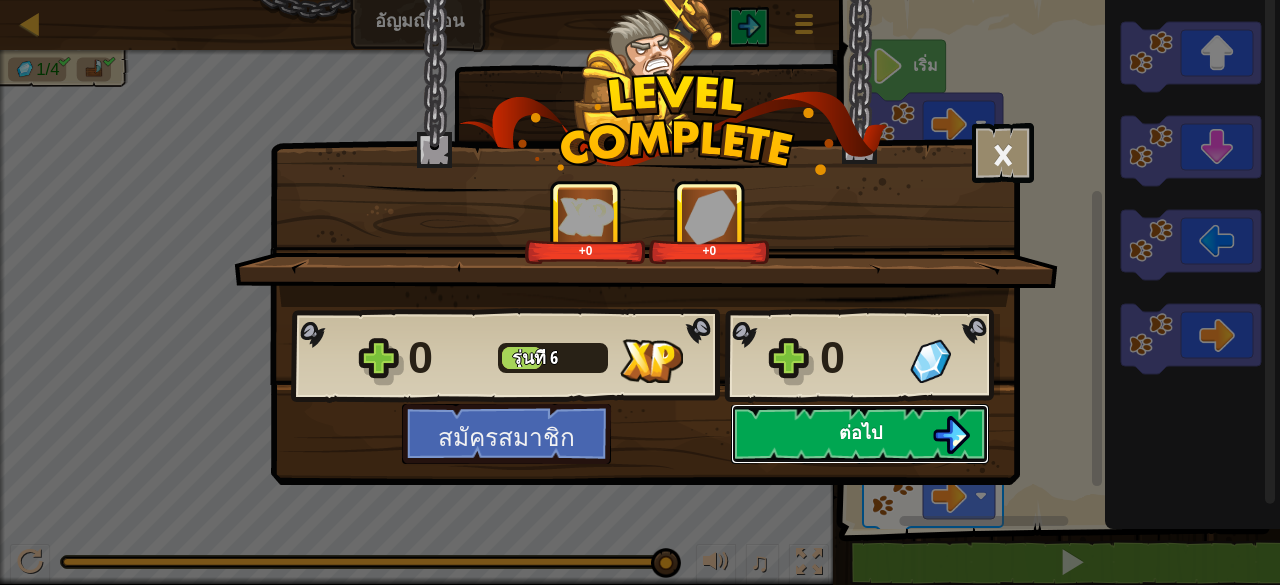 click on "ต่อไป" at bounding box center [860, 432] 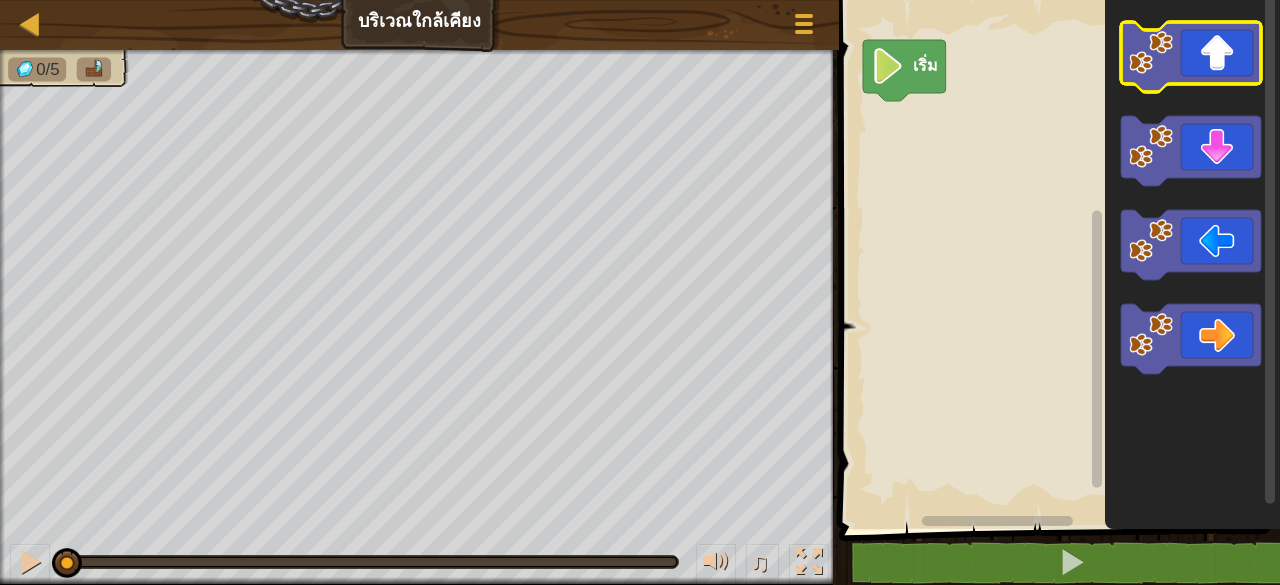click 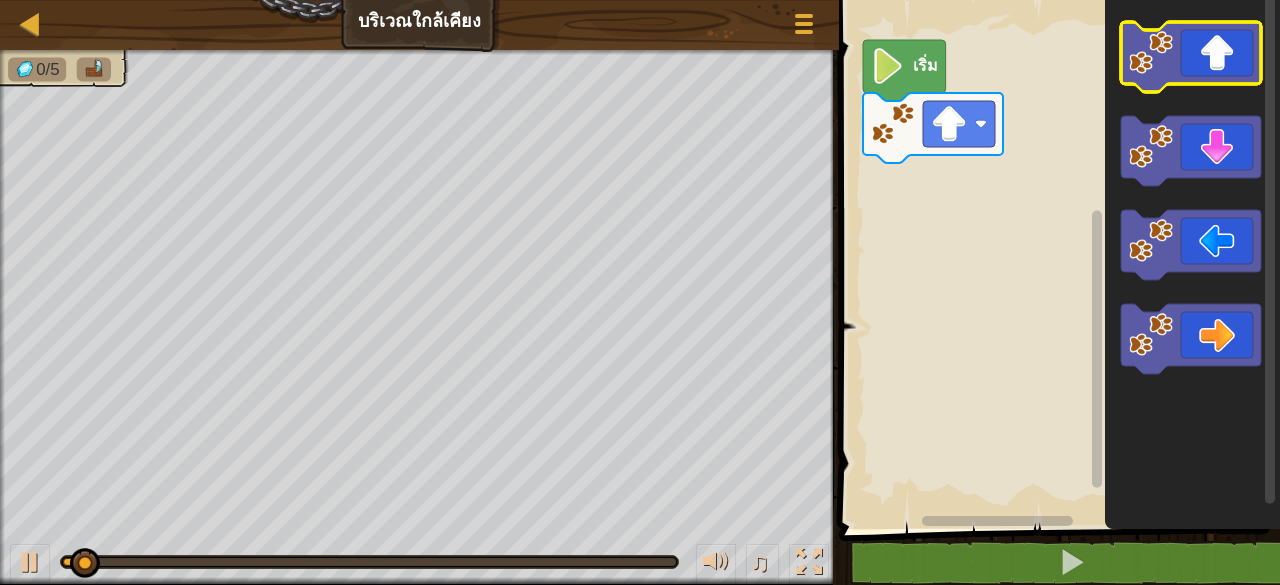 click 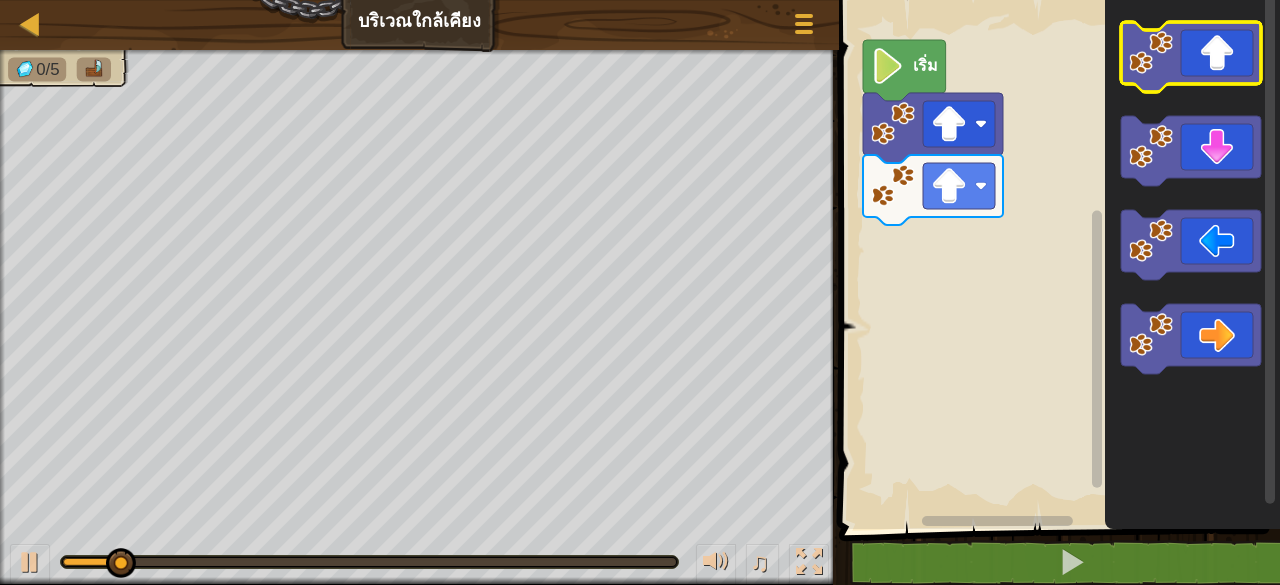 click 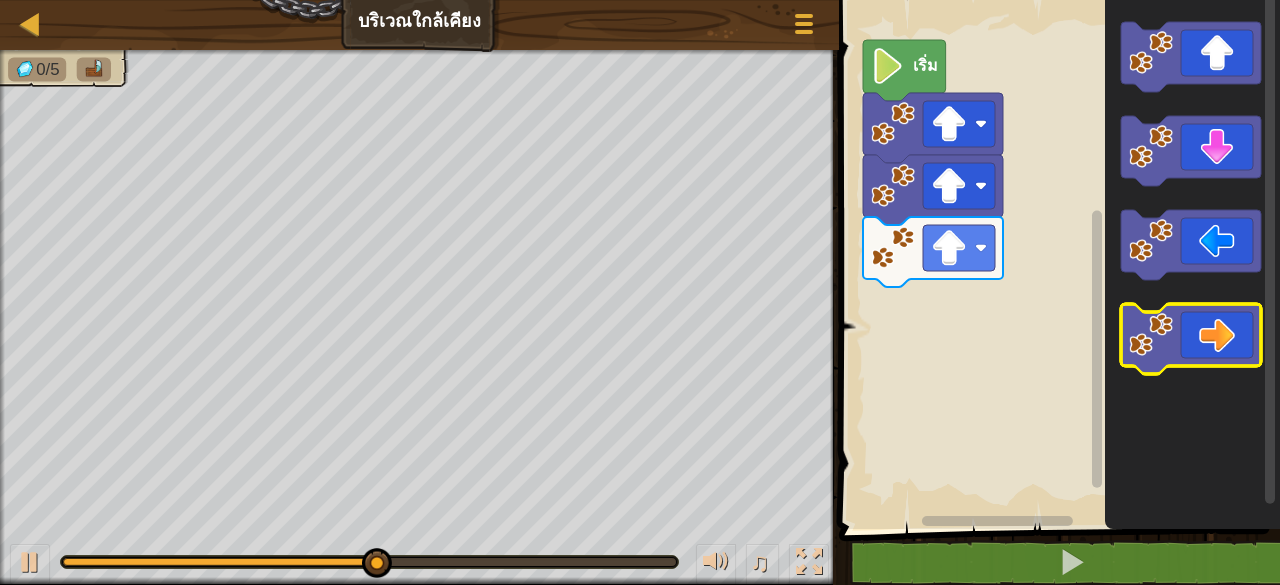 click 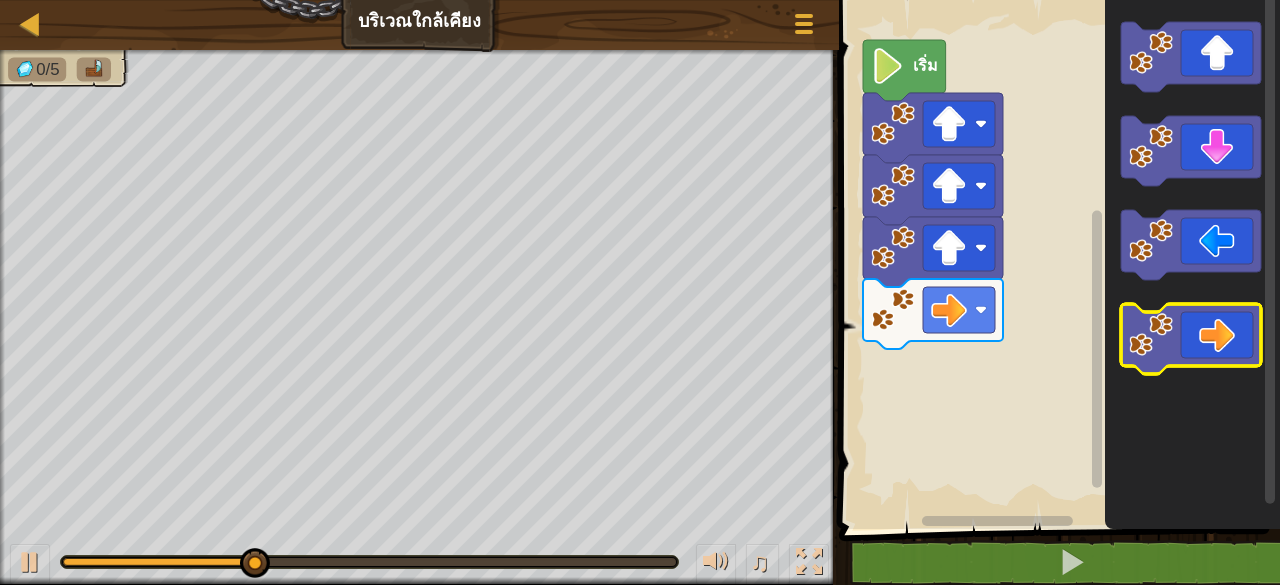 click 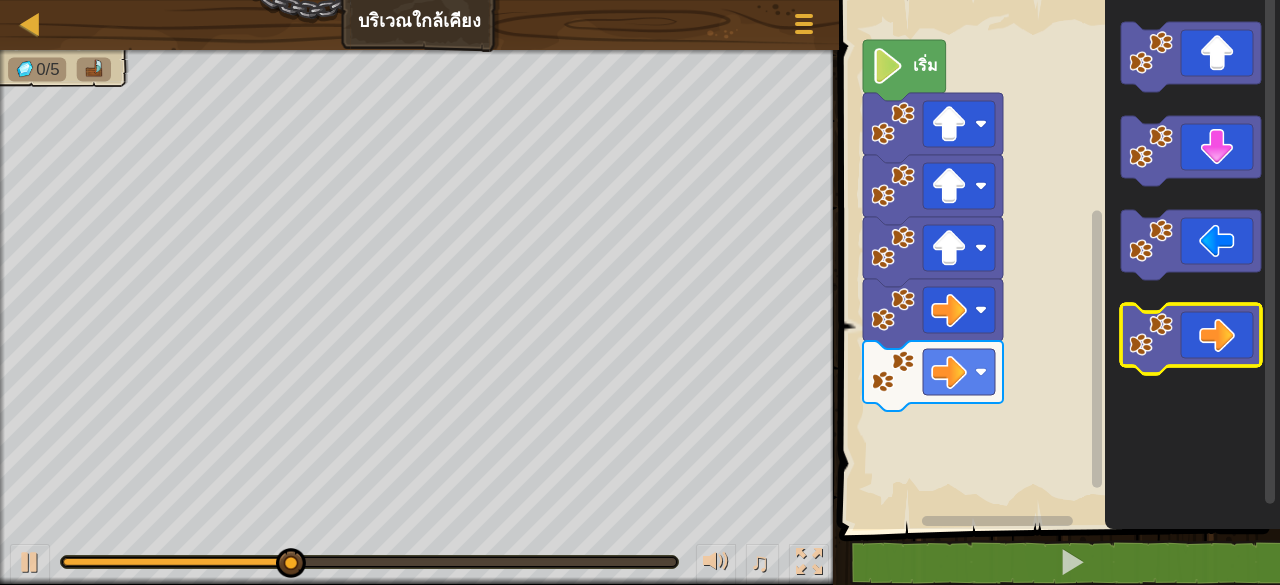 click 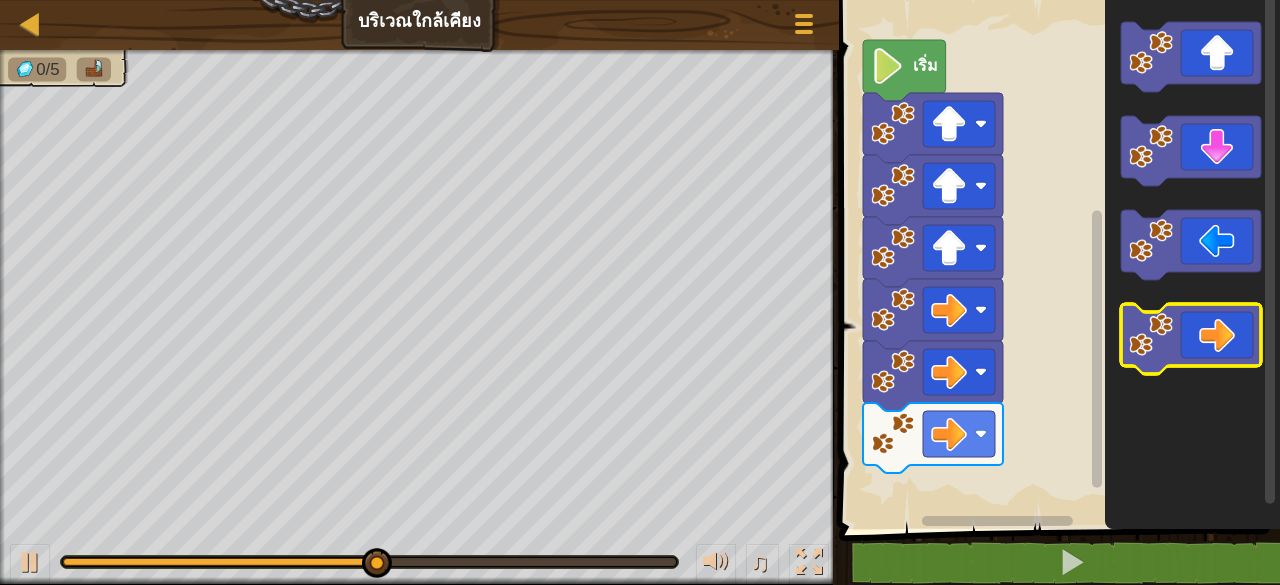 click 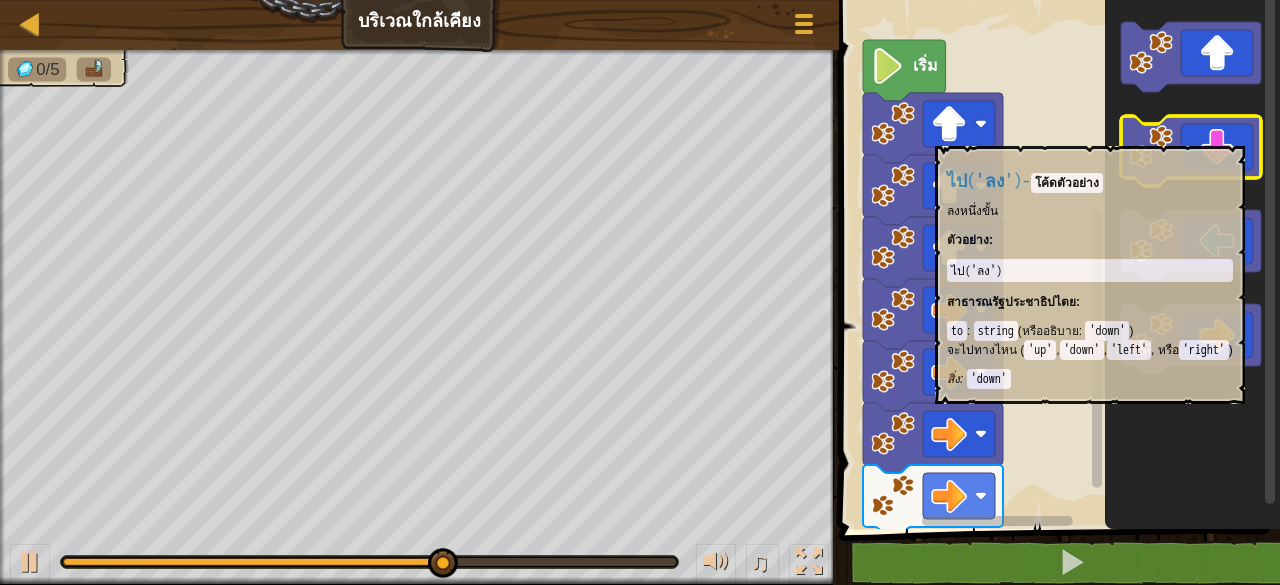 click 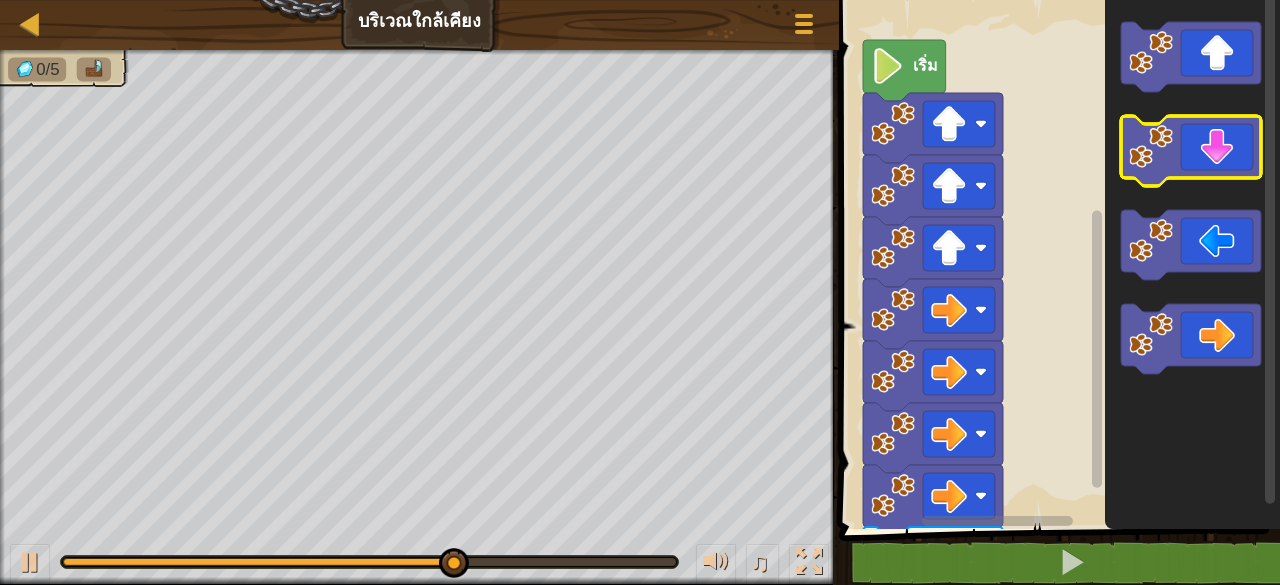click 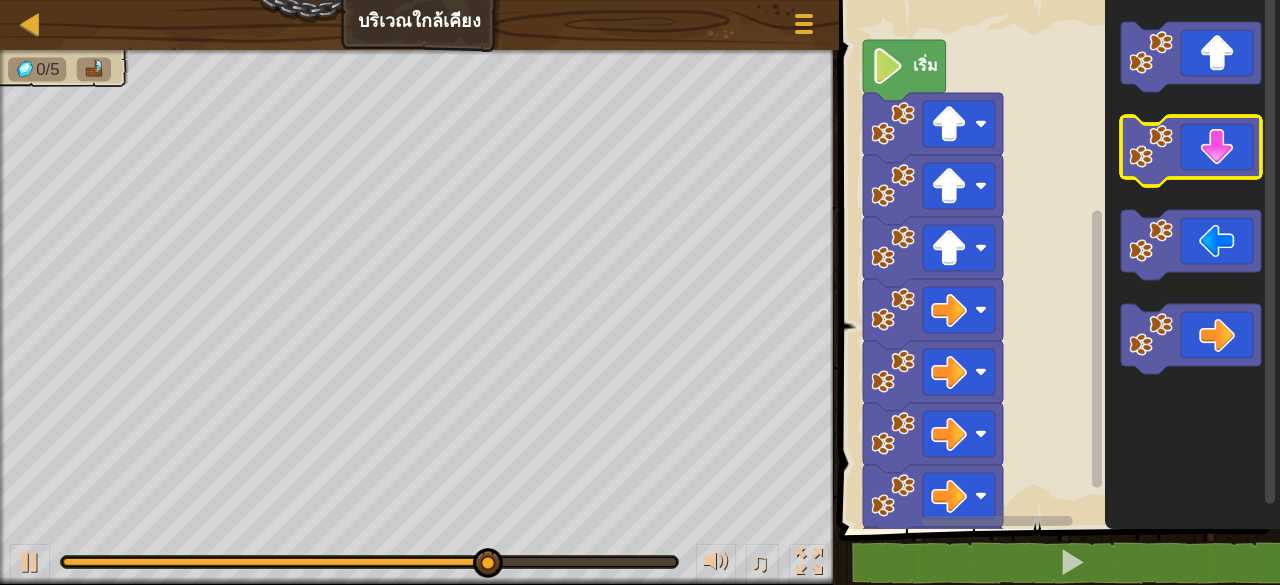click 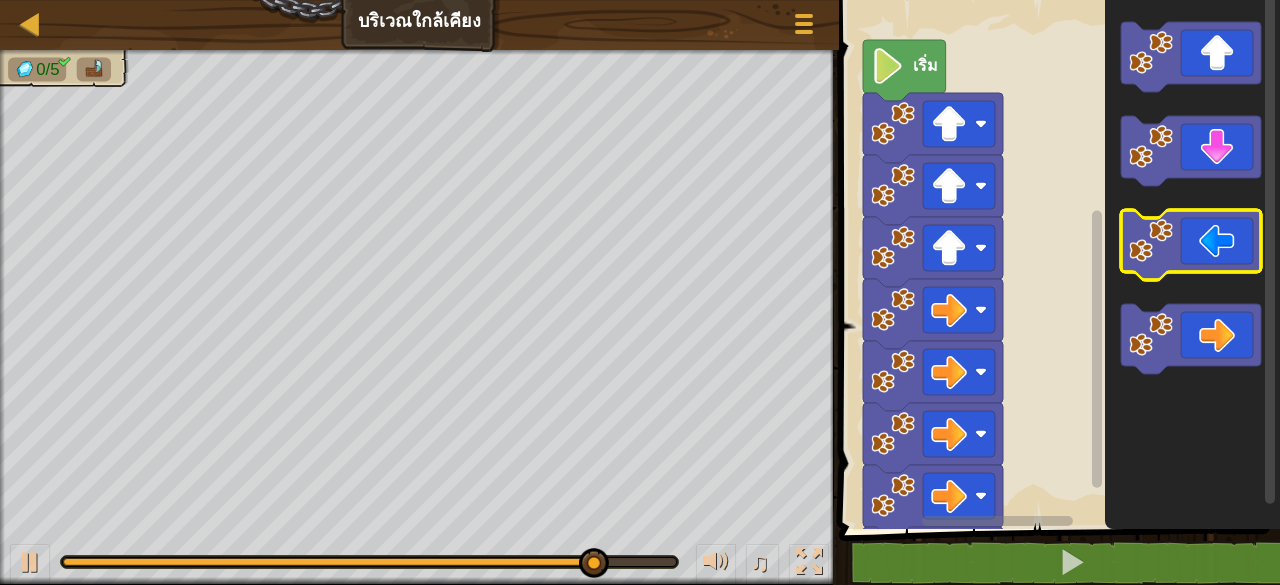 click 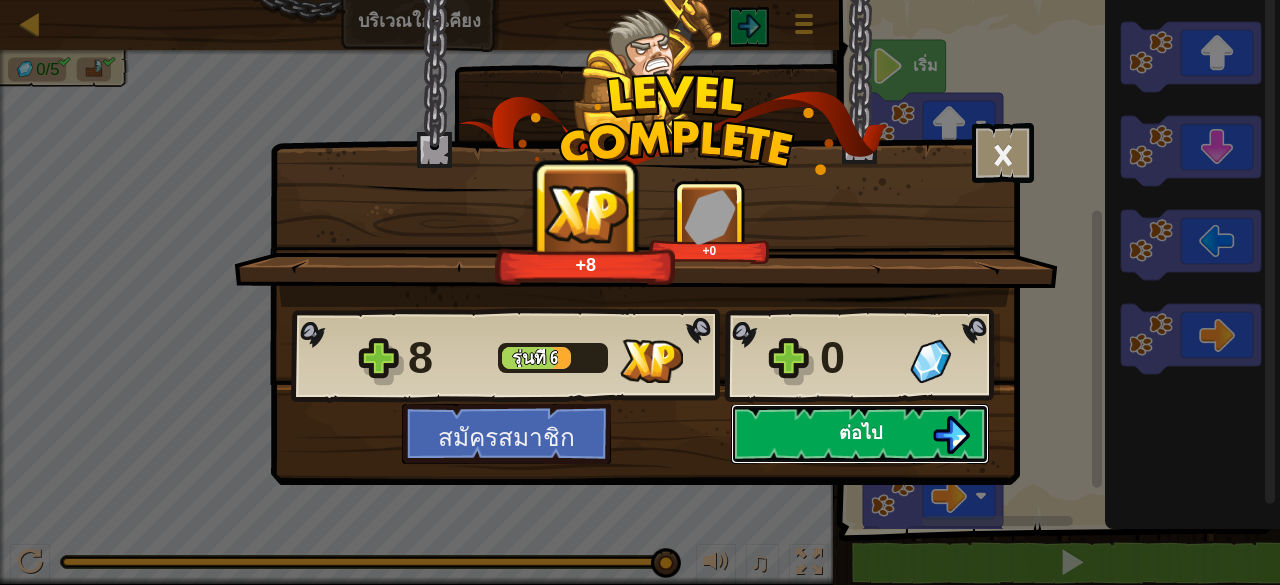 click on "ต่อไป" at bounding box center [860, 434] 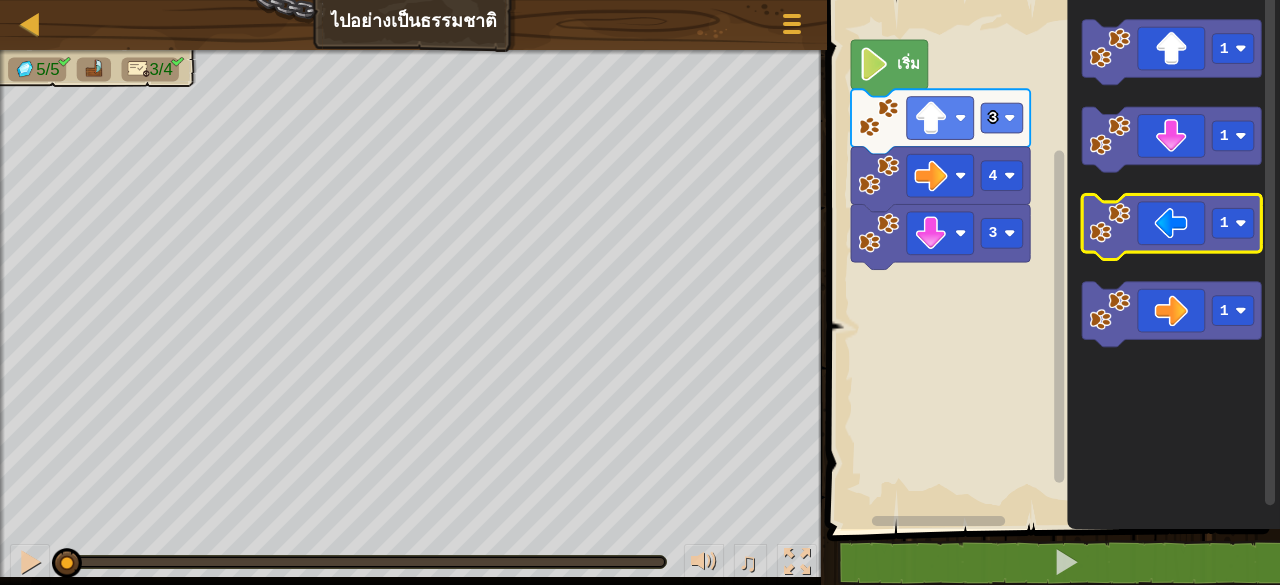 click 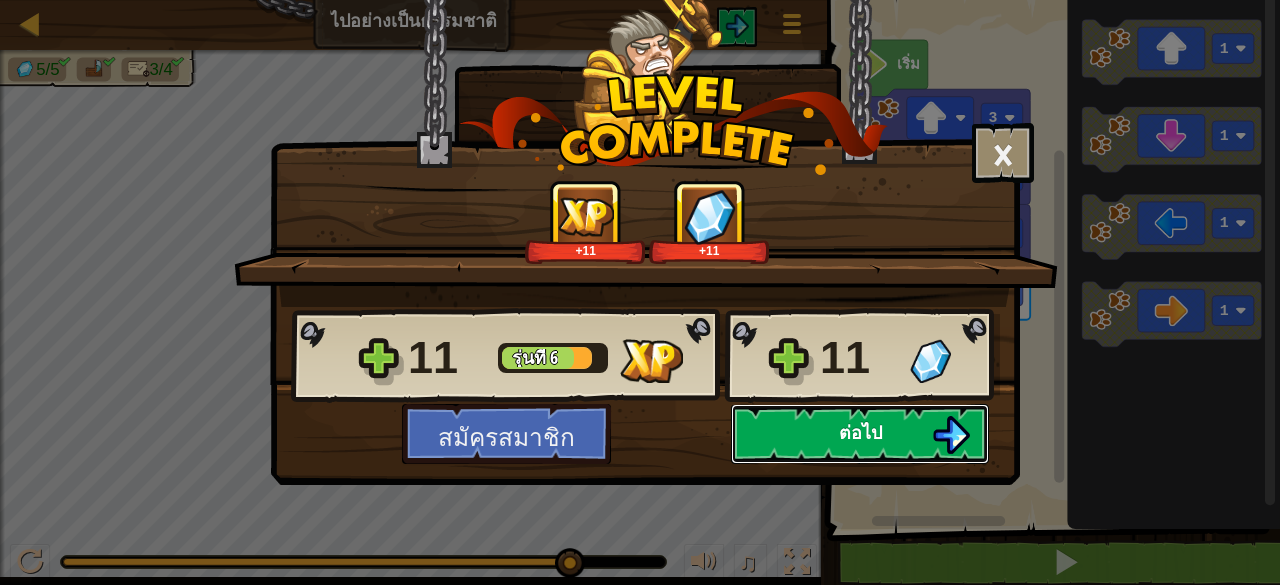 click on "ต่อไป" at bounding box center [860, 432] 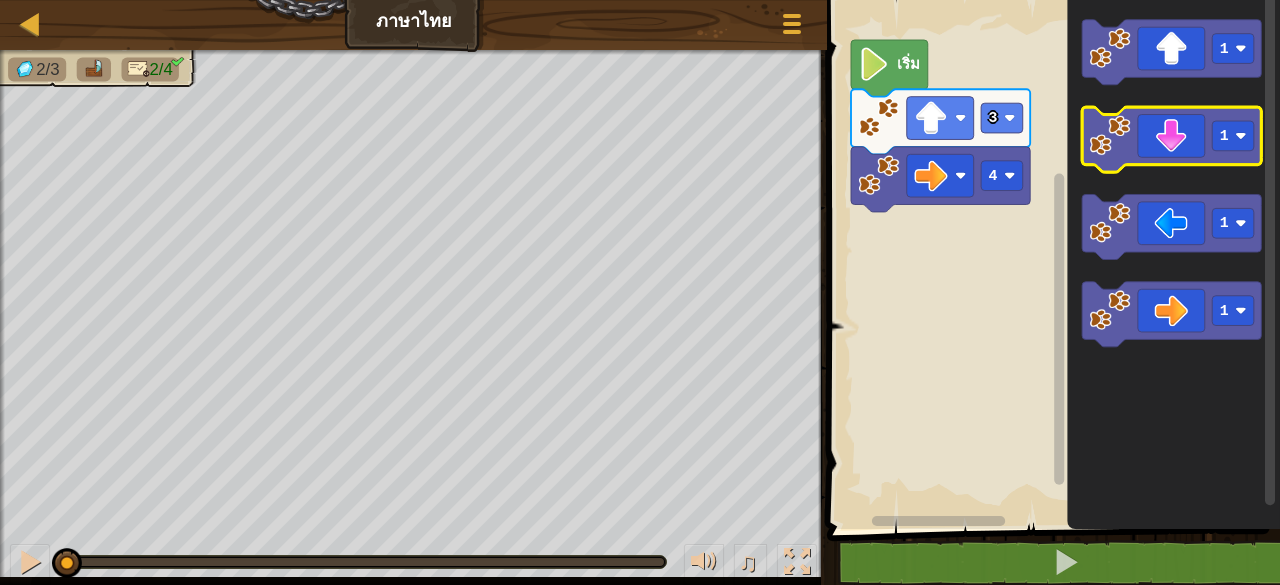 click 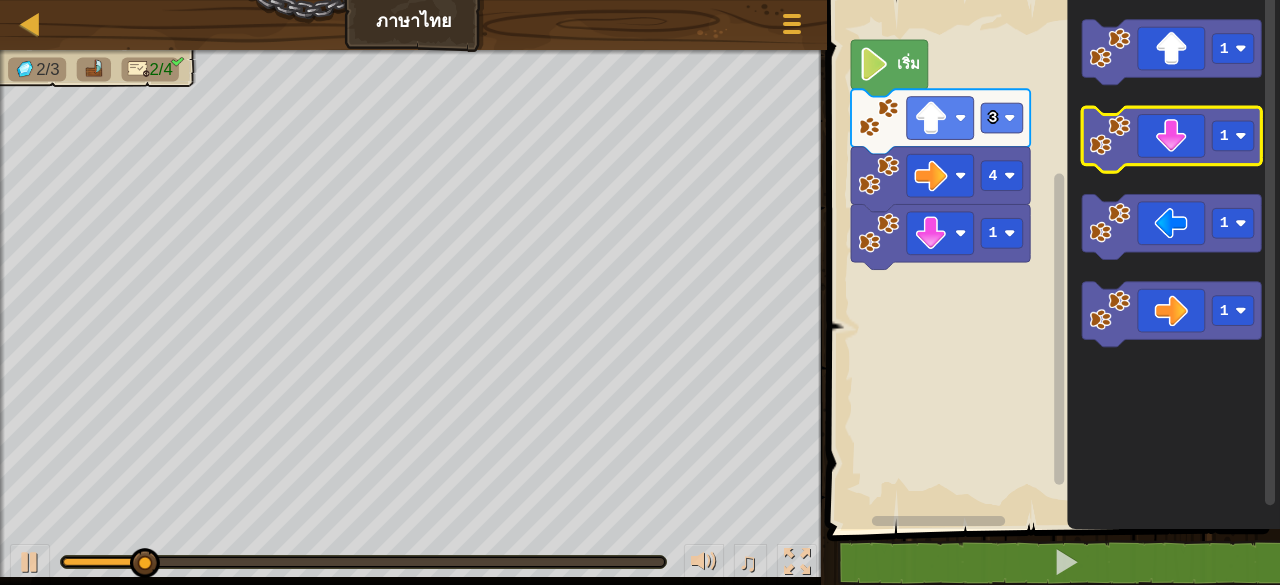 click 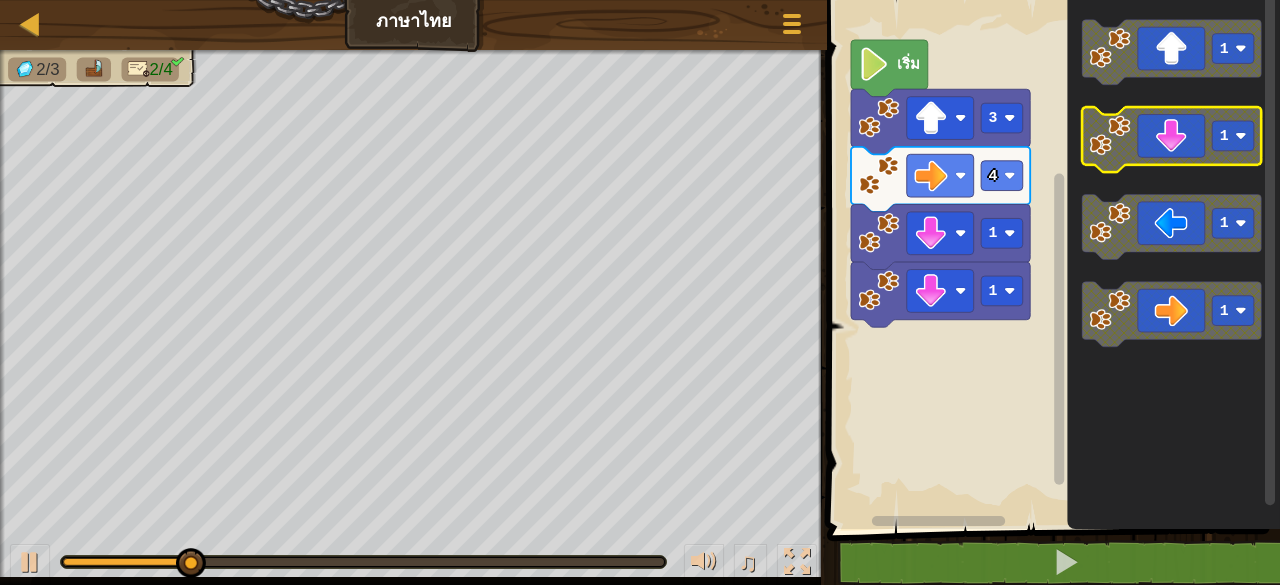 click 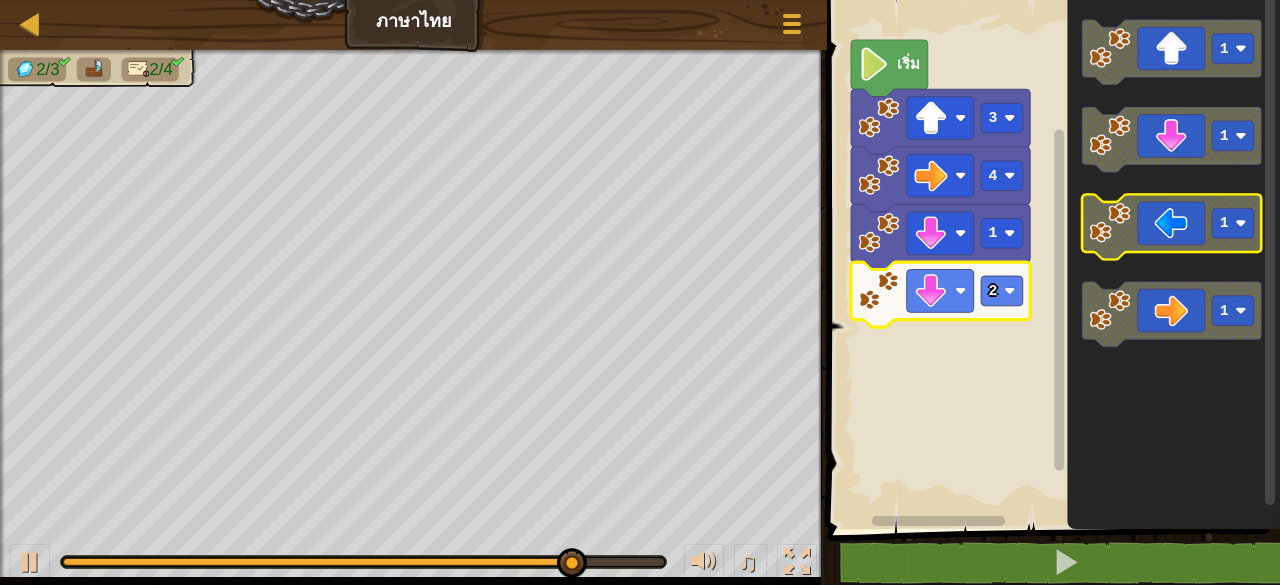 click 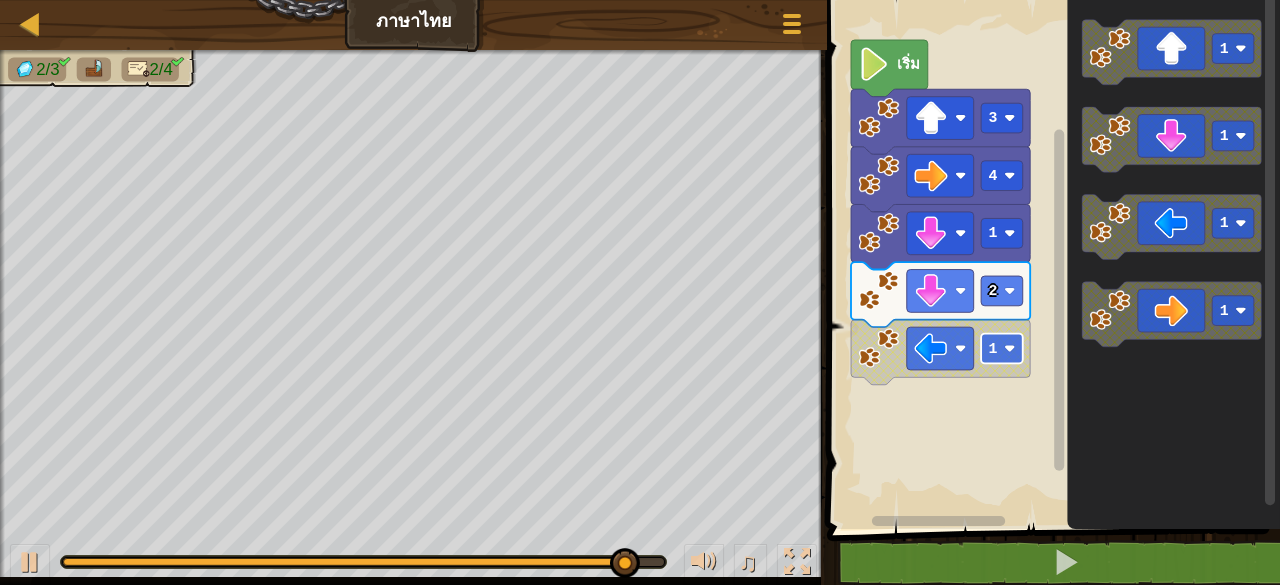 click 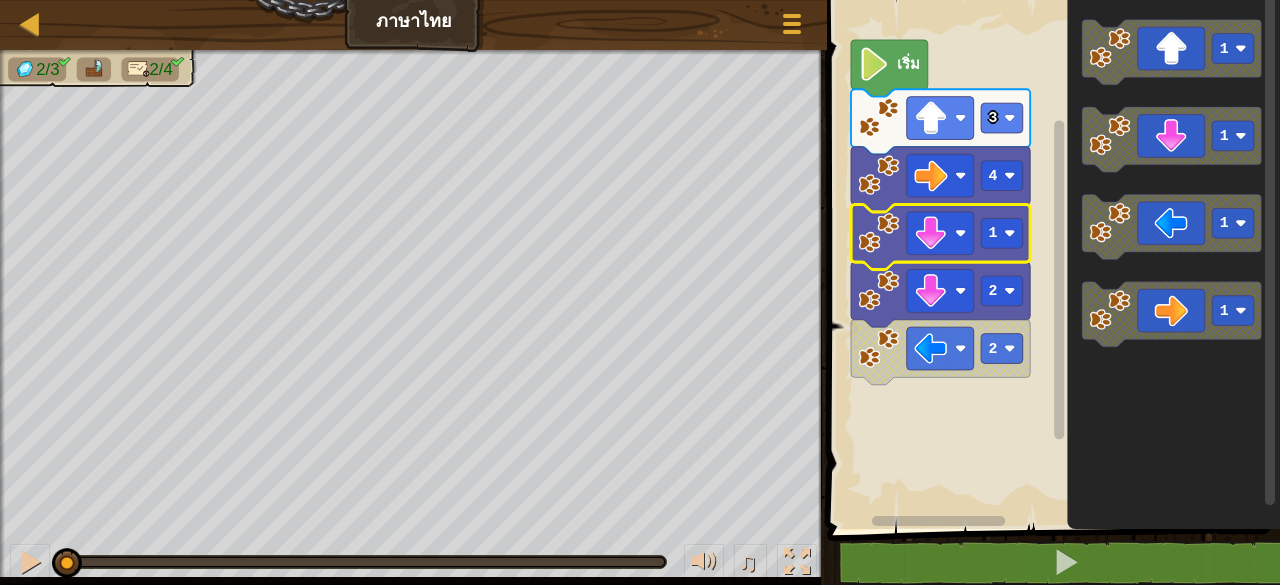 drag, startPoint x: 668, startPoint y: 571, endPoint x: 0, endPoint y: 528, distance: 669.38257 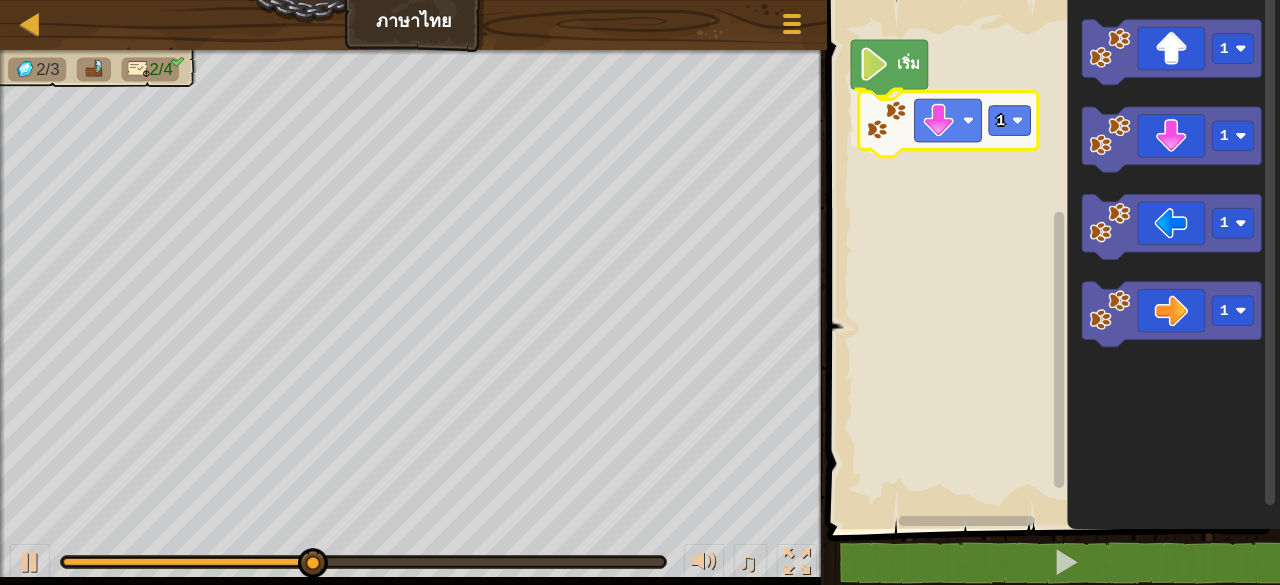click on "เริ่ม 1 1 1 1 1 1" at bounding box center (1050, 259) 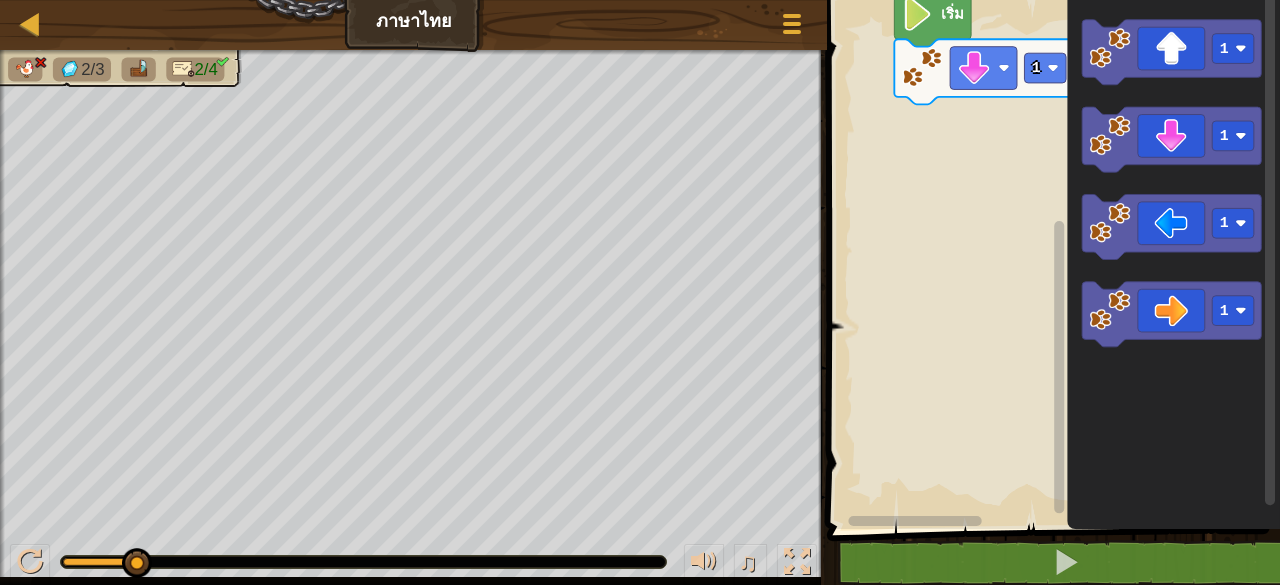 click 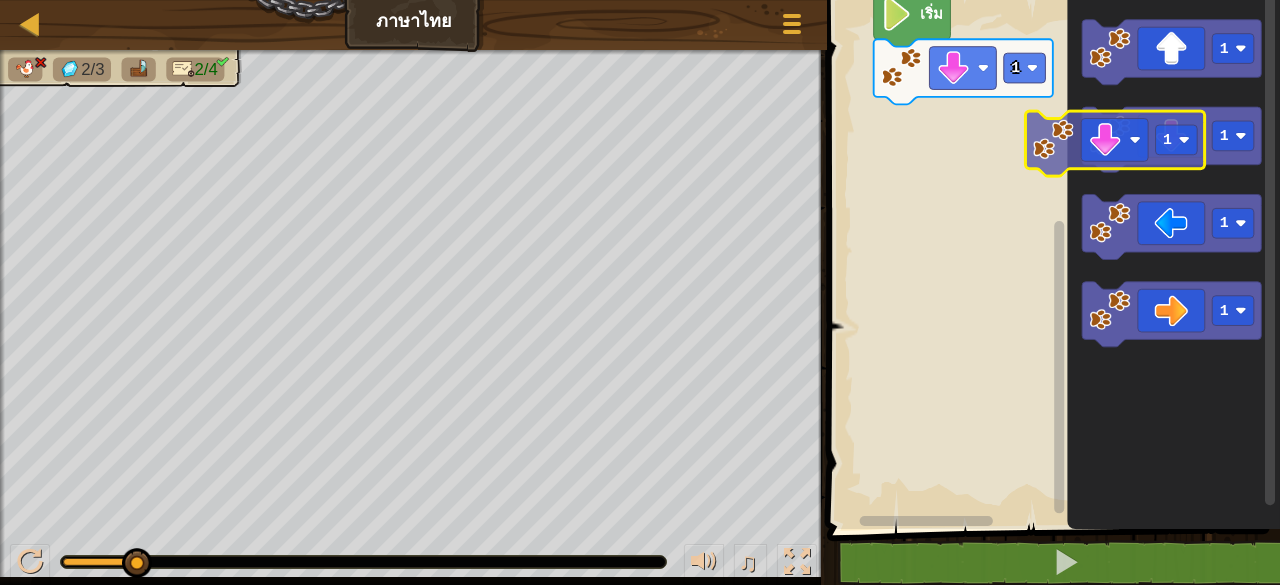 click on "1 เริ่ม 1 1 1 1 1" at bounding box center (1050, 259) 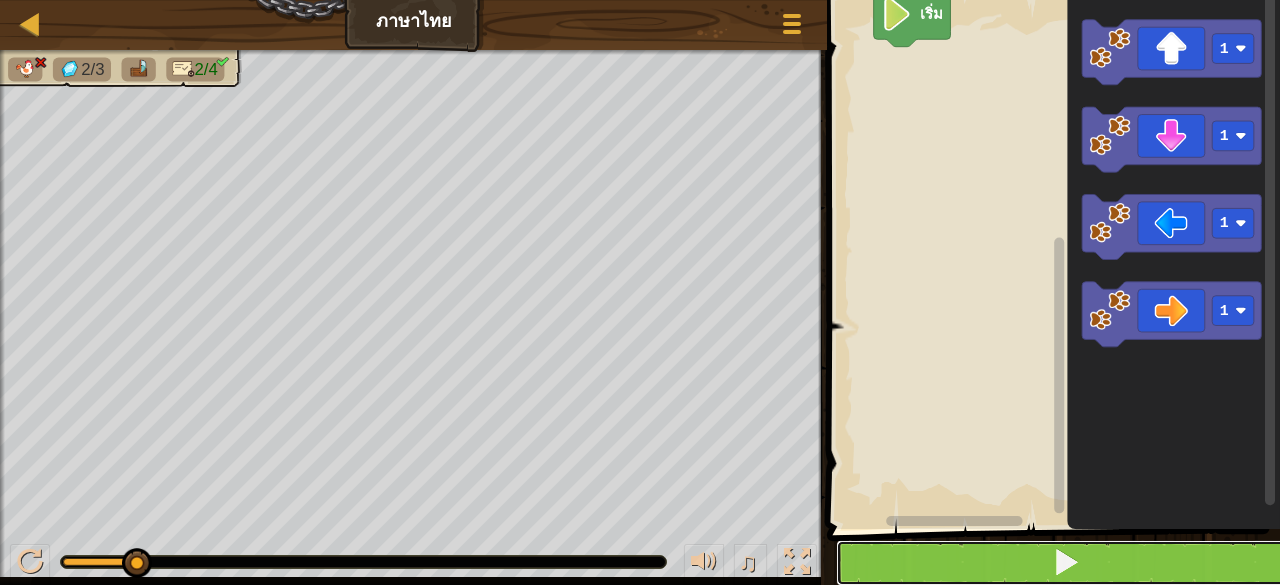 click at bounding box center (1065, 563) 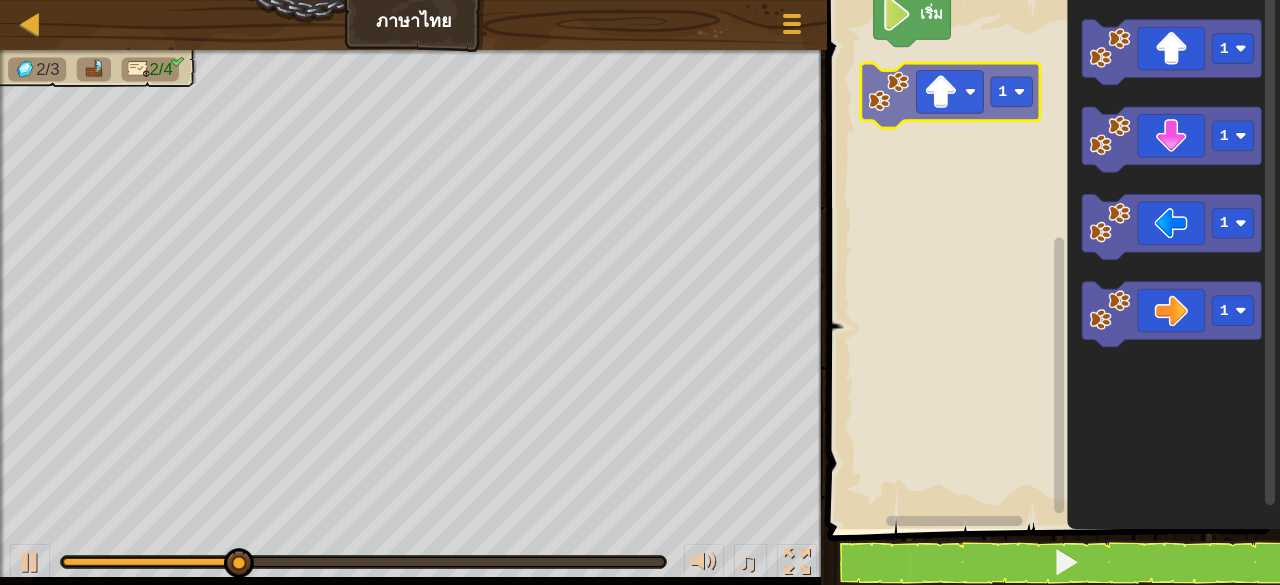 click on "เริ่ม 1 1 1 1 1 1" at bounding box center [1050, 259] 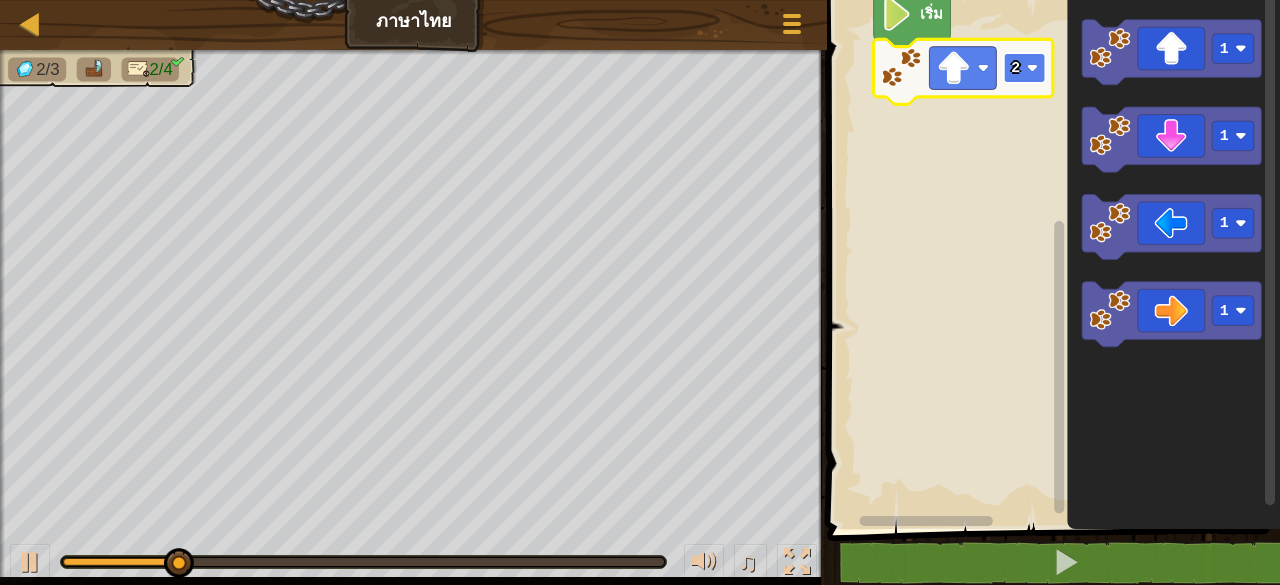 click on "2" 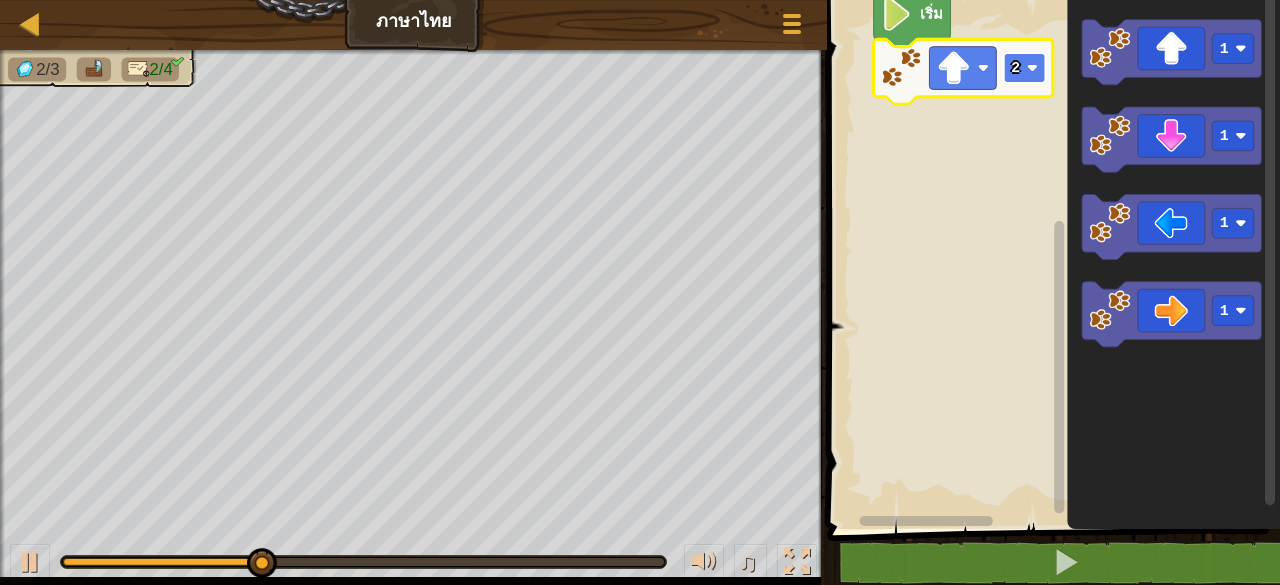 click 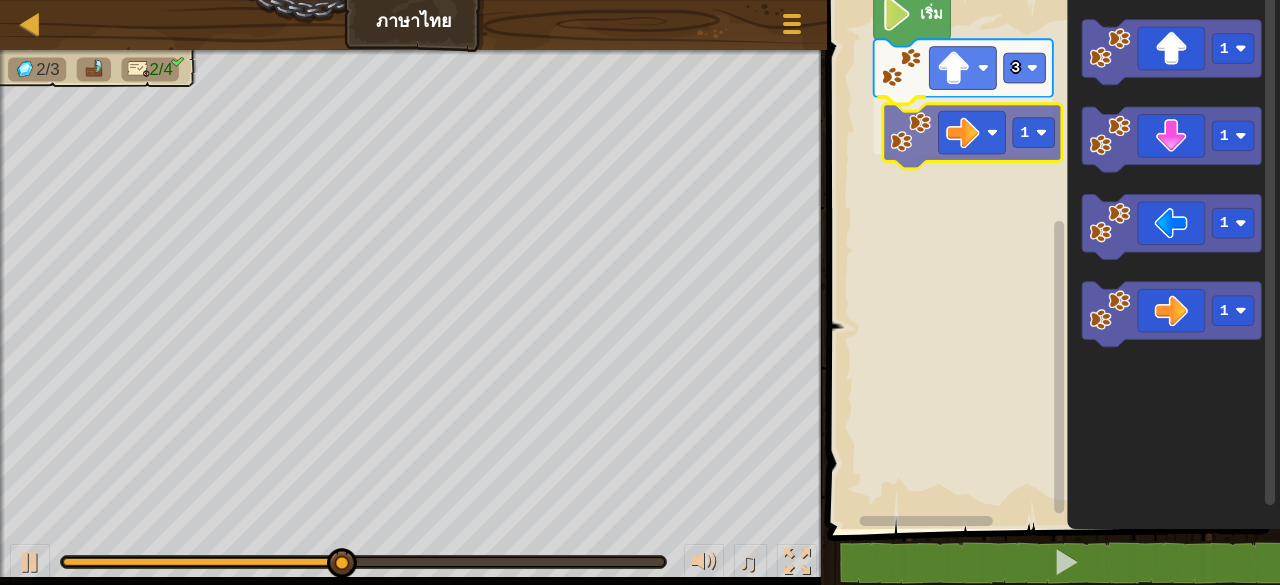 click on "เริ่ม 3 1 1 1 1 1 1" at bounding box center (1050, 259) 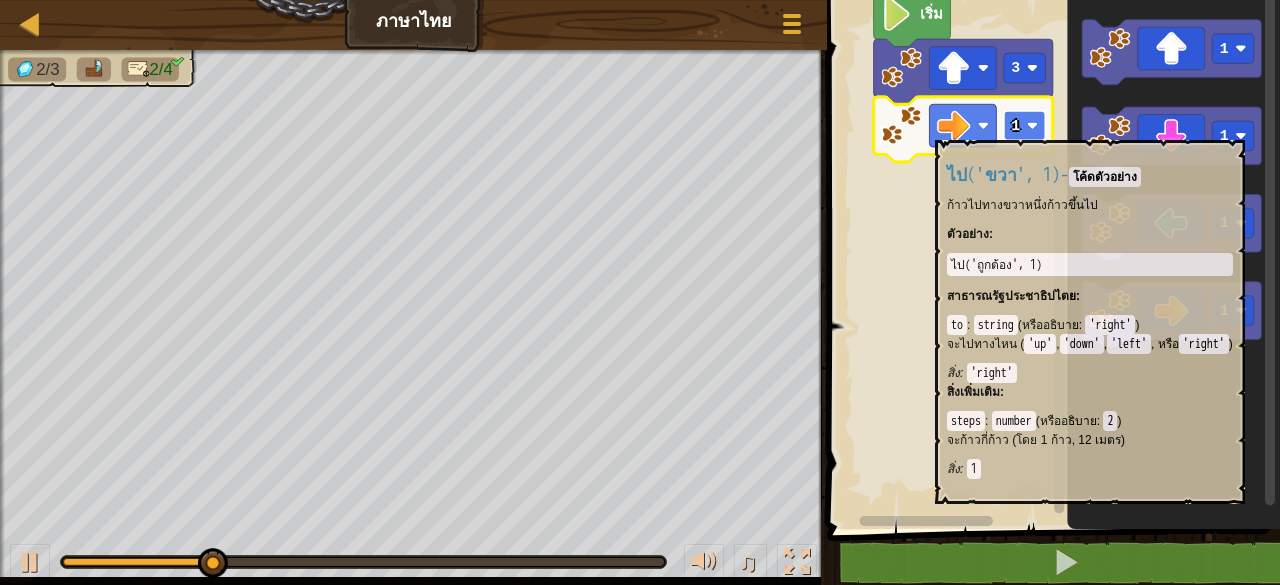 click on "1" 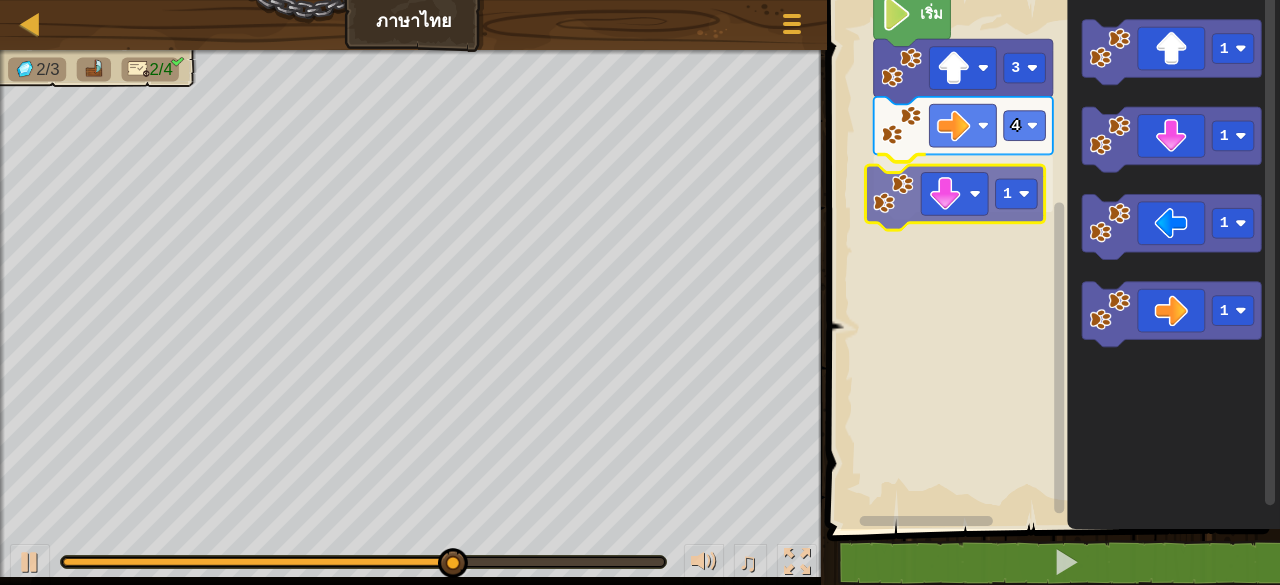 click on "เริ่ม 3 4 1 1 1 1 1 1" at bounding box center (1050, 259) 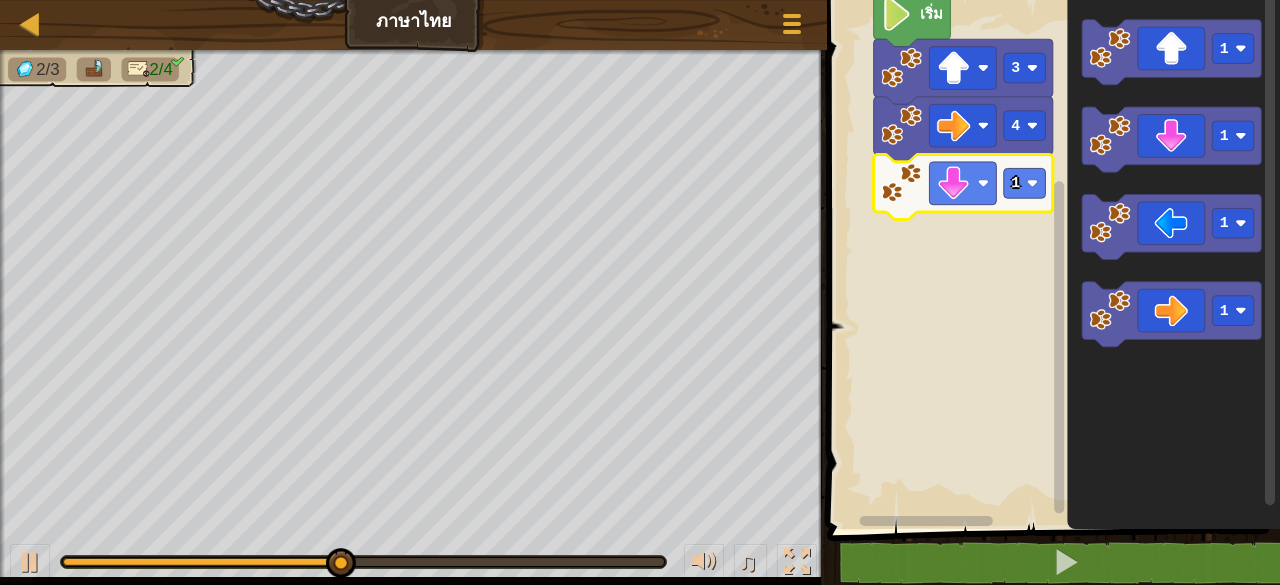 click 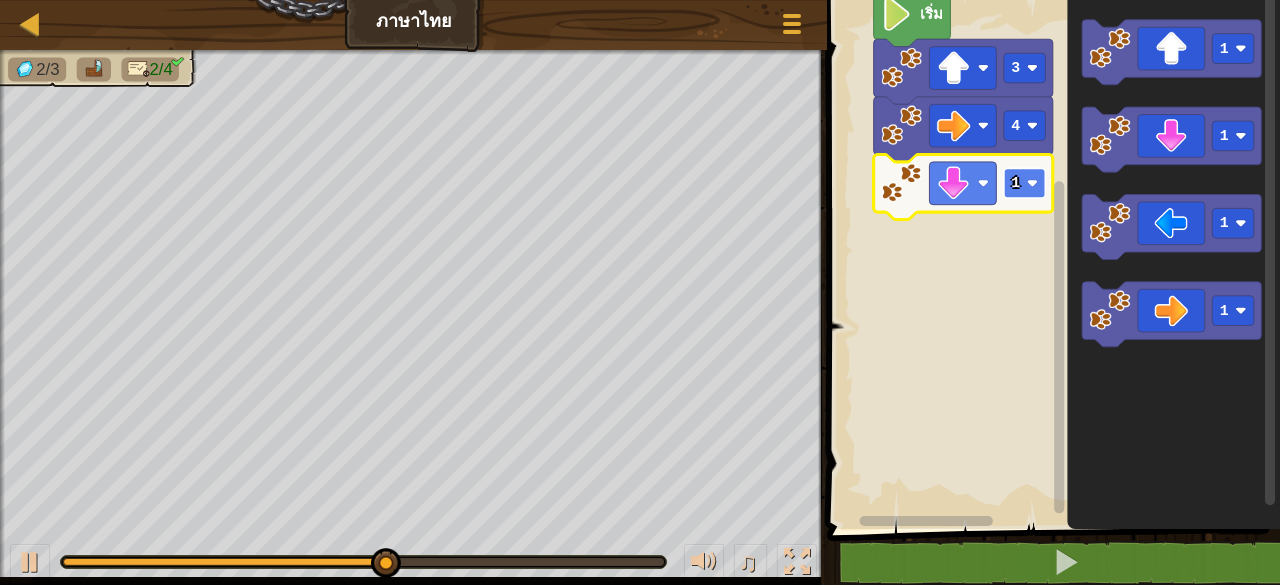 click 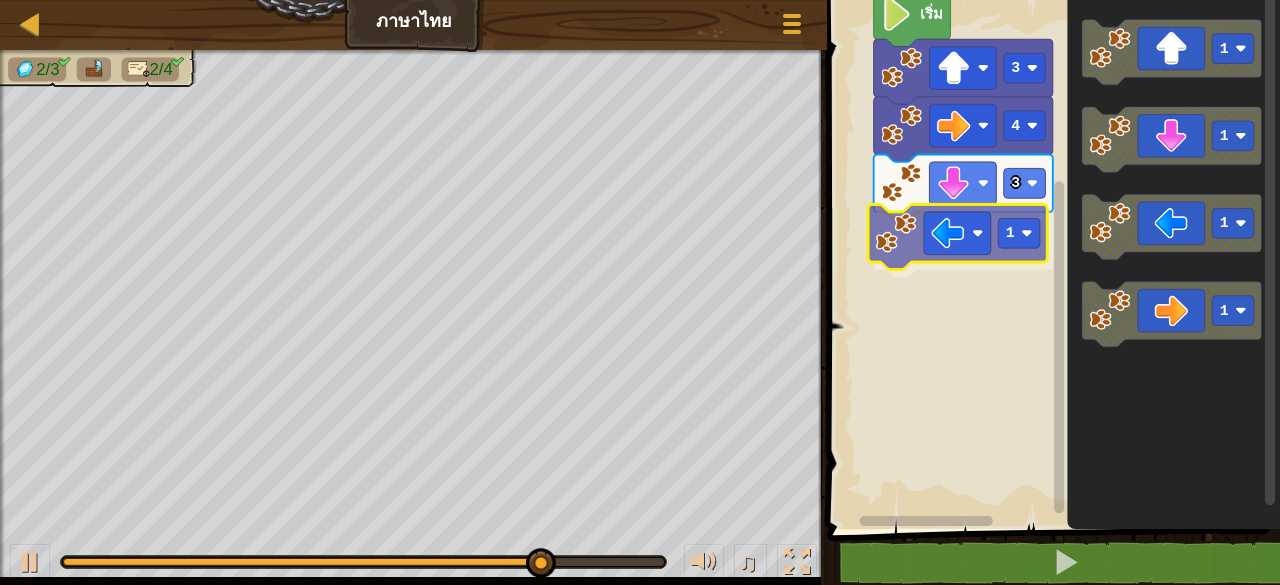 click on "เริ่ม 3 4 3 1 1 1 1 1 1" at bounding box center (1050, 259) 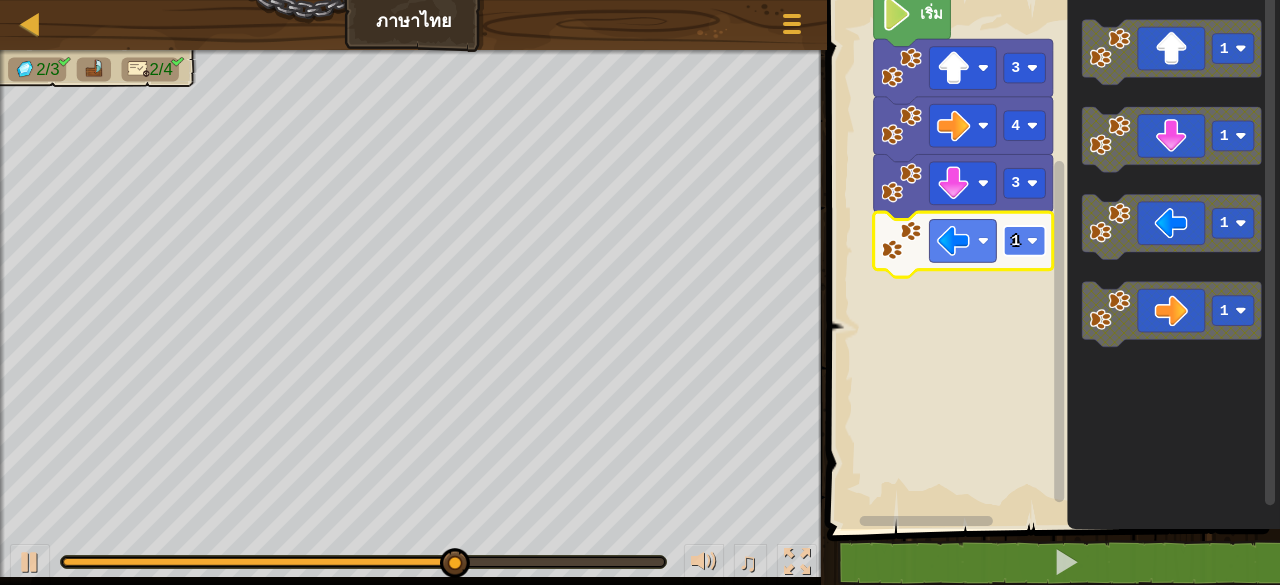 click on "1" 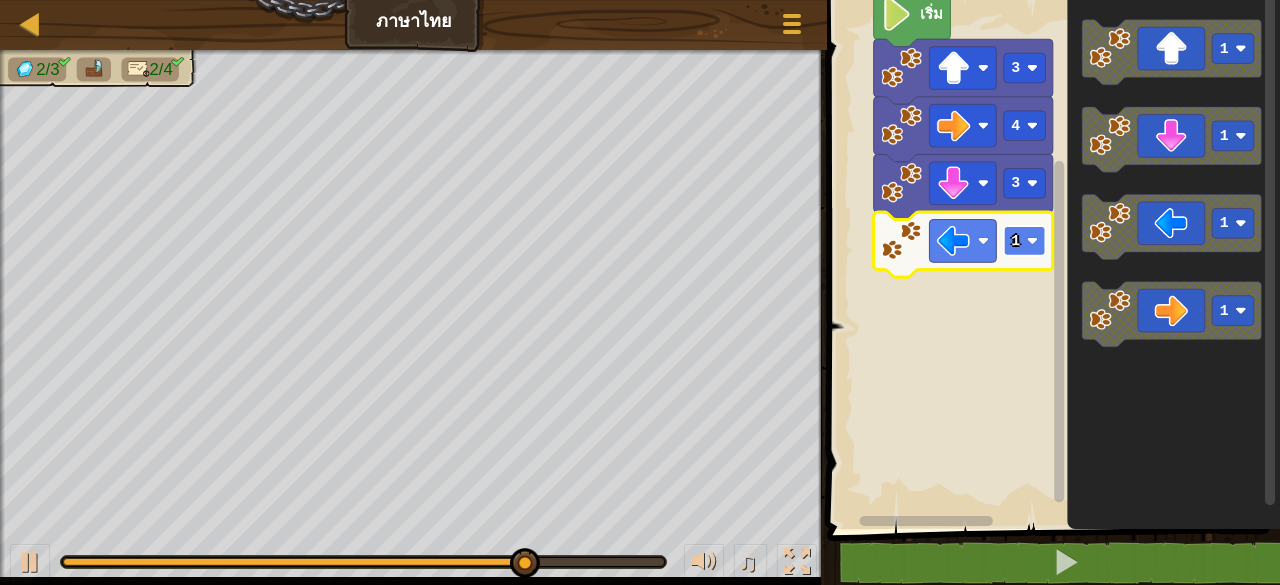 click 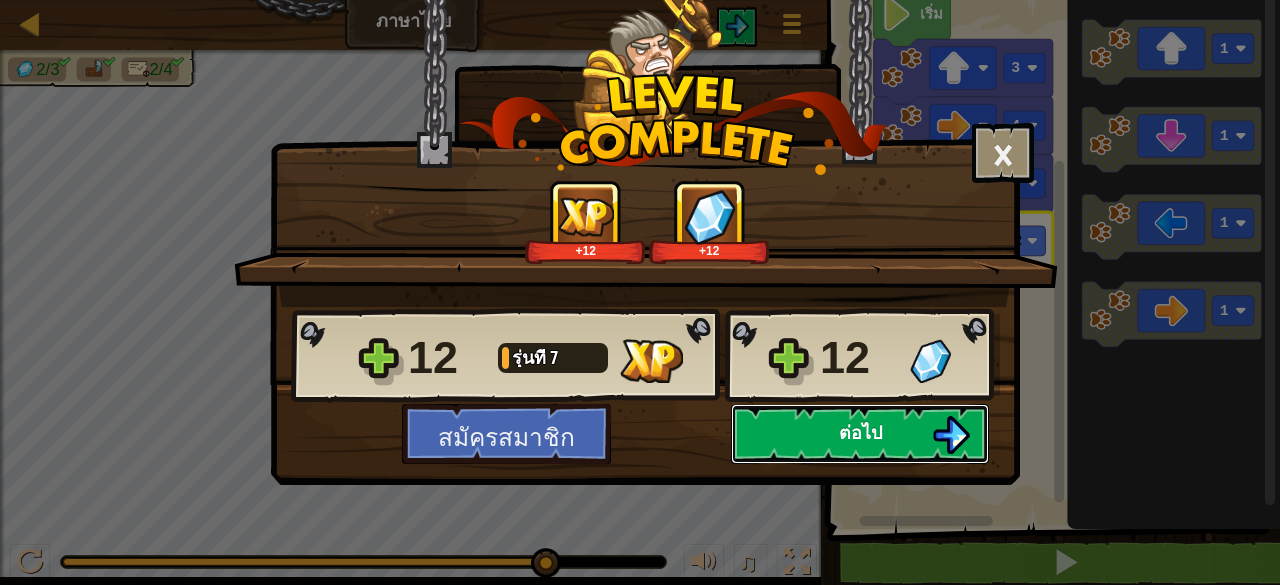 click on "ต่อไป" at bounding box center [860, 432] 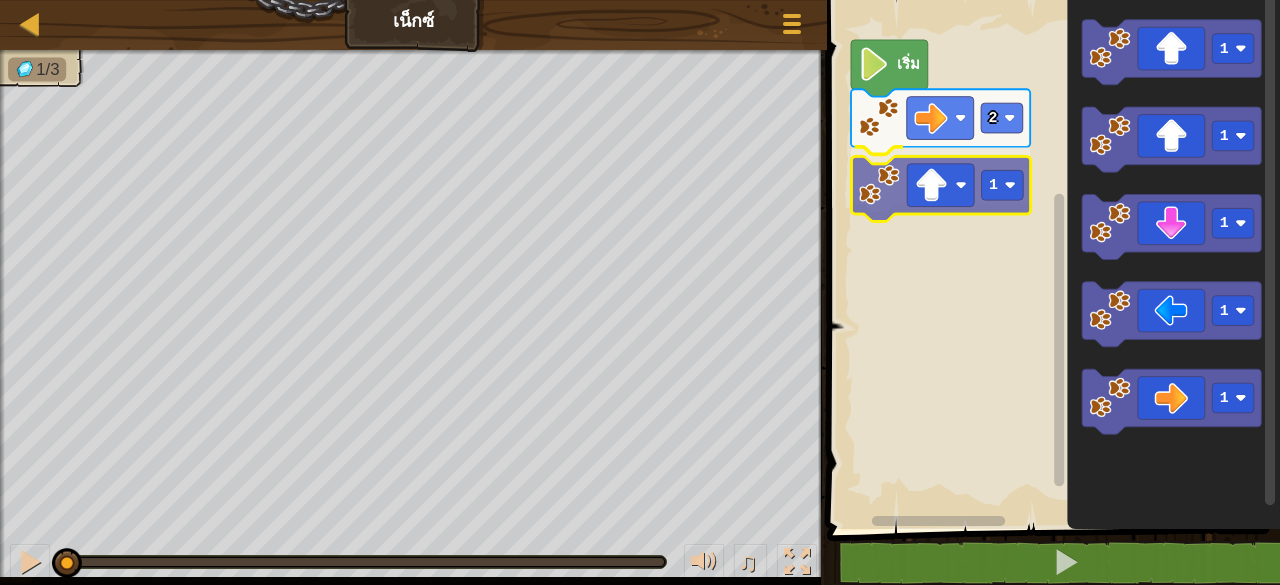 click on "2 1 เริ่ม 1 1 1 1 1 1" at bounding box center [1050, 259] 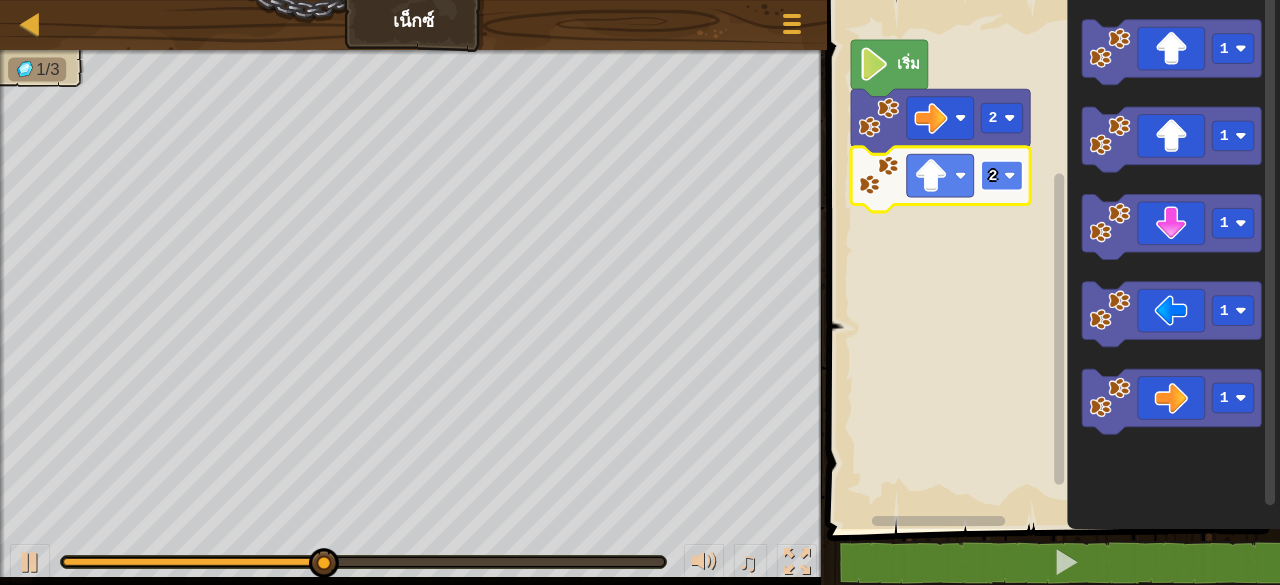 click 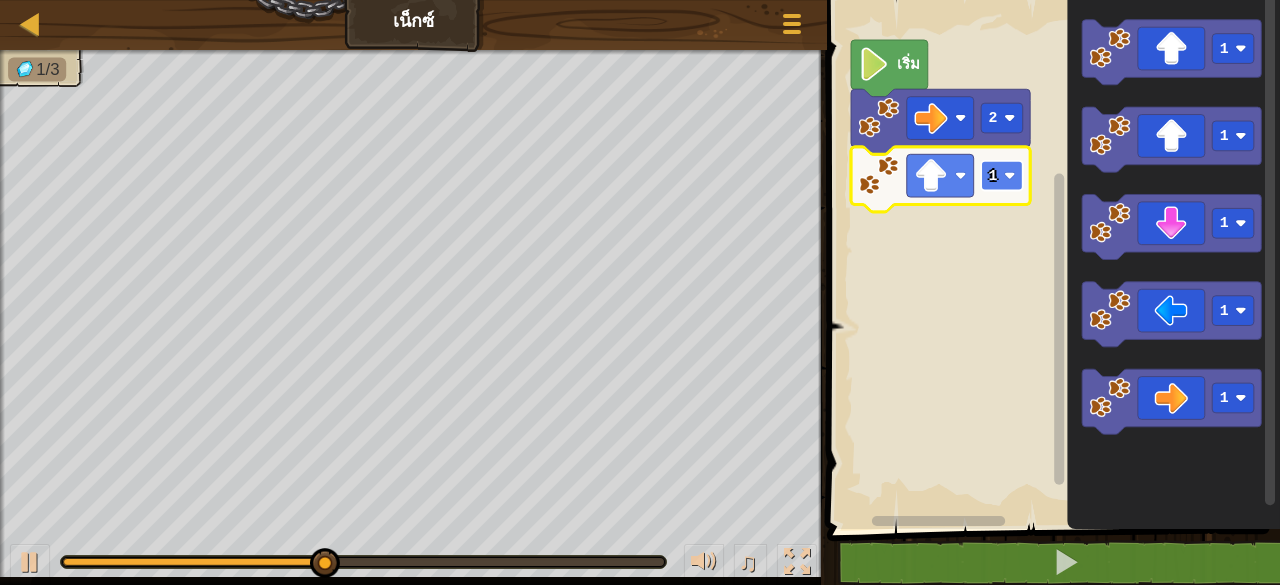 click 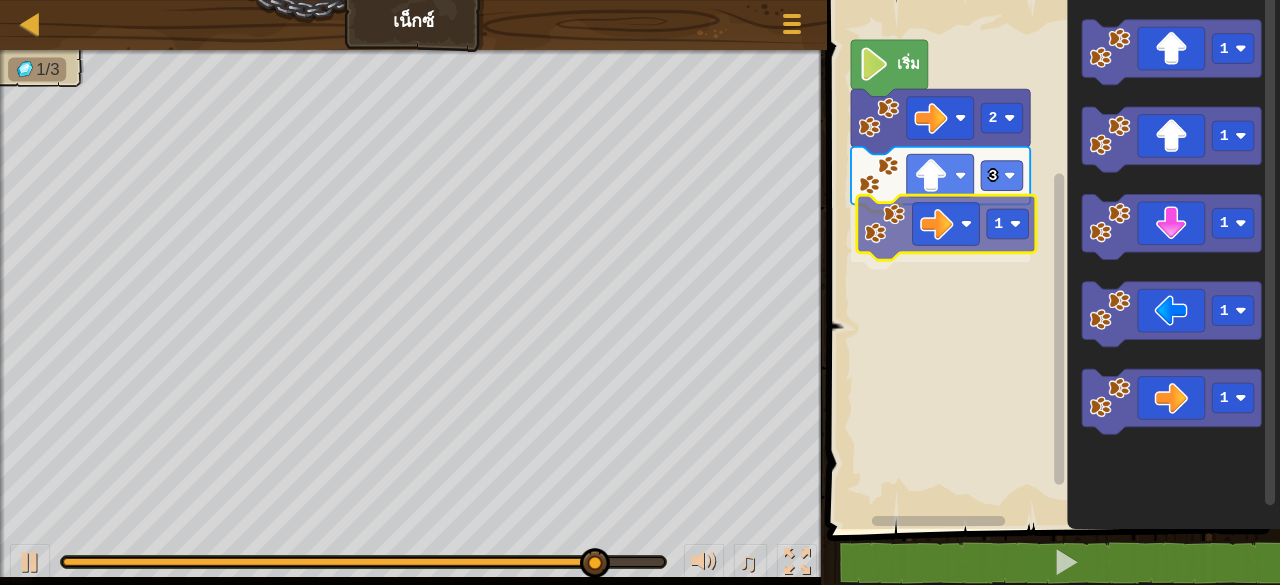 click on "เริ่ม 2 3 1 1 1 1 1 1 1" at bounding box center [1050, 259] 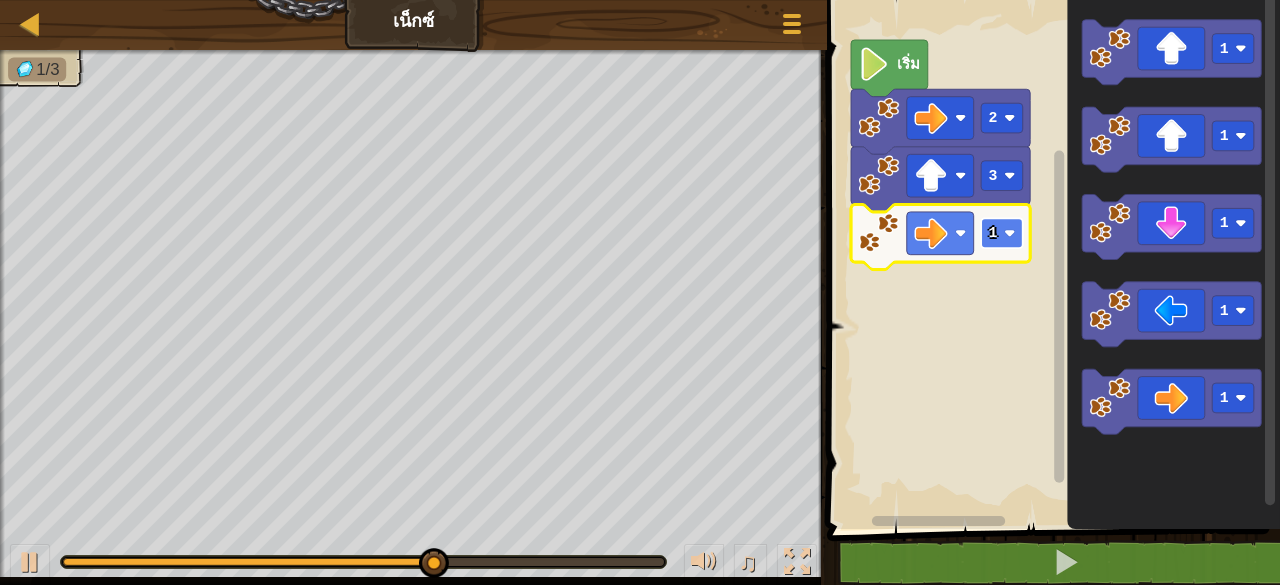click 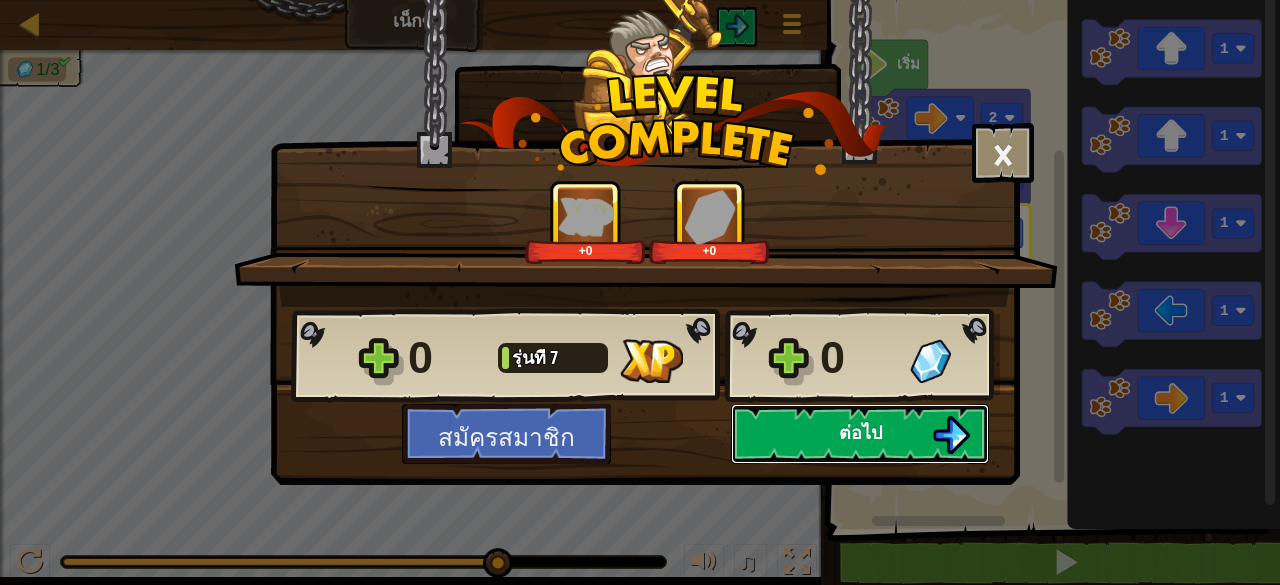click on "ต่อไป" at bounding box center [860, 432] 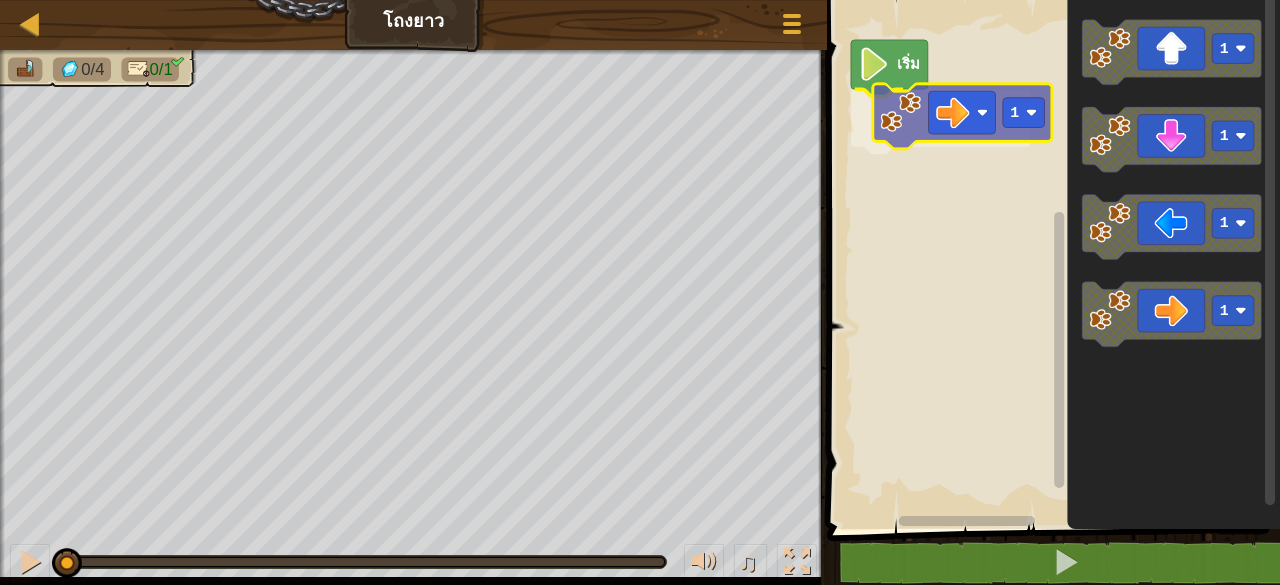 click on "เริ่ม 1 1 1 1 1 1" at bounding box center (1050, 259) 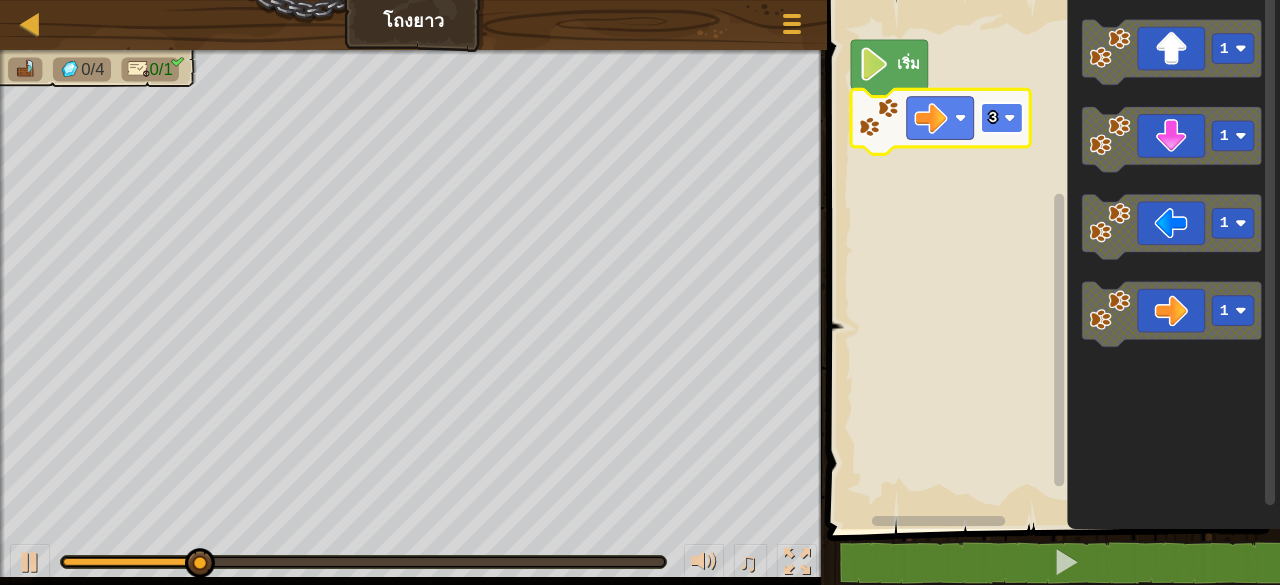 click 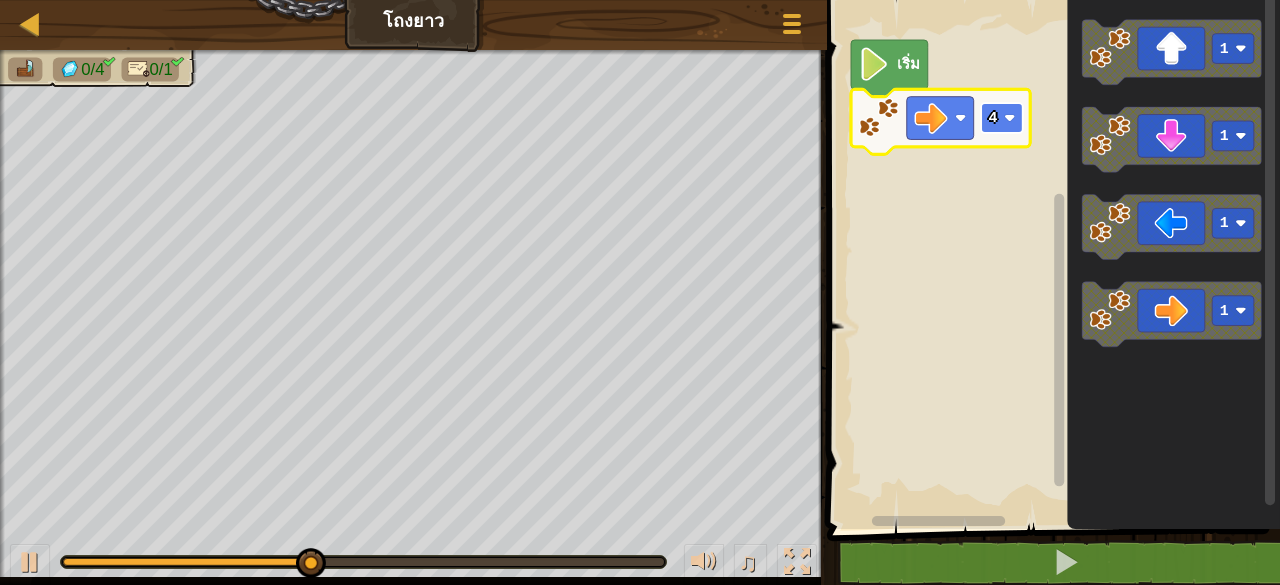 click 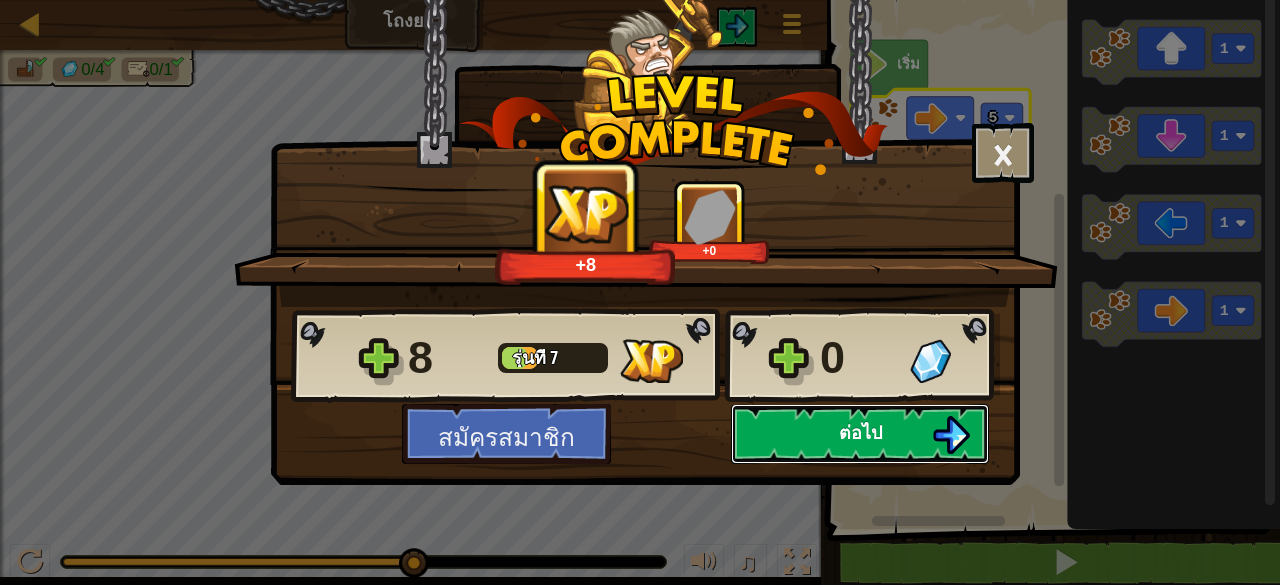 click on "ต่อไป" at bounding box center [860, 432] 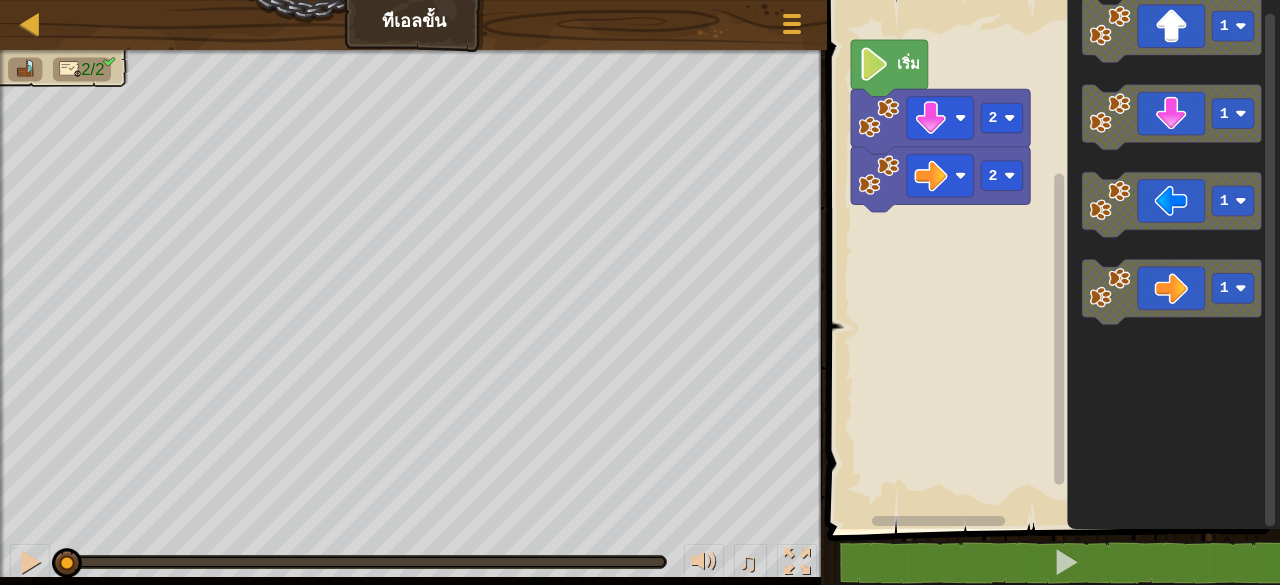click on "2 2 เริ่ม 1 1 1 1" at bounding box center [1050, 259] 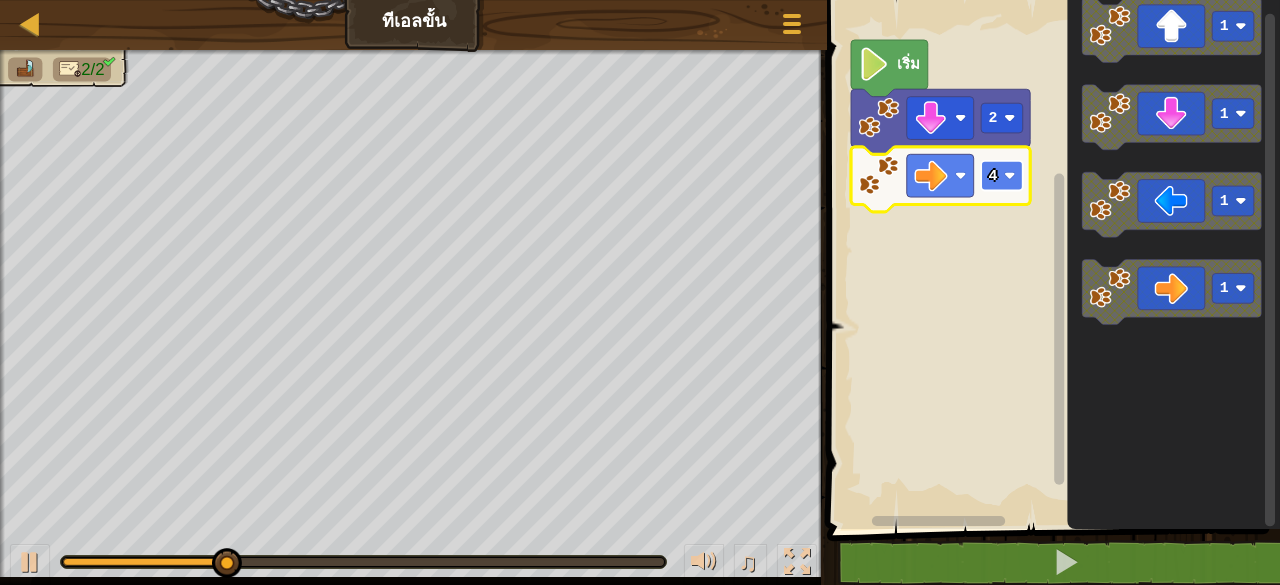 click 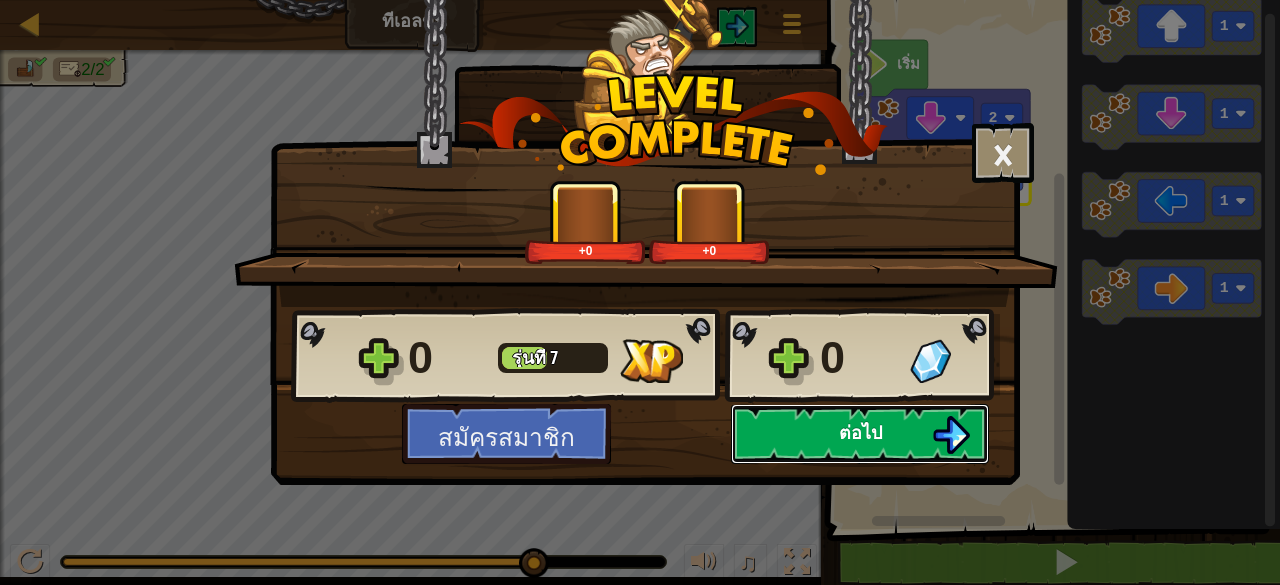 click on "ต่อไป" at bounding box center [860, 434] 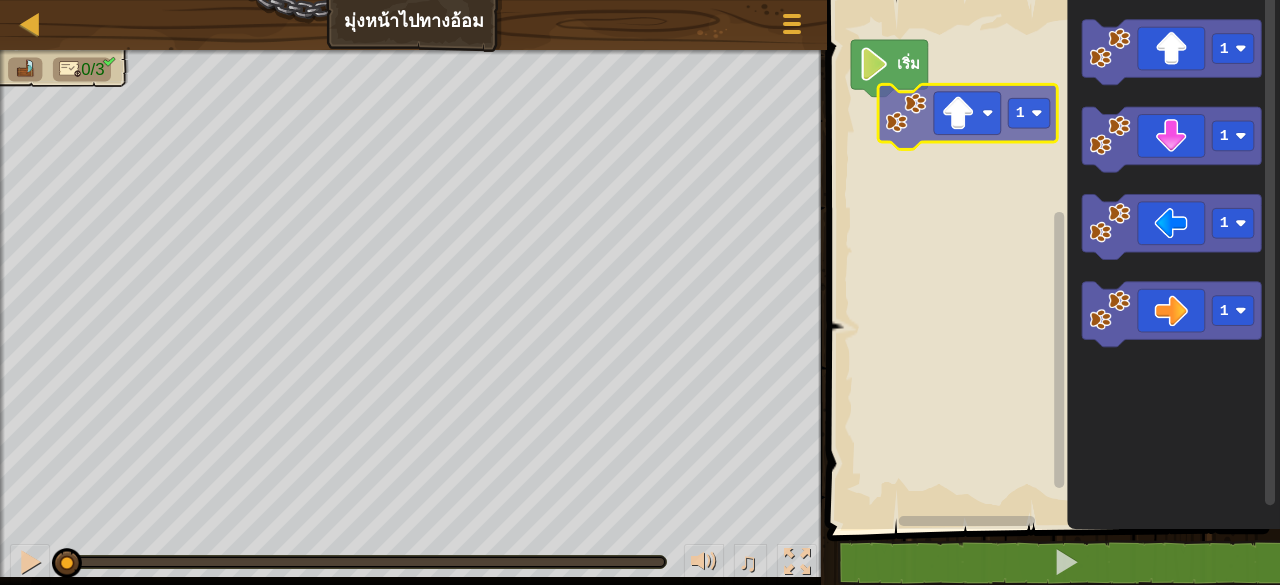 click on "เริ่ม 1 1 1 1 1" at bounding box center (1050, 259) 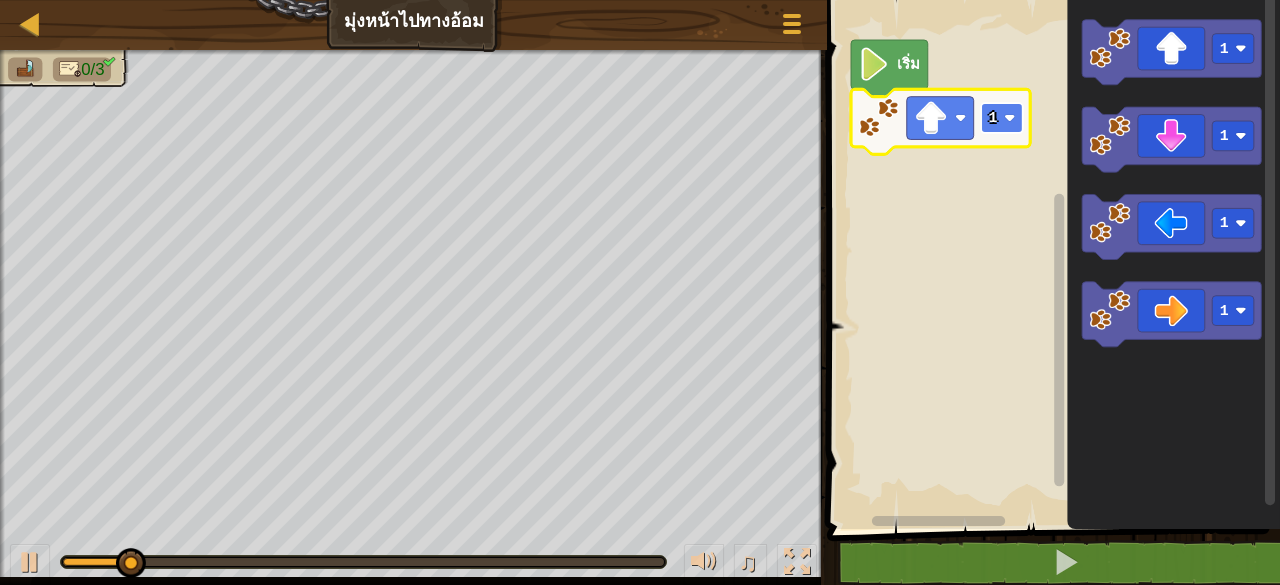 click 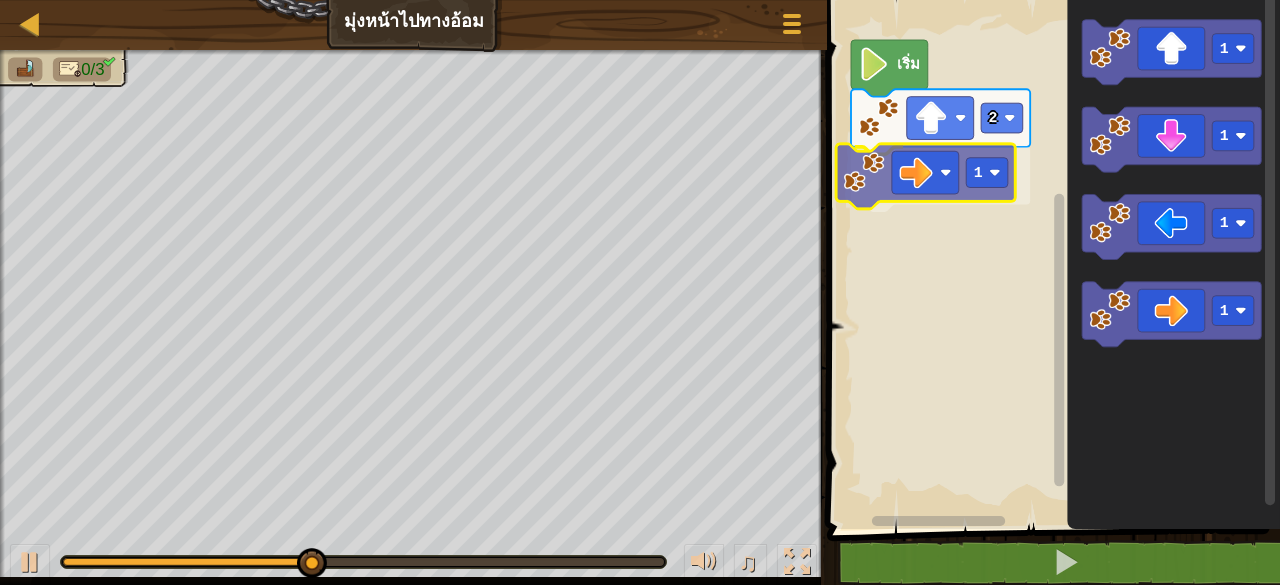 click on "เริ่ม 2 1 1 1 1 1 1" at bounding box center (1050, 259) 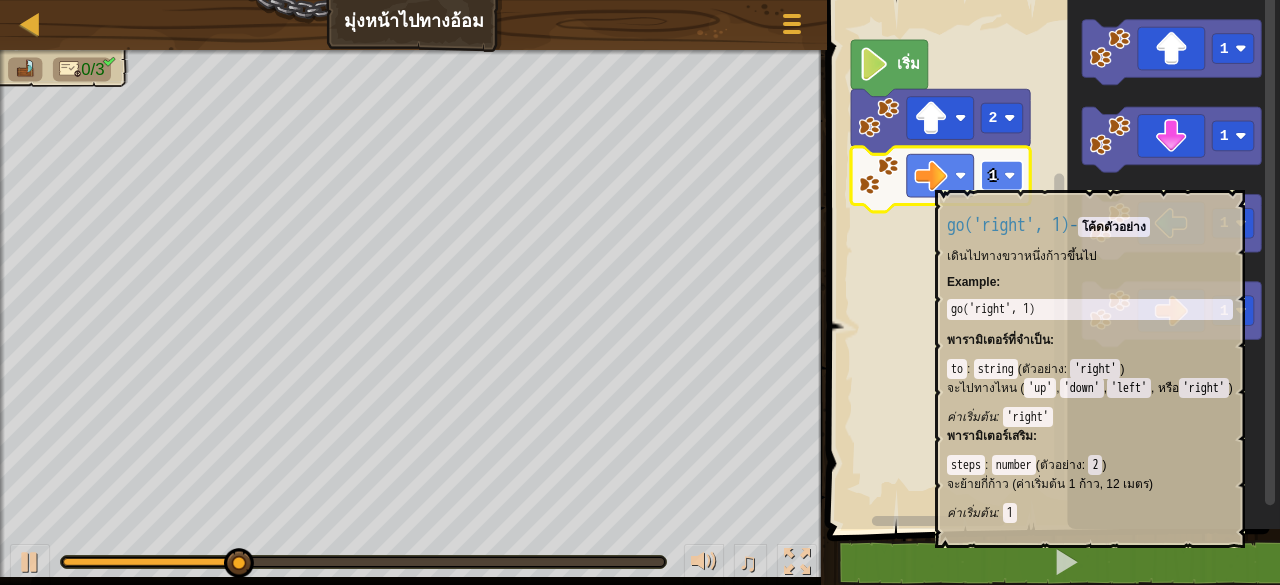 click 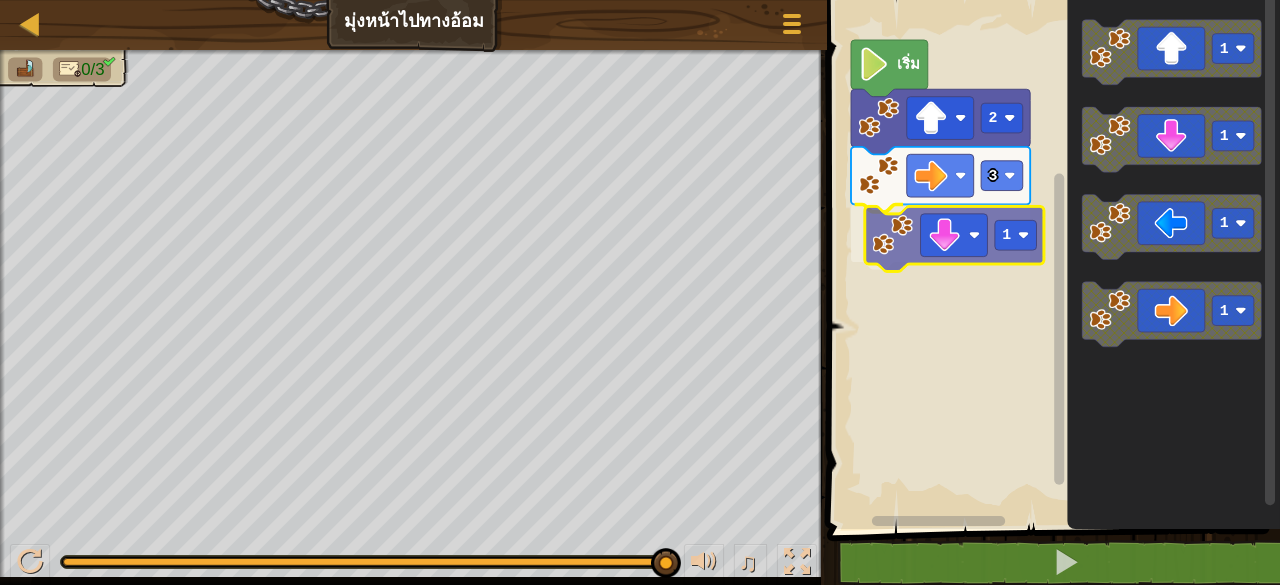 click on "เริ่ม 2 3 1 1 1 1 1 1" at bounding box center [1050, 259] 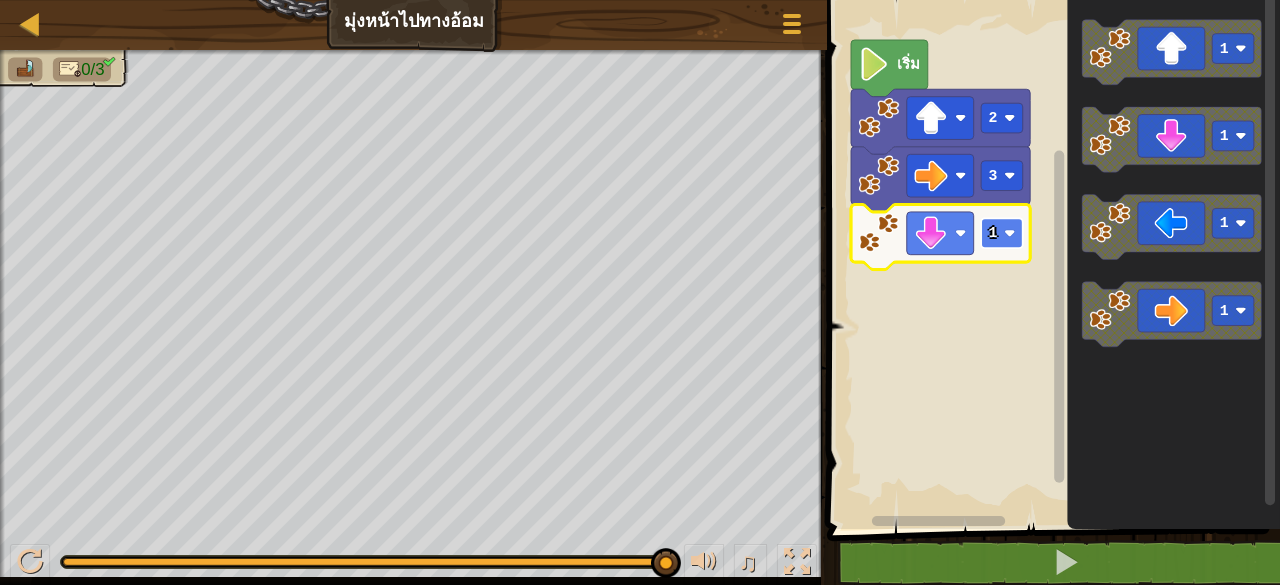 click 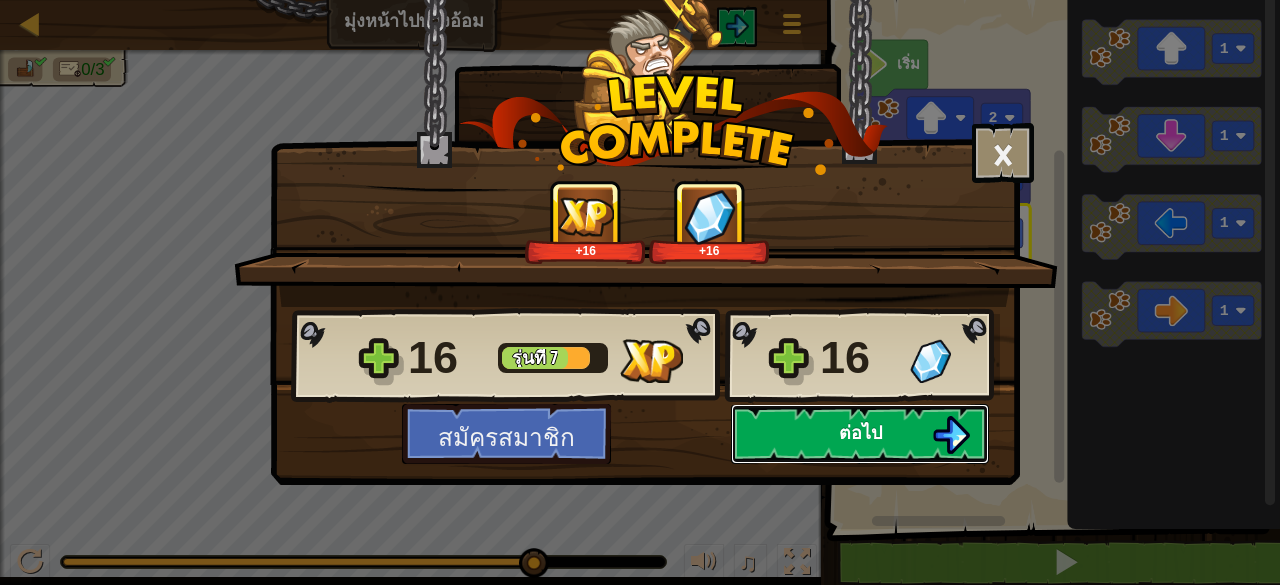 click on "ต่อไป" at bounding box center [860, 434] 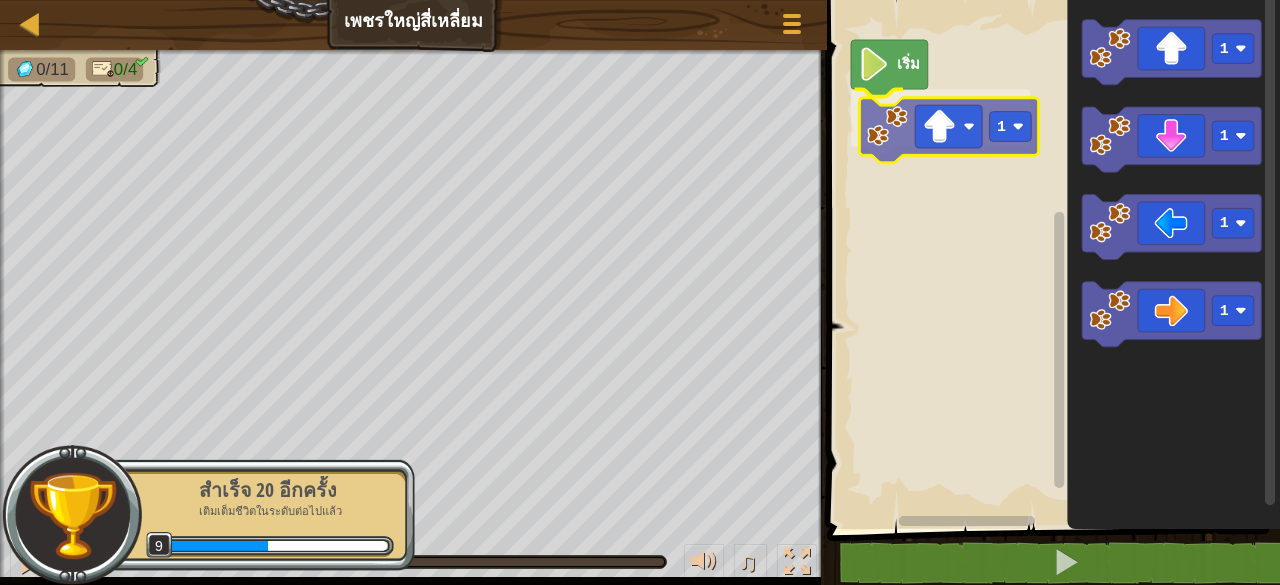 click on "เริ่ม 1 1 1 1 1 1" at bounding box center (1050, 259) 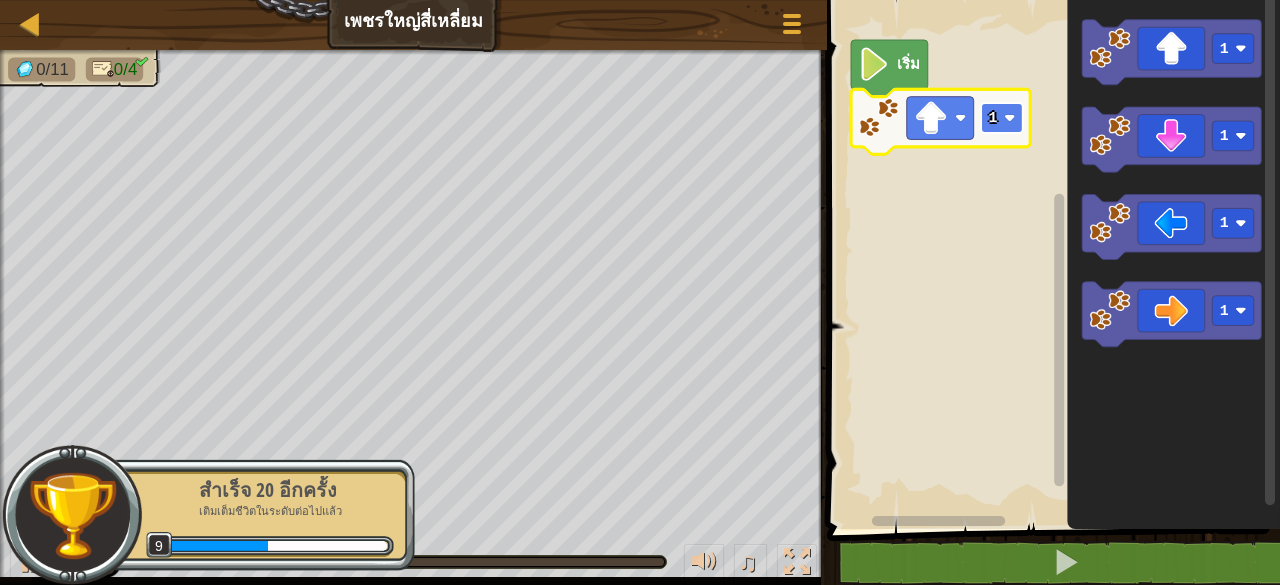 click 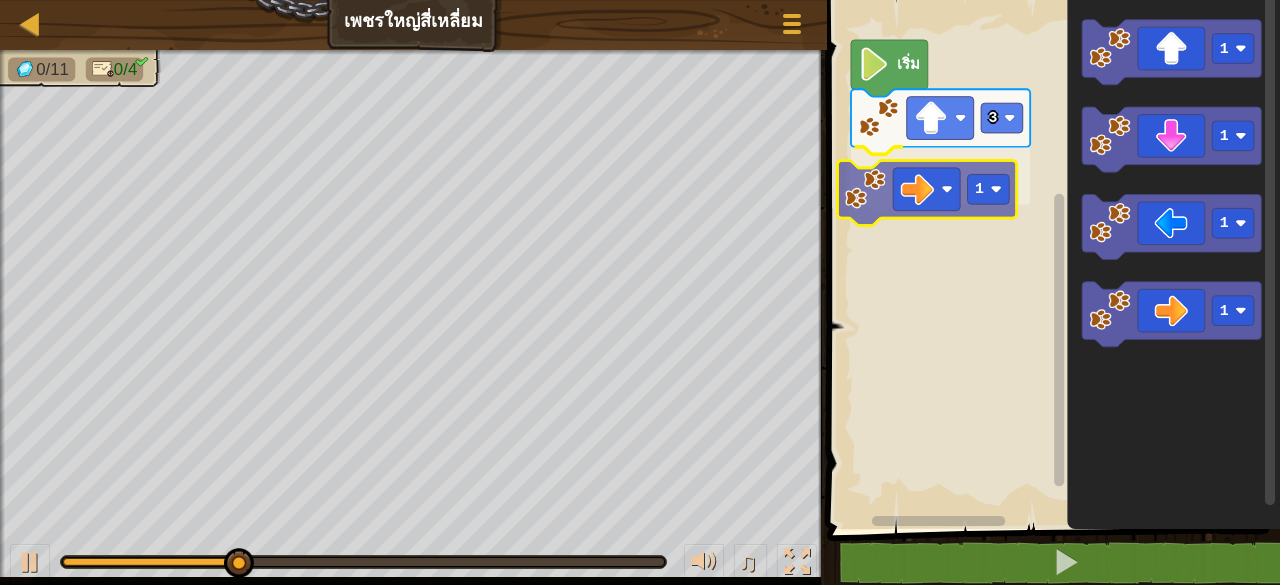 click on "เริ่ม 3 1 1 1 1 1 1" at bounding box center (1050, 259) 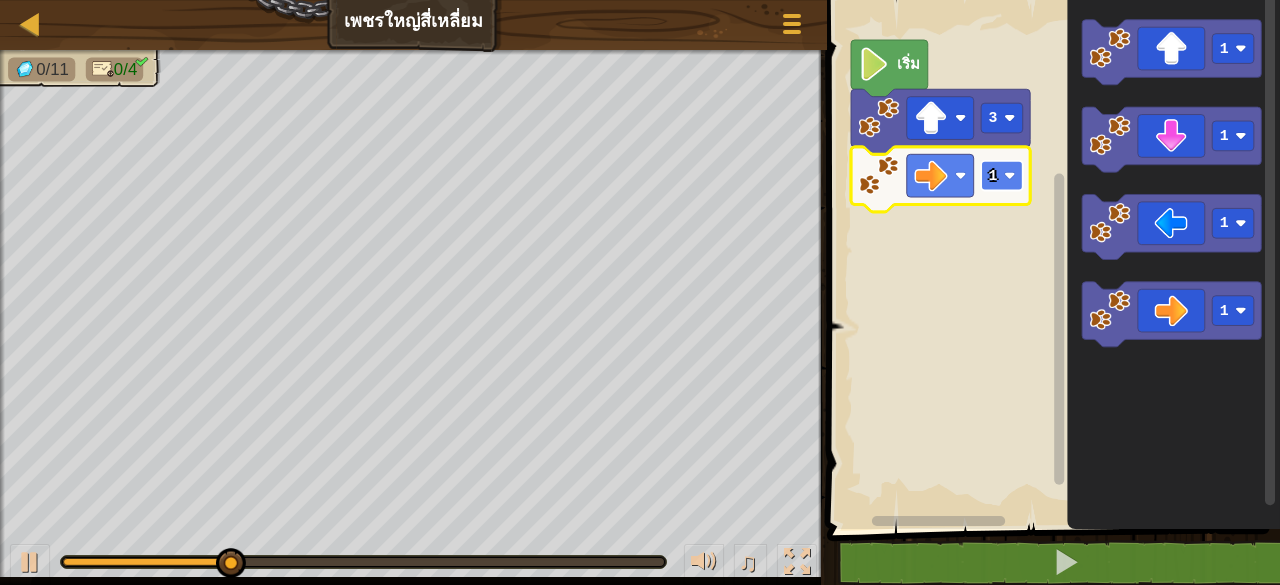 click 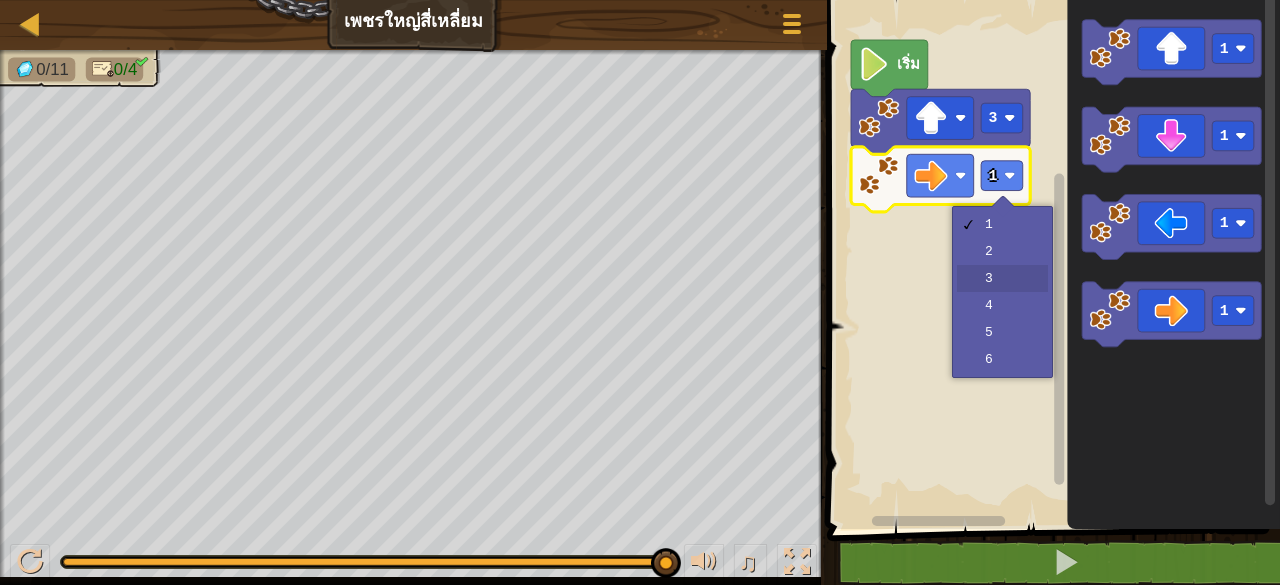 drag, startPoint x: 986, startPoint y: 265, endPoint x: 964, endPoint y: 255, distance: 24.166092 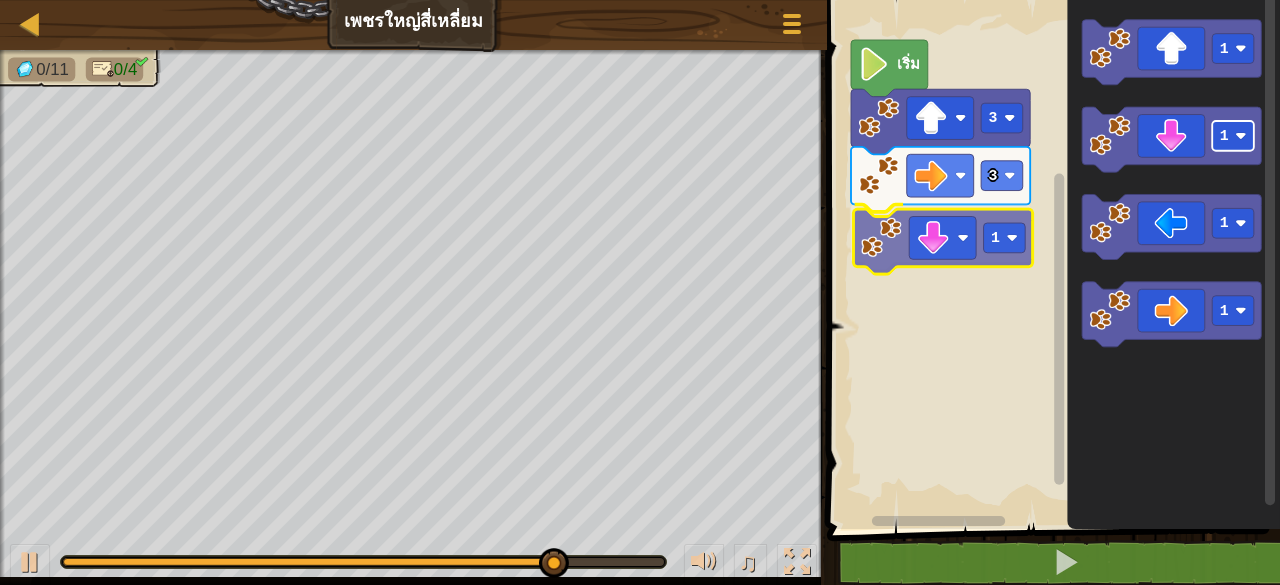 click on "เริ่ม 3 3 1 1 1 1 1 1" at bounding box center (1050, 259) 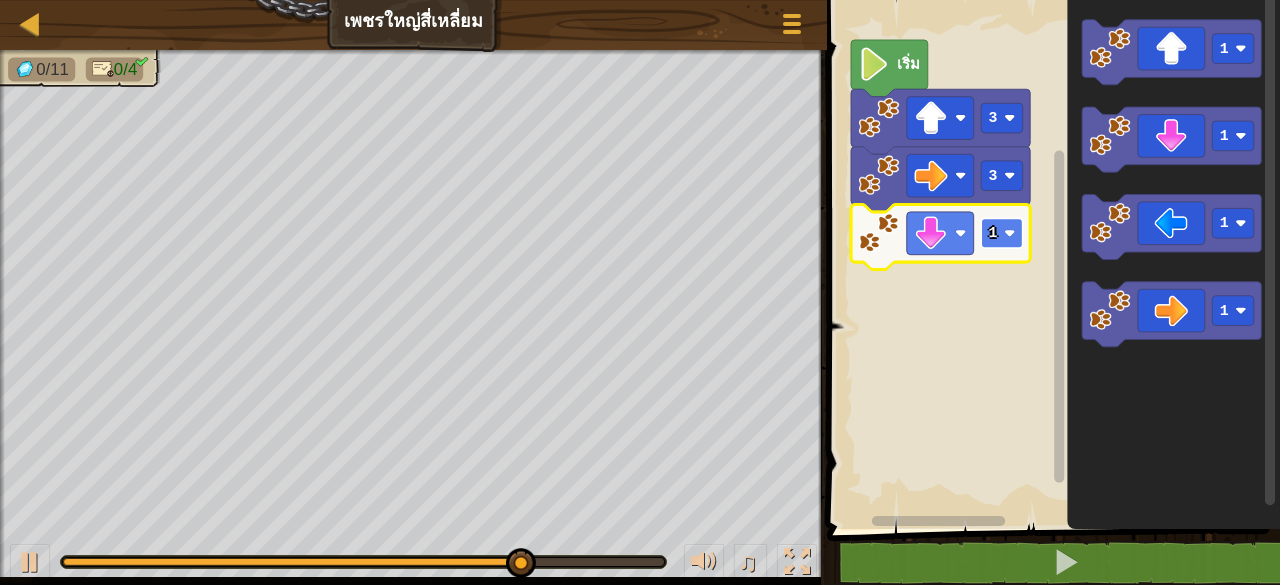 click 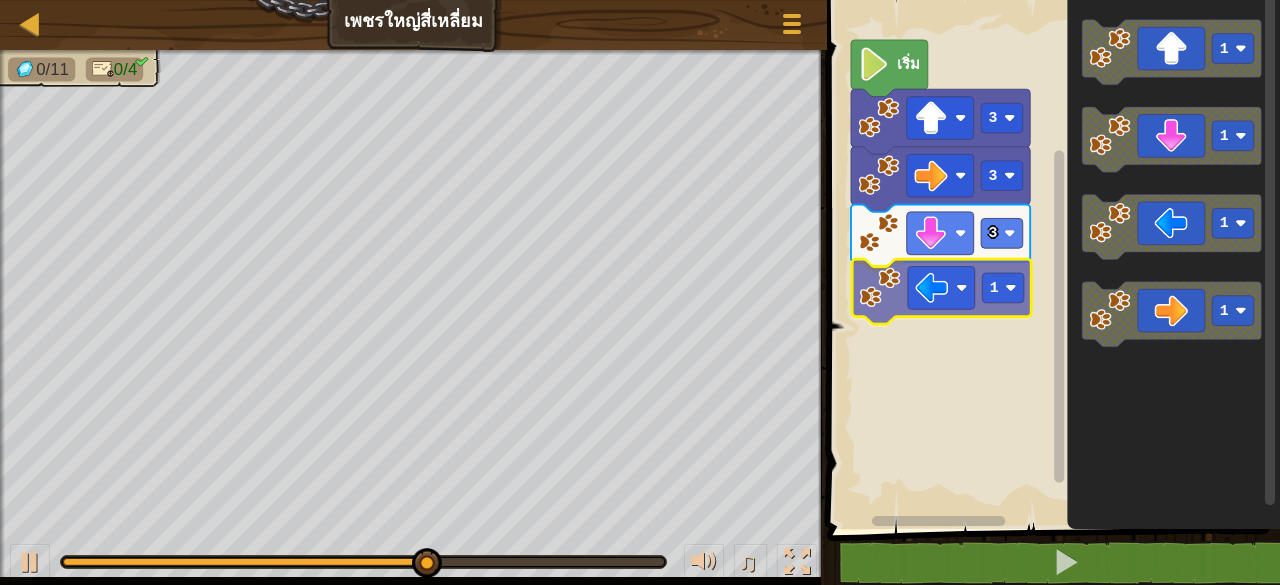 click on "เริ่ม 3 3 3 1 1 1 1 1 1" at bounding box center [1050, 259] 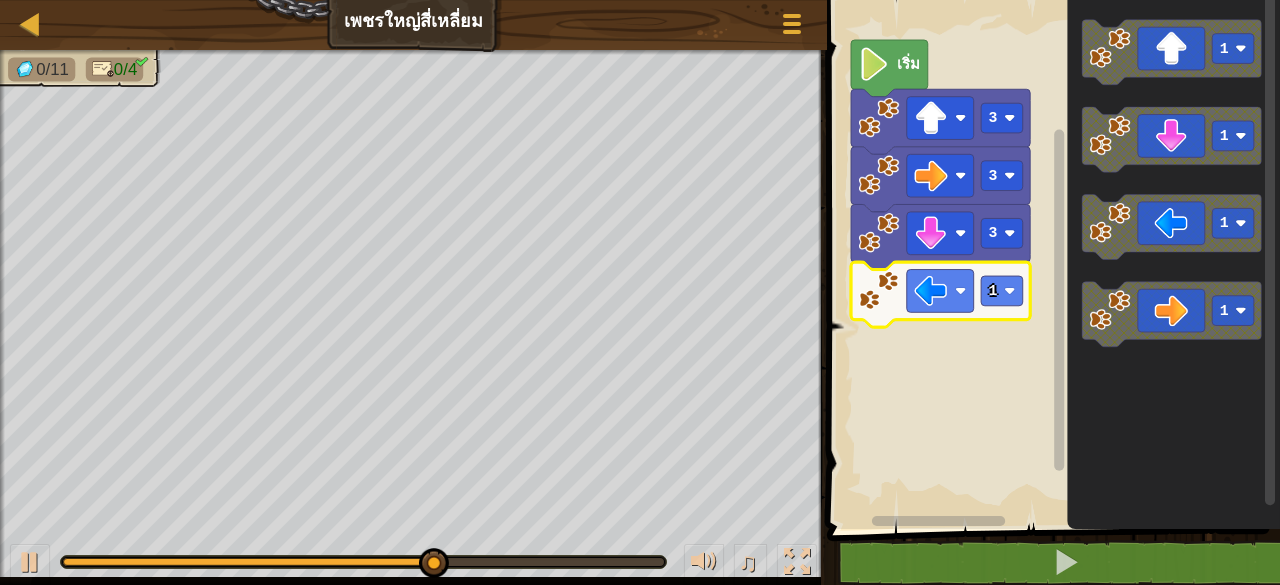 click 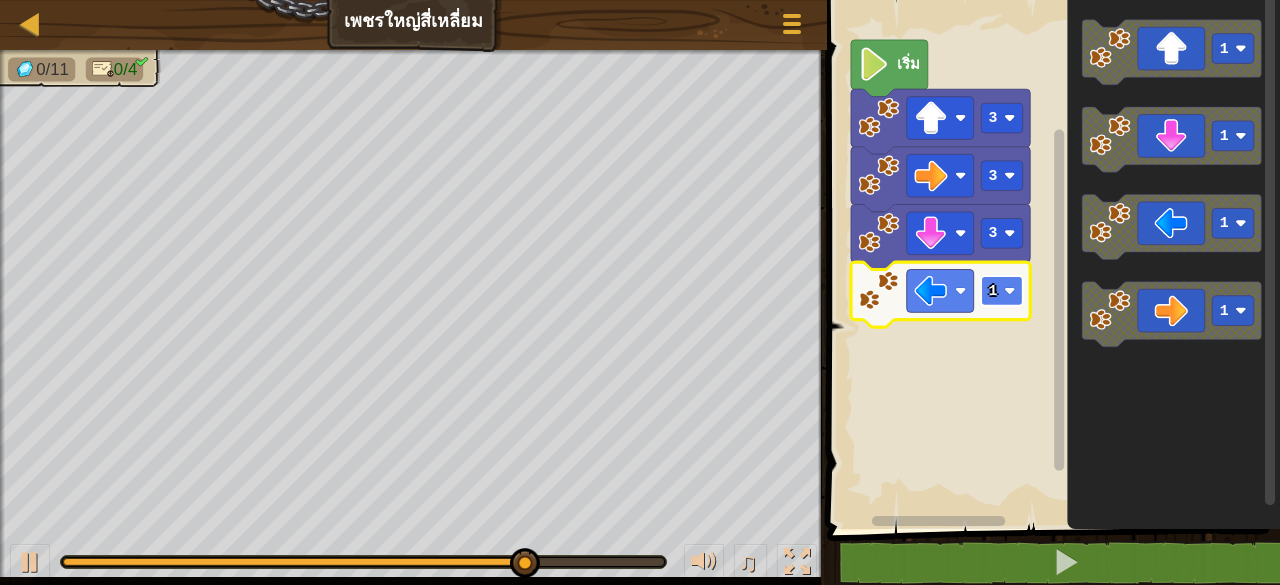 click on "1" 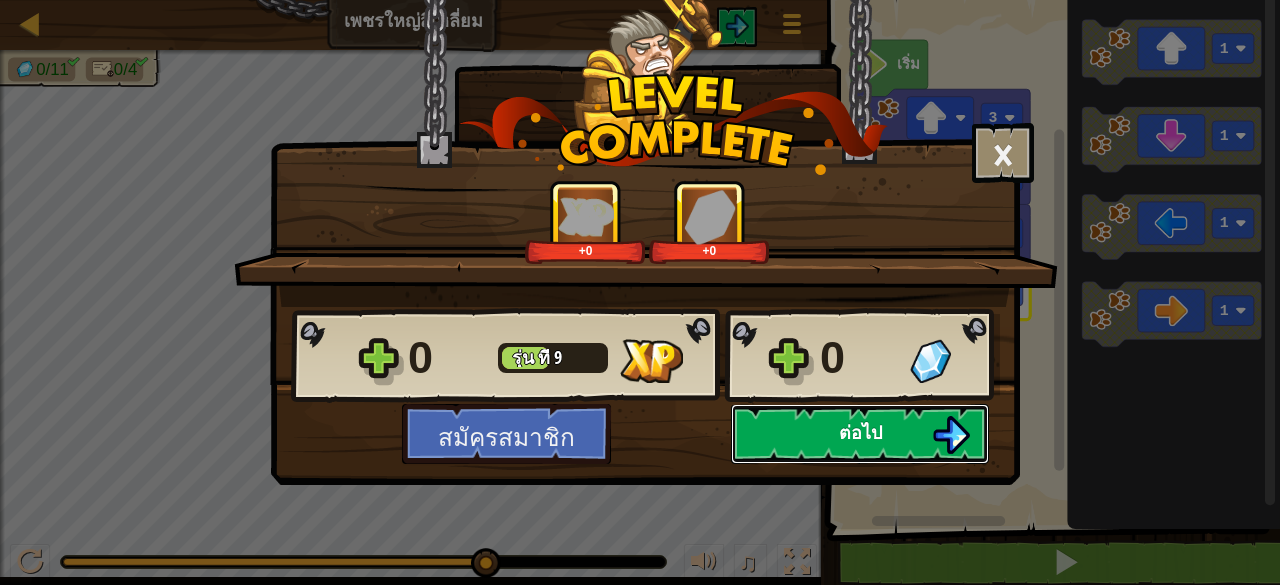click on "ต่อไป" at bounding box center (860, 434) 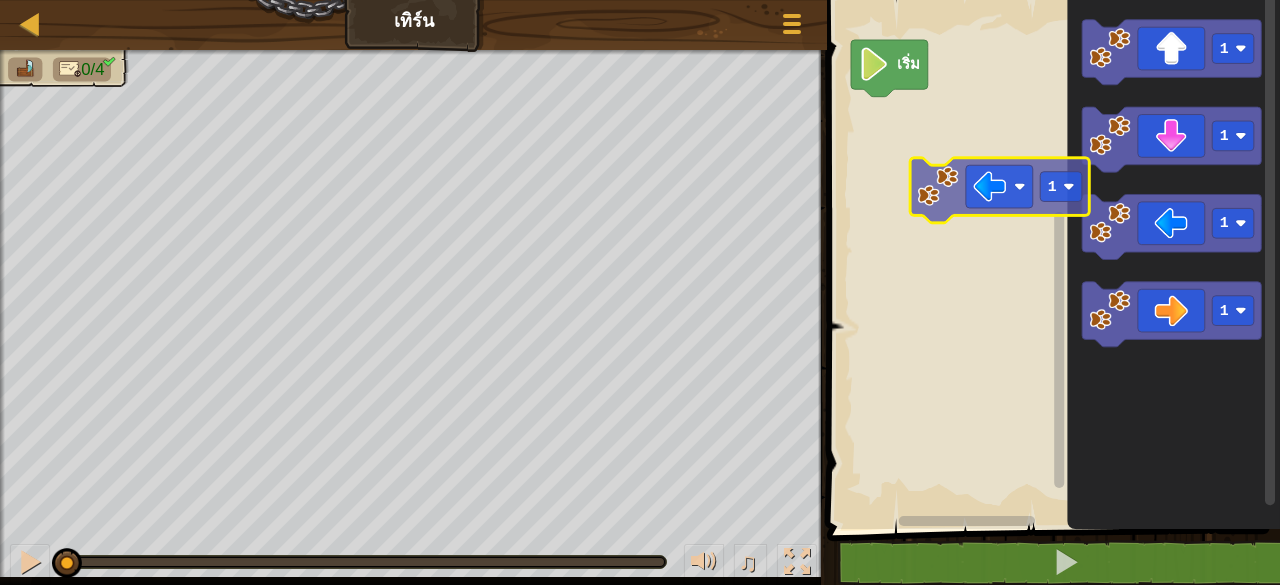 click on "เริ่ม 1 1 1 1 1" at bounding box center (1050, 259) 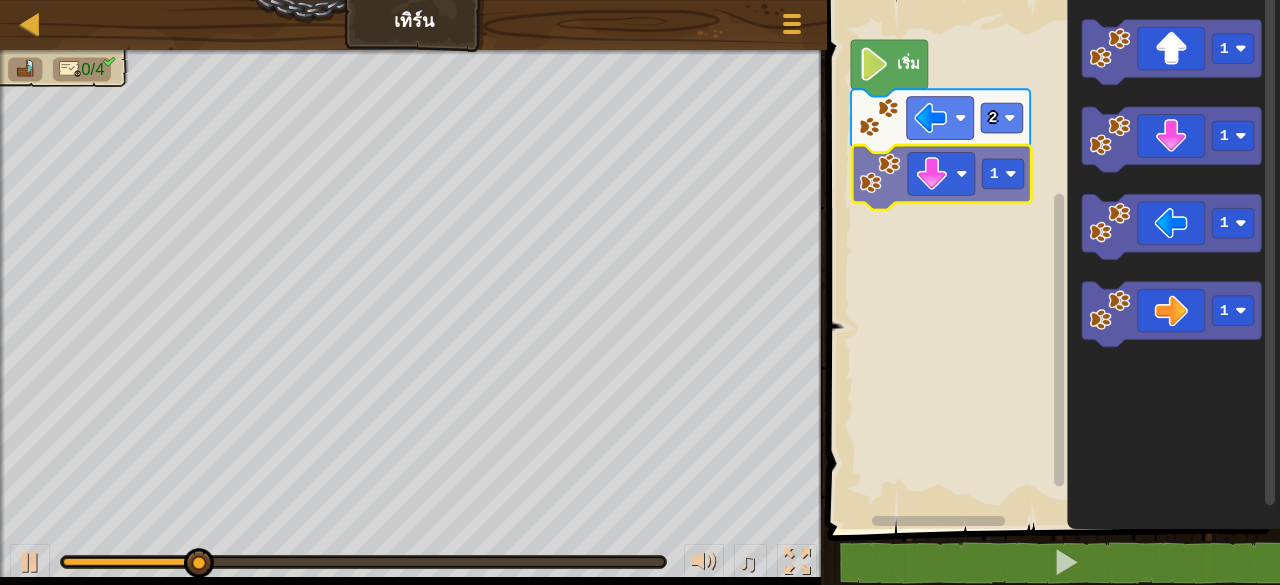 click on "เริ่ม 2 1 1 1 1 1 1" at bounding box center (1050, 259) 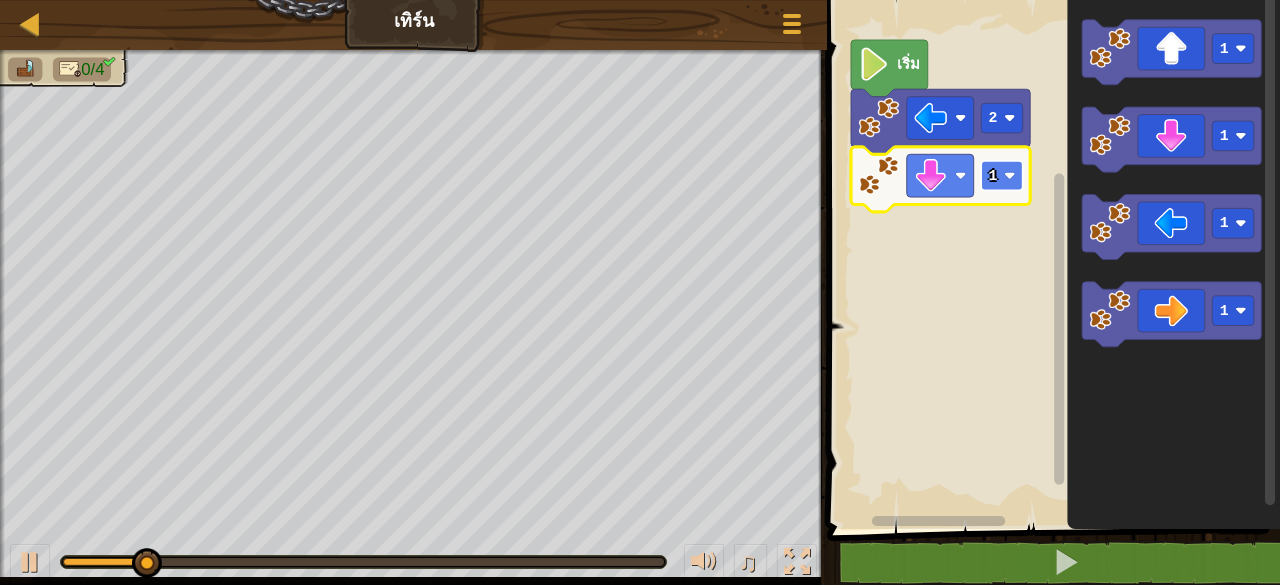 click on "1" 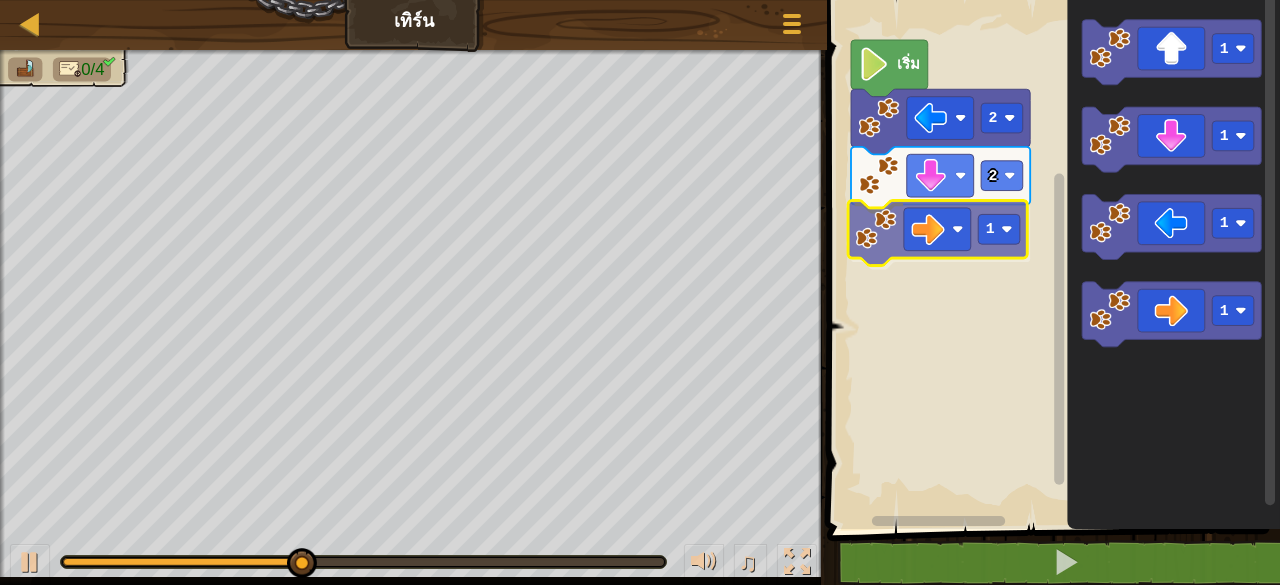 click on "เริ่ม 2 2 1 1 1 1 1 1" at bounding box center (1050, 259) 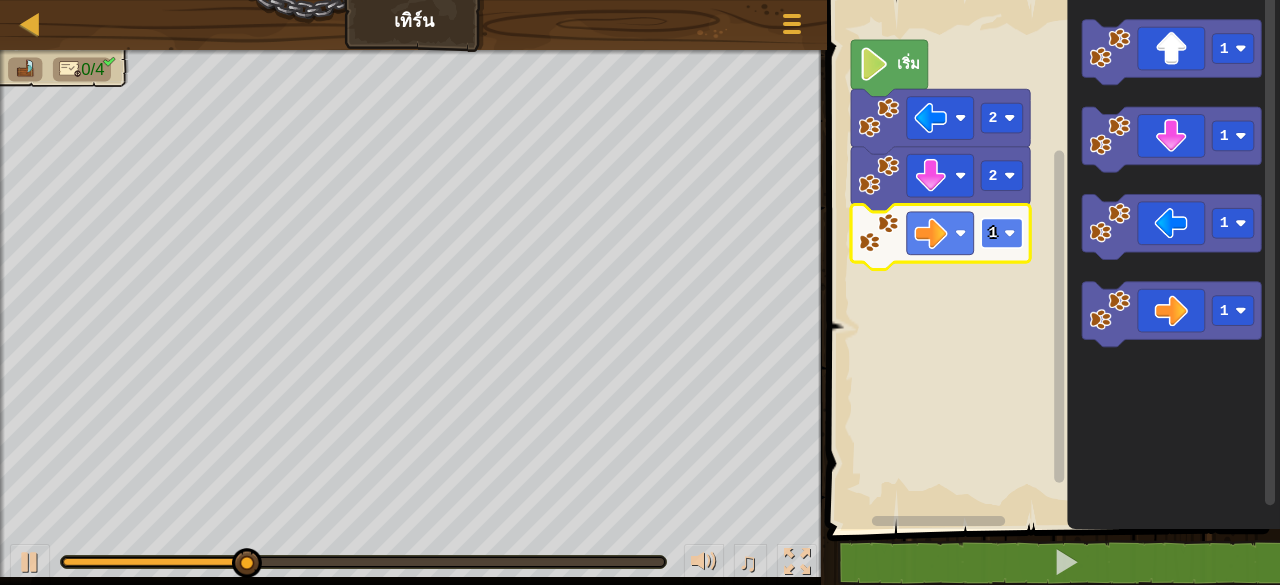 click 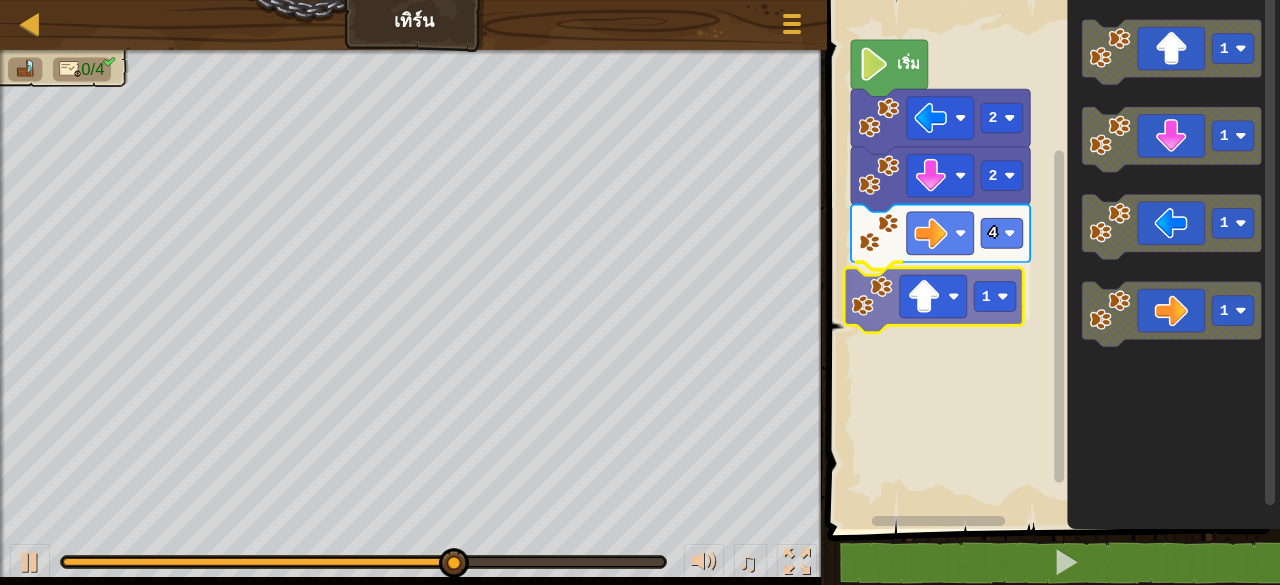 click on "เริ่ม 2 2 4 1 1 1 1 1 1" at bounding box center (1050, 259) 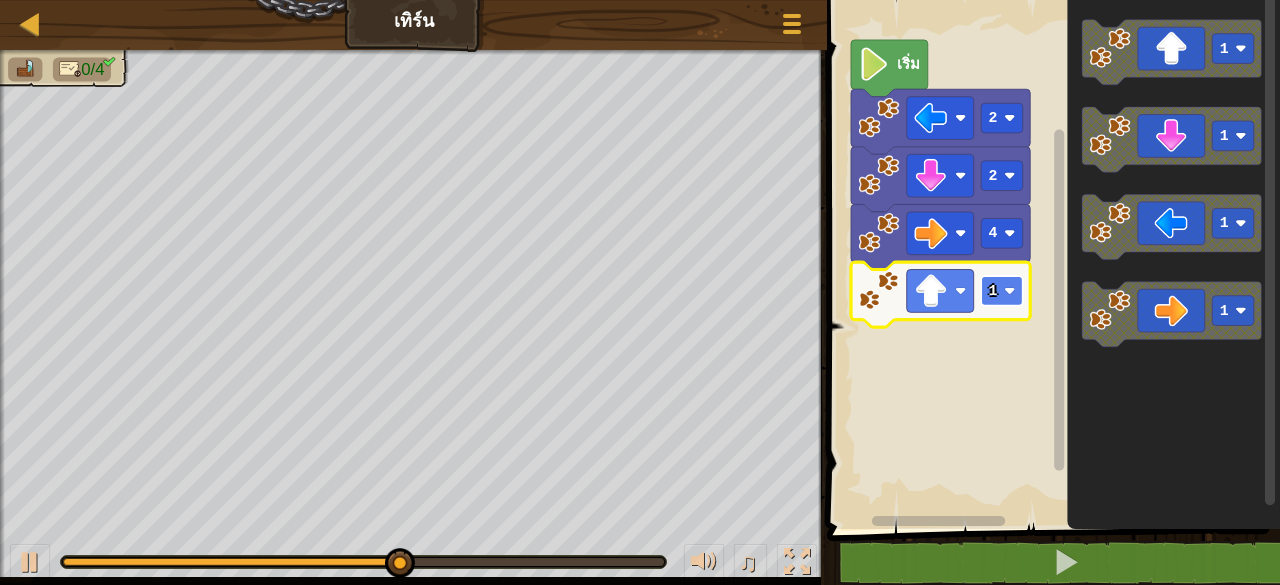 click 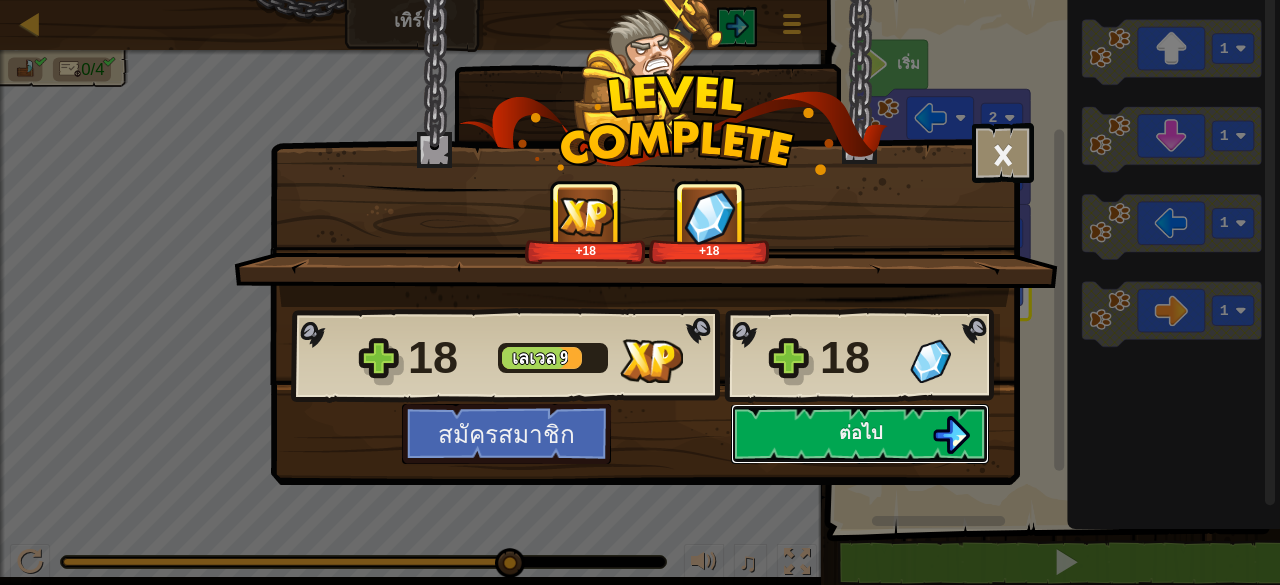 click on "ต่อไป" at bounding box center [860, 434] 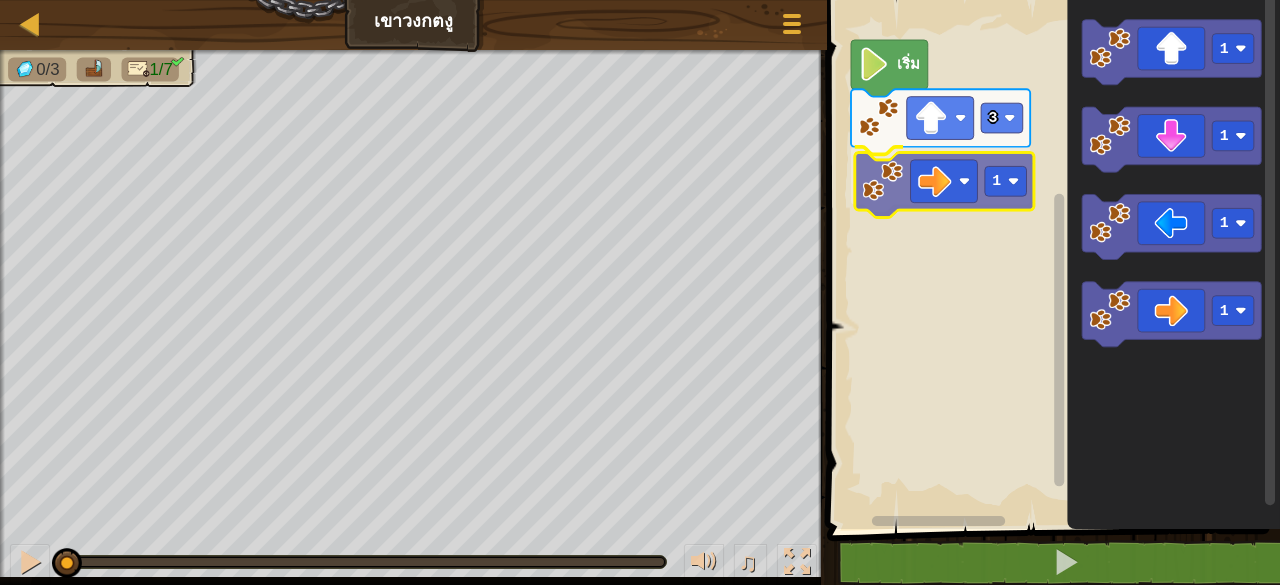 click on "3 1 เริ่ม 1 1 1 1 1" at bounding box center (1050, 259) 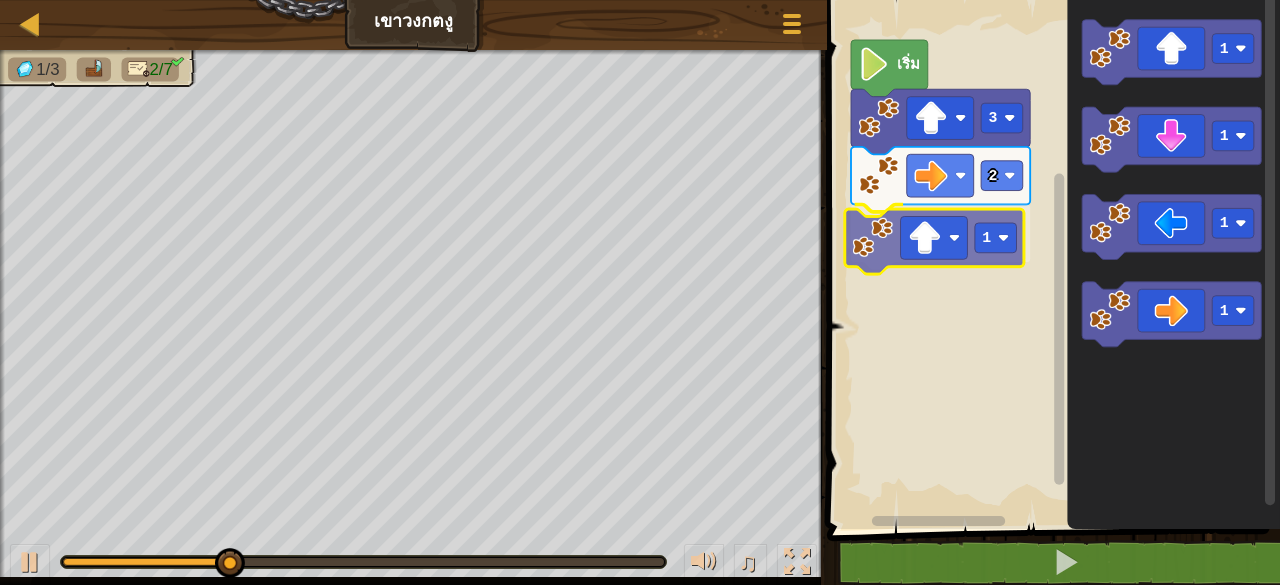 click on "เริ่ม 3 2 1 1 1 1 1 1" at bounding box center [1050, 259] 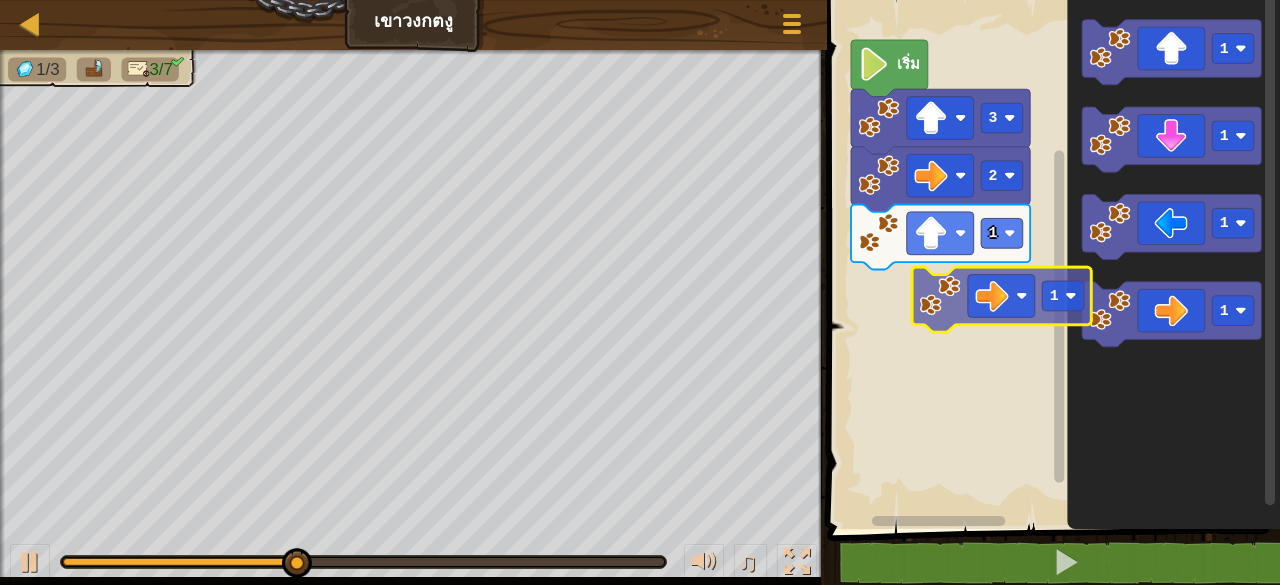 click on "เริ่ม 3 2 1 1 1 1 1 1" at bounding box center [1050, 259] 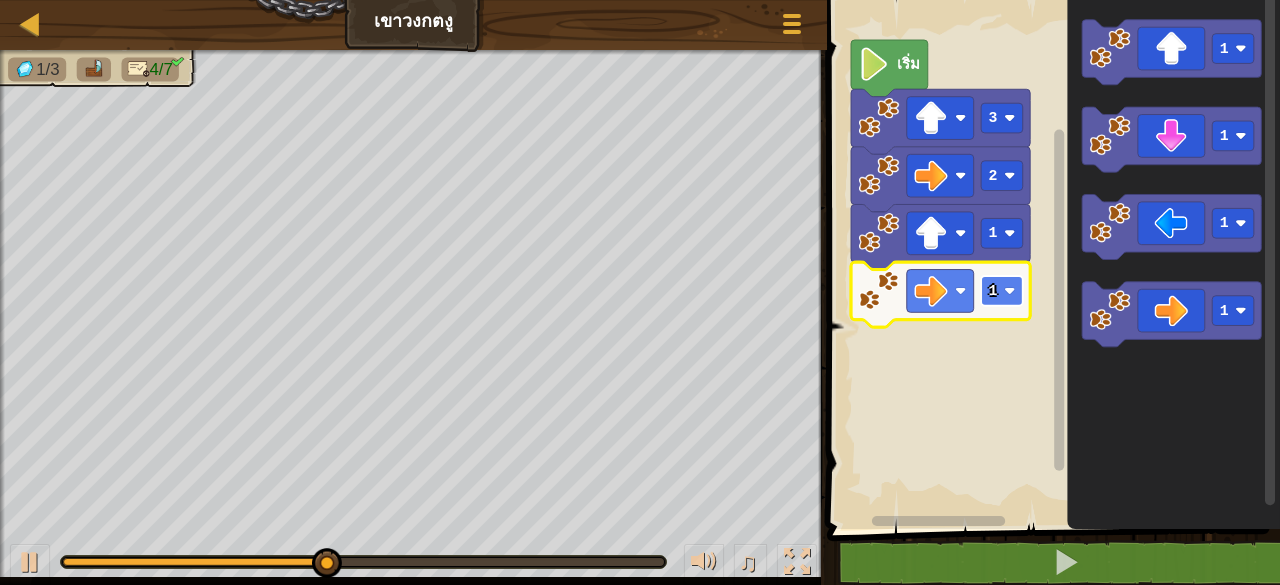 click 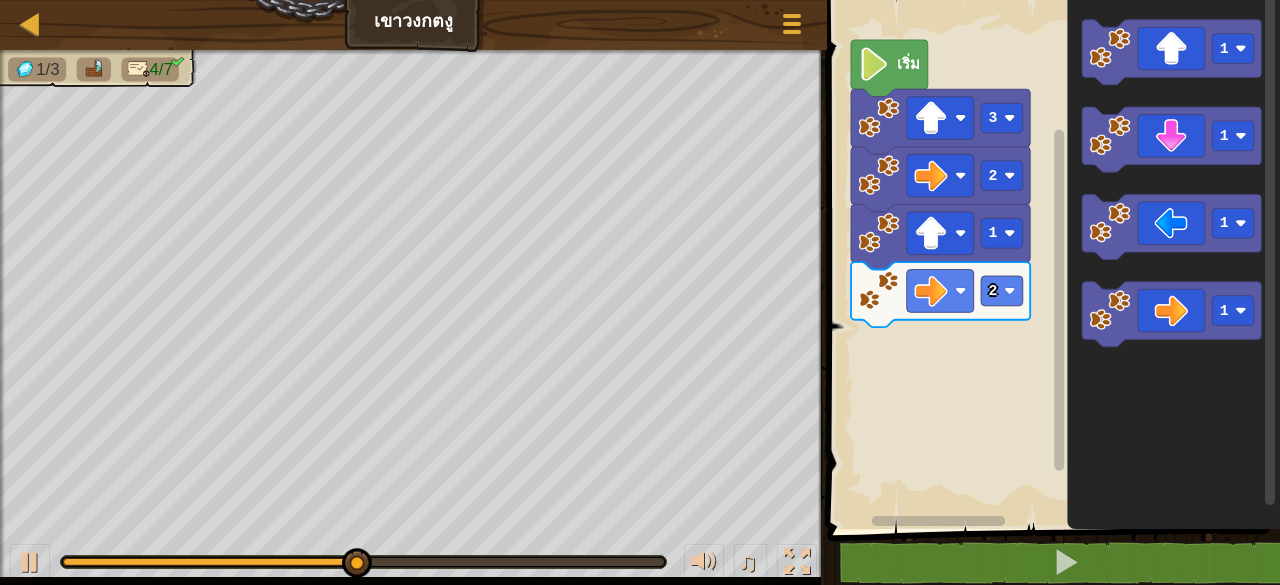 click on "1 1 1 1" 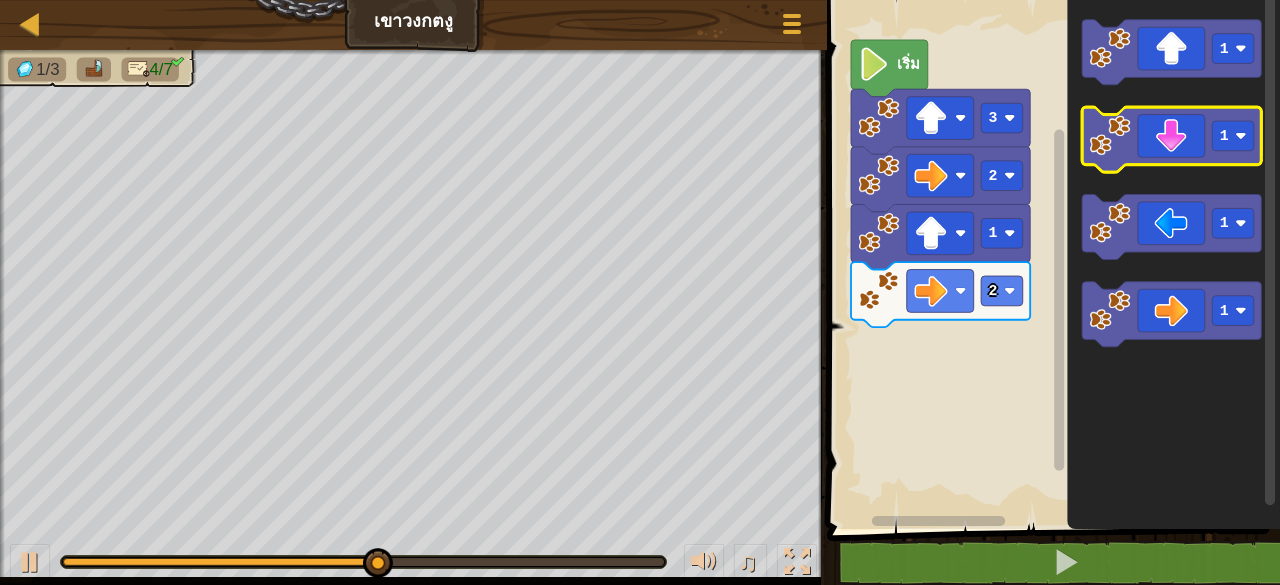 click 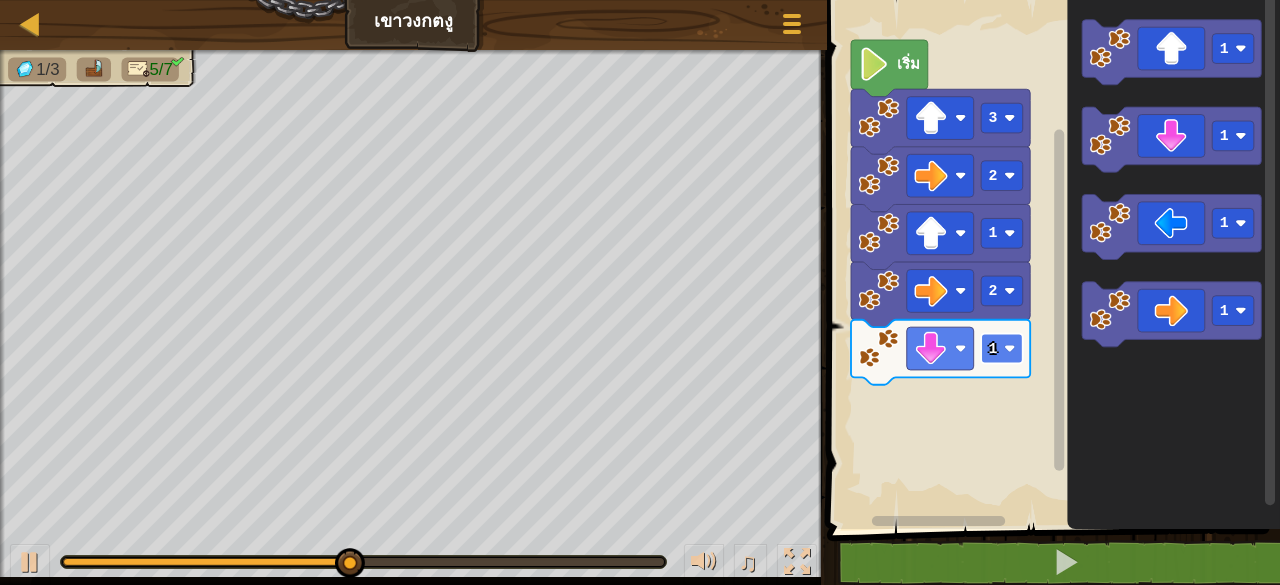 click 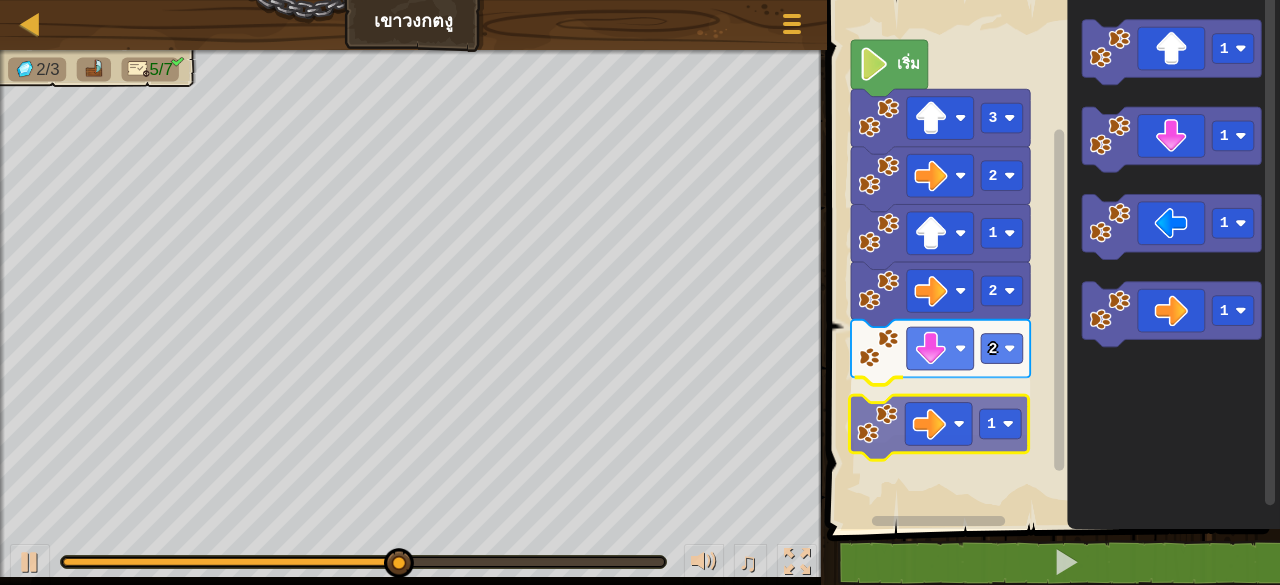click on "เริ่ม 3 2 1 2 2 1 1 1 1 1 1" at bounding box center [1050, 259] 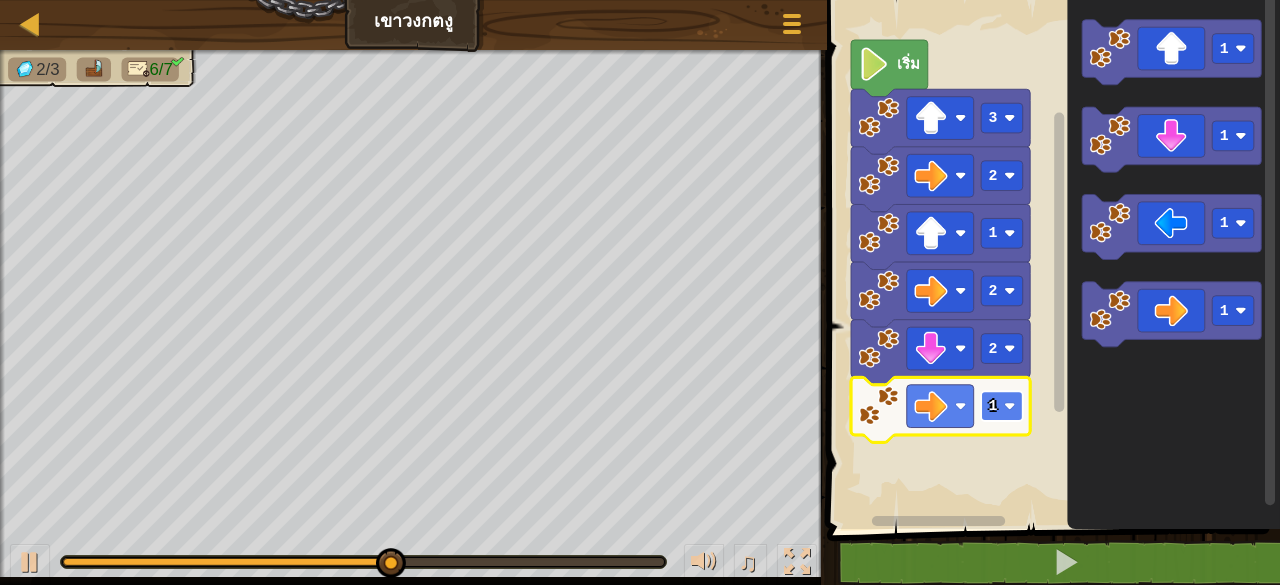 click 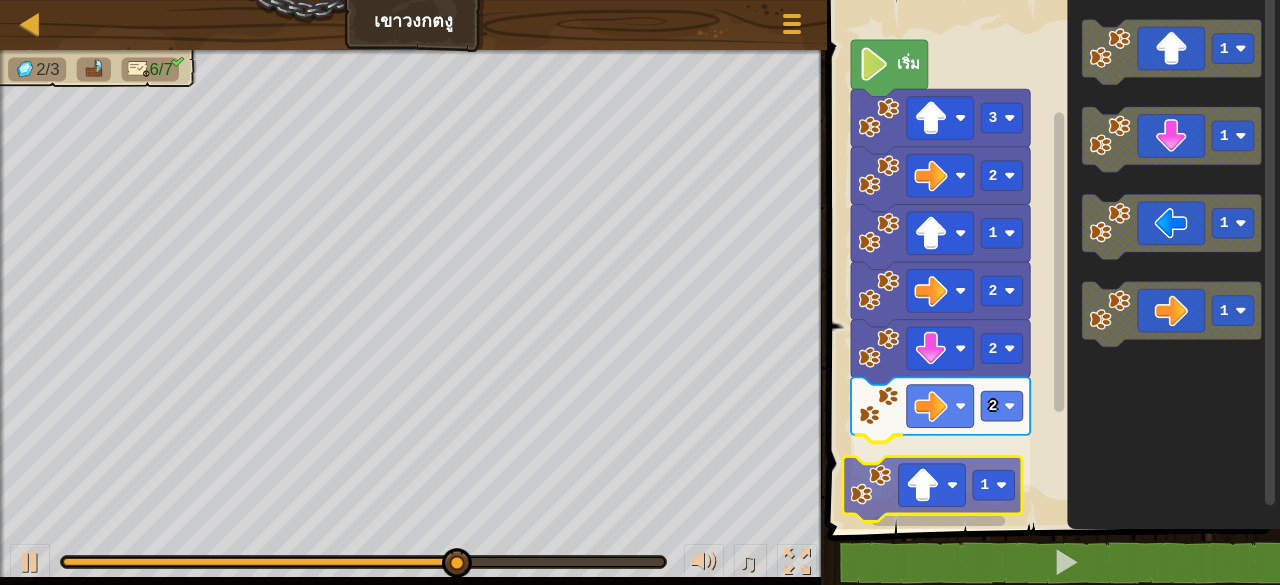 click on "เริ่ม 3 2 1 2 2 2 1 1 1 1 1 1" at bounding box center [1050, 259] 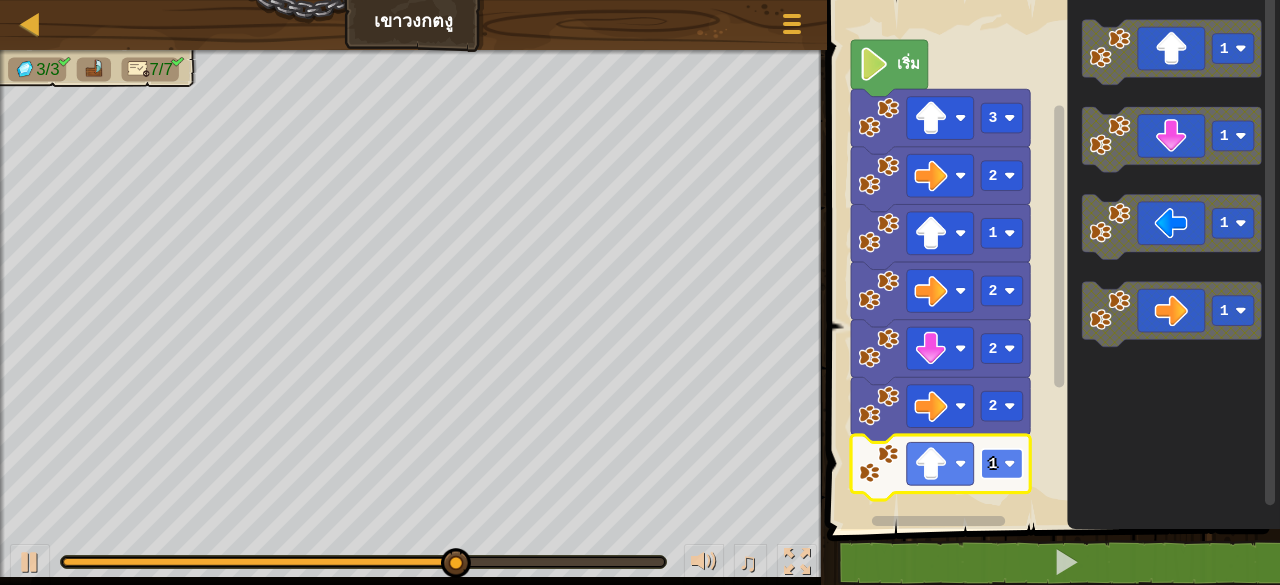 click on "1" 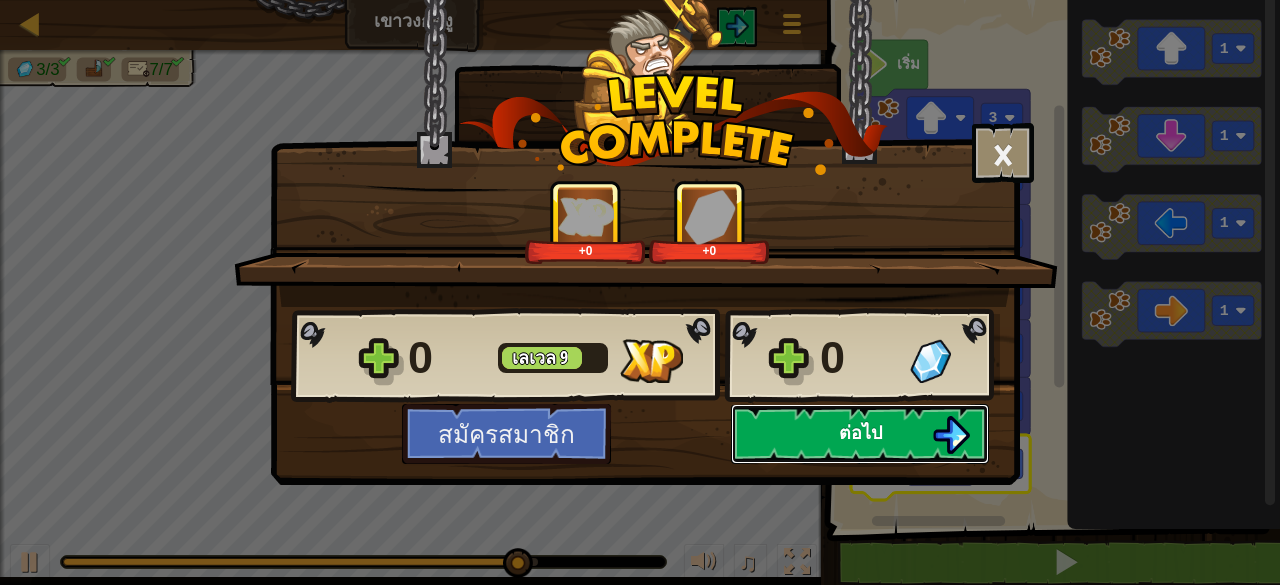 click at bounding box center [951, 435] 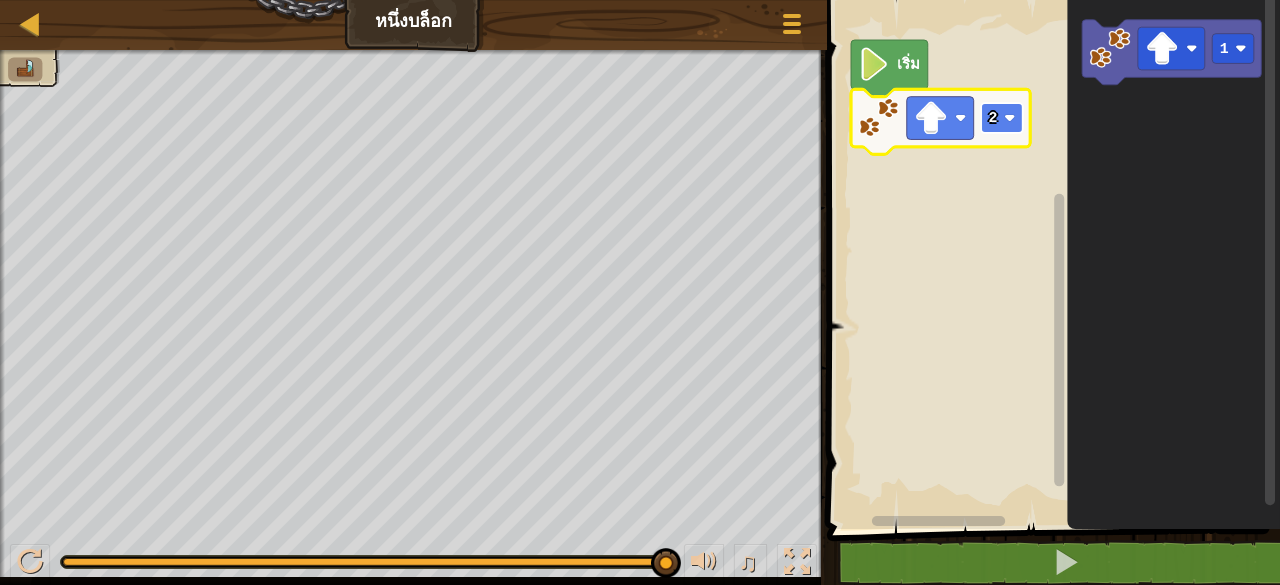 click 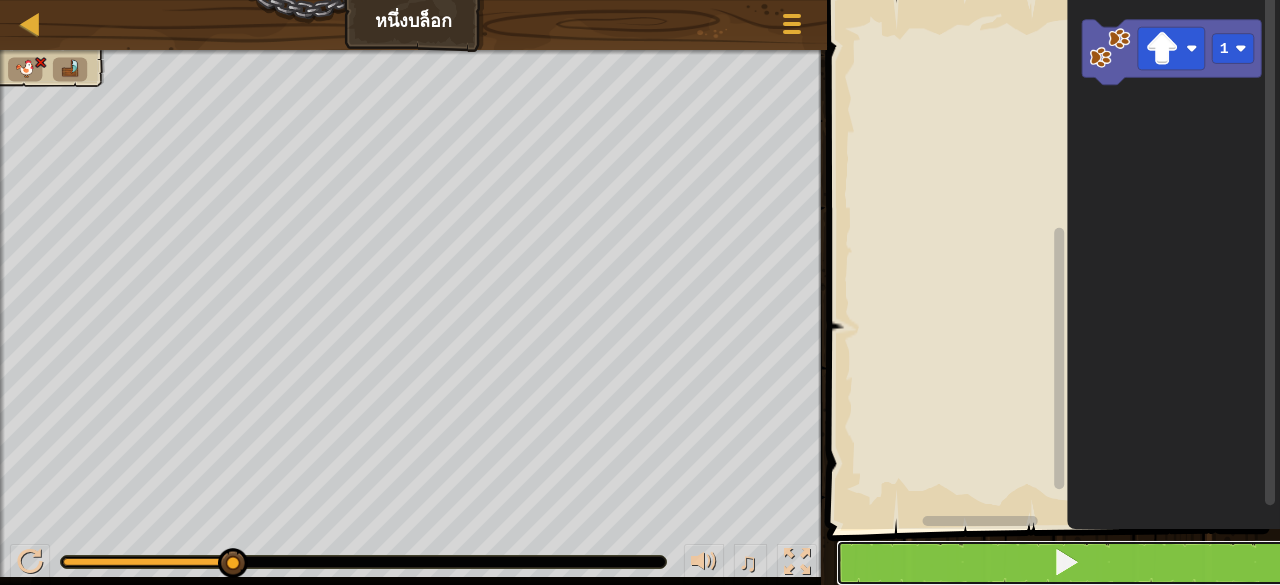 click at bounding box center [1065, 563] 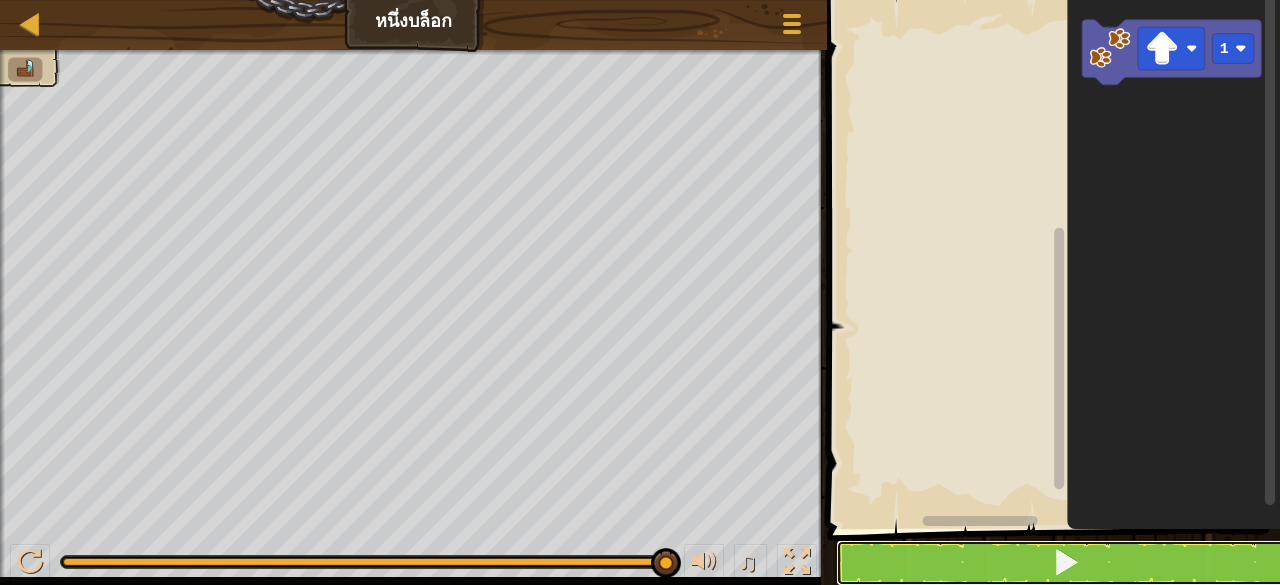 click at bounding box center (1066, 562) 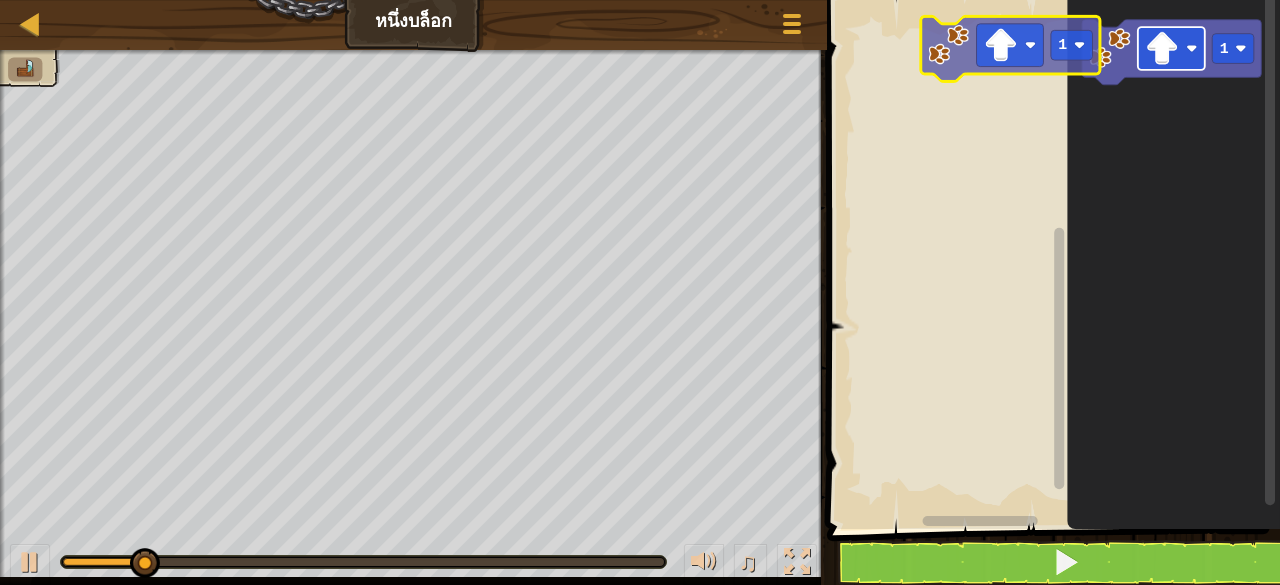 click on "1 1" at bounding box center (1050, 259) 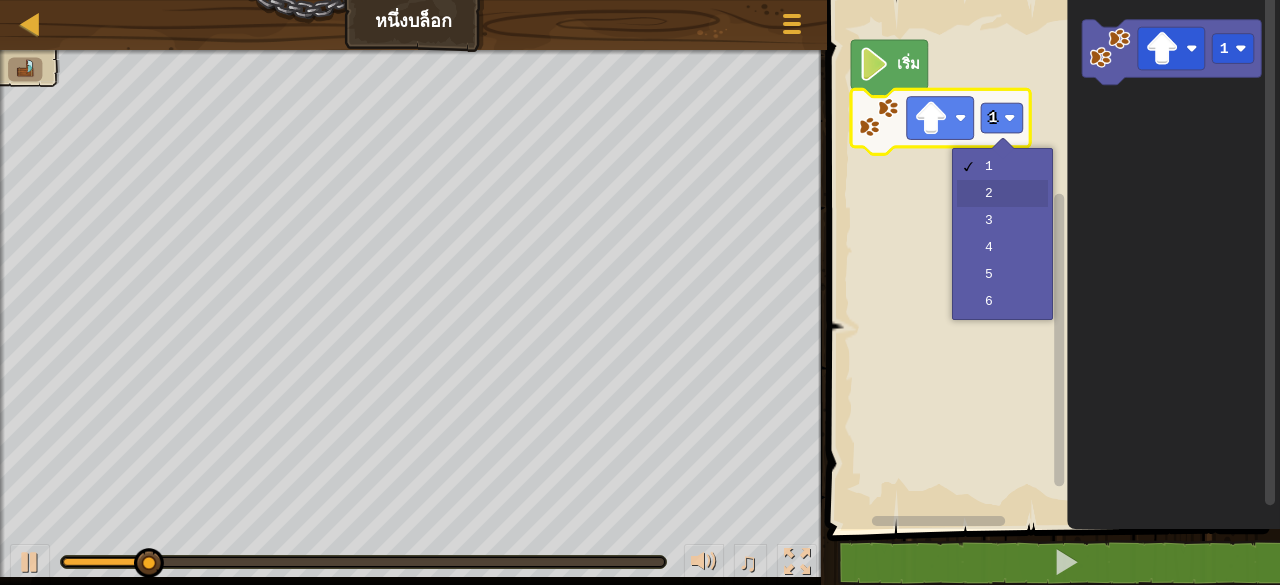 drag, startPoint x: 984, startPoint y: 201, endPoint x: 948, endPoint y: 188, distance: 38.27532 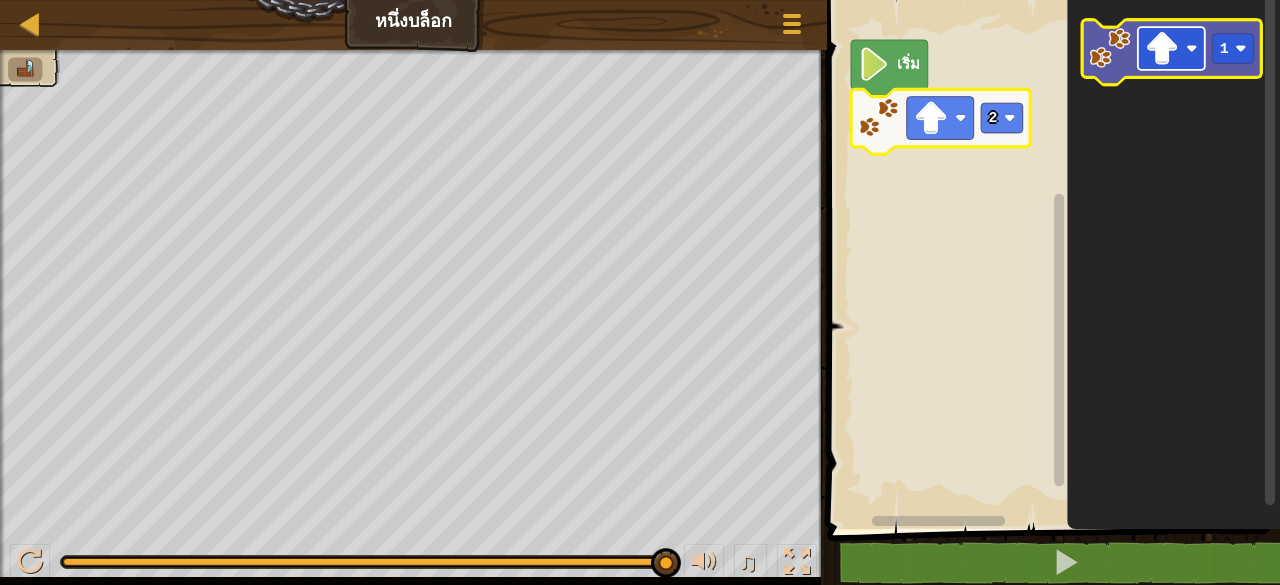 click 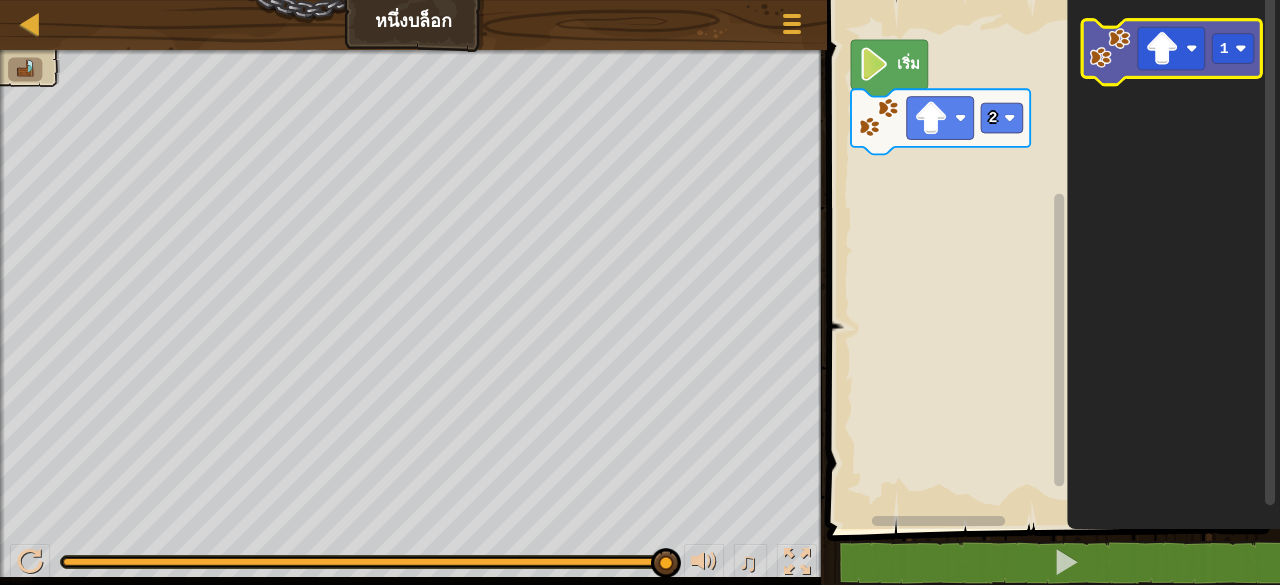 click 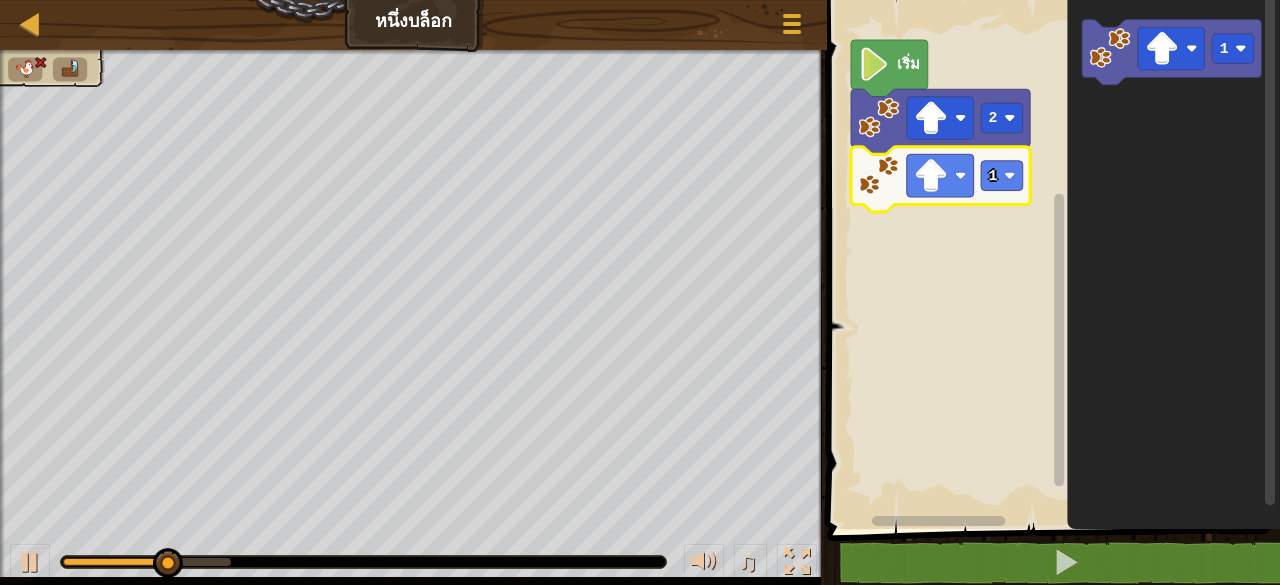 click 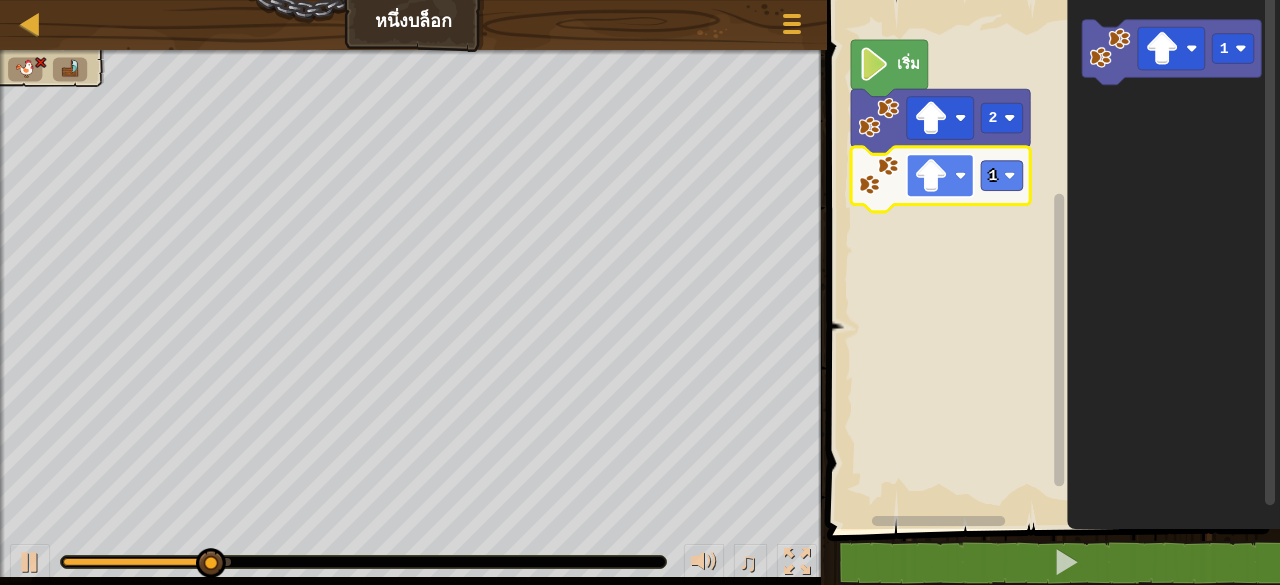 click 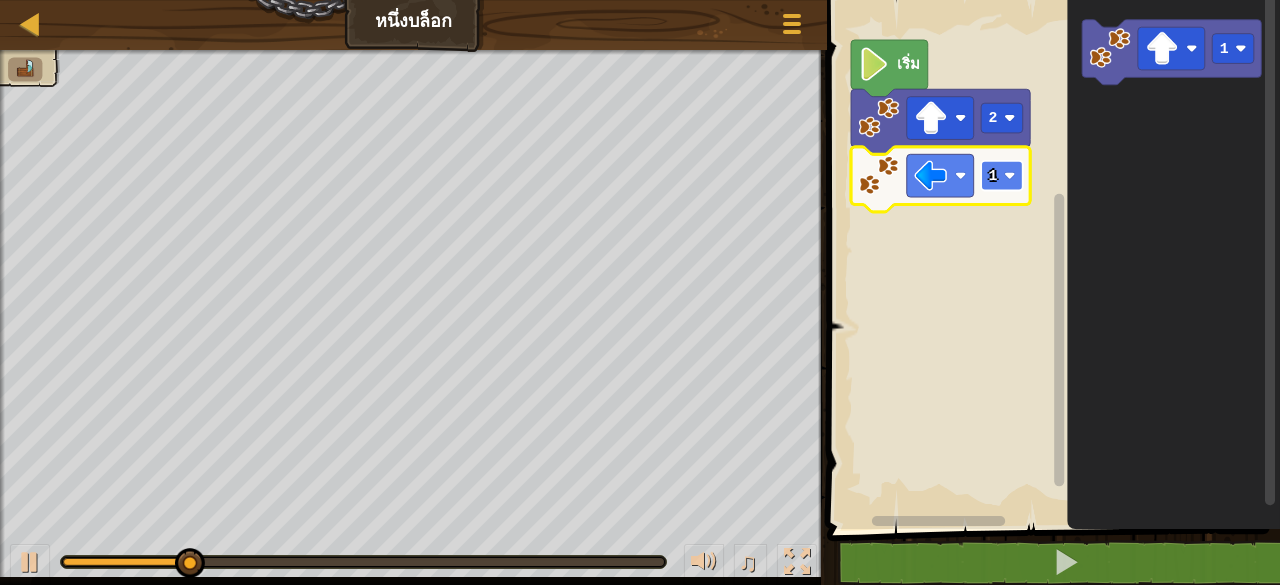 click 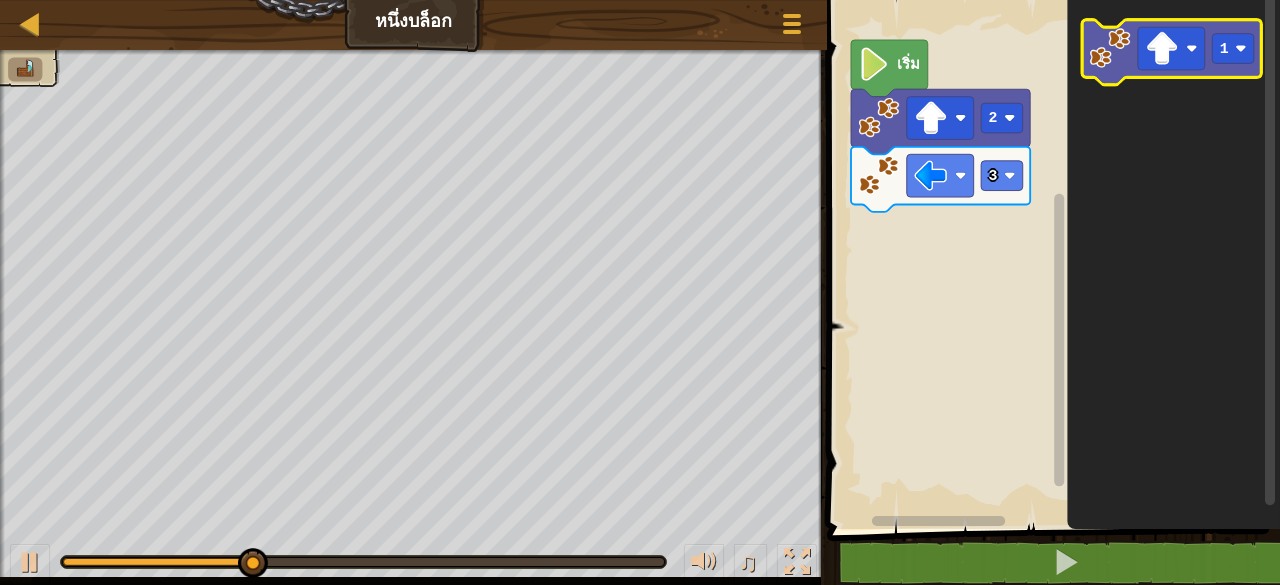 click on "1" 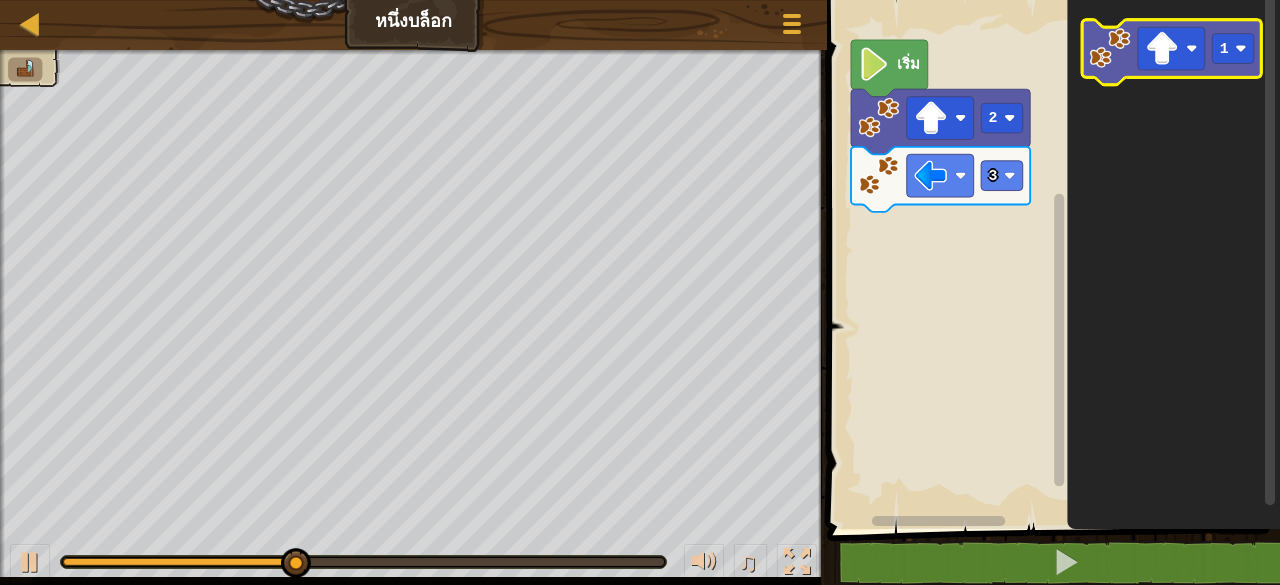 click 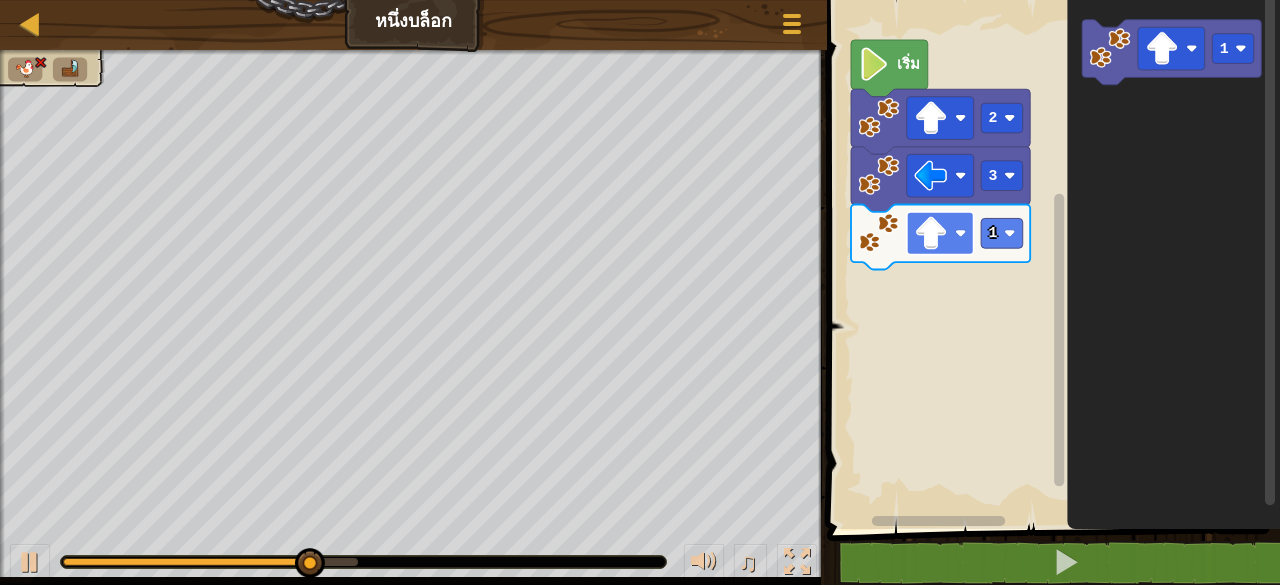 click 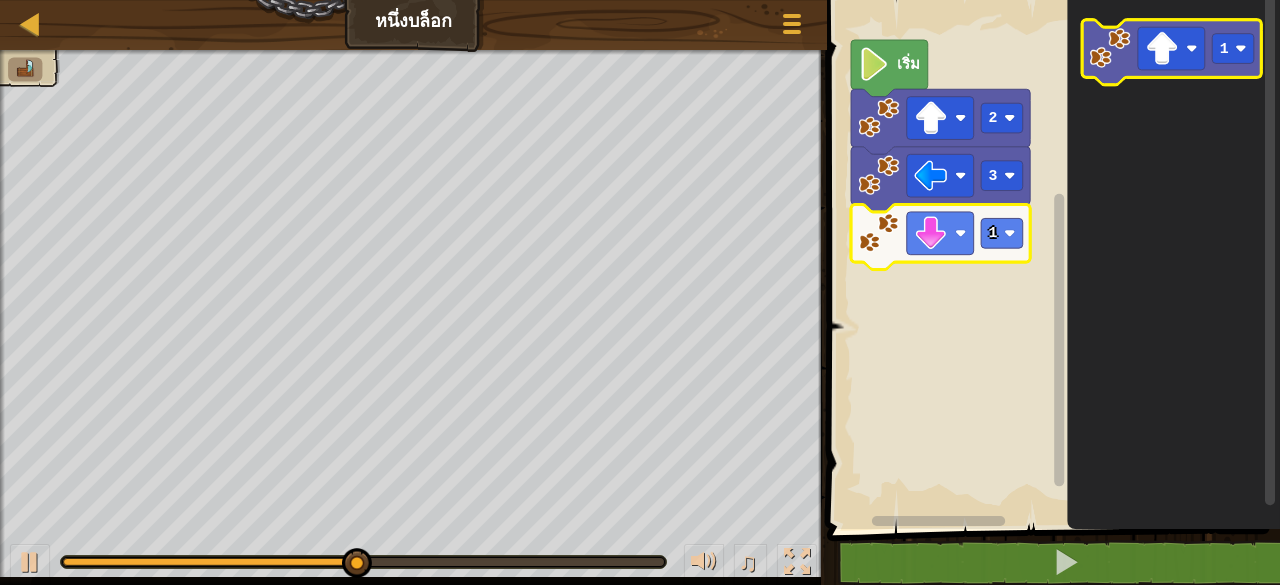 click 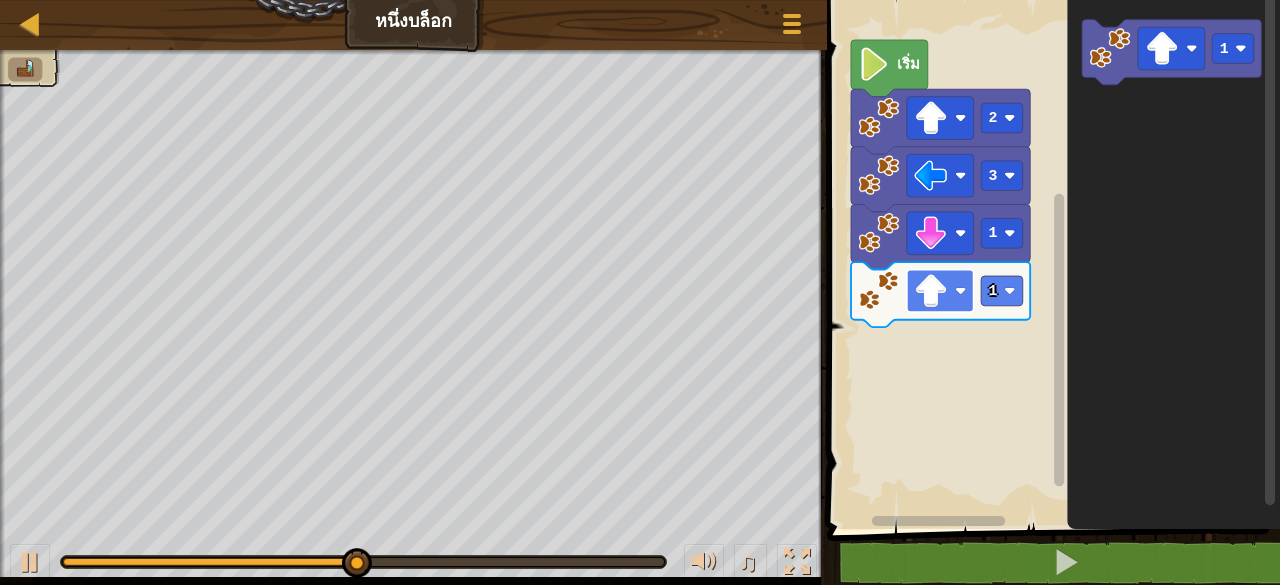 click 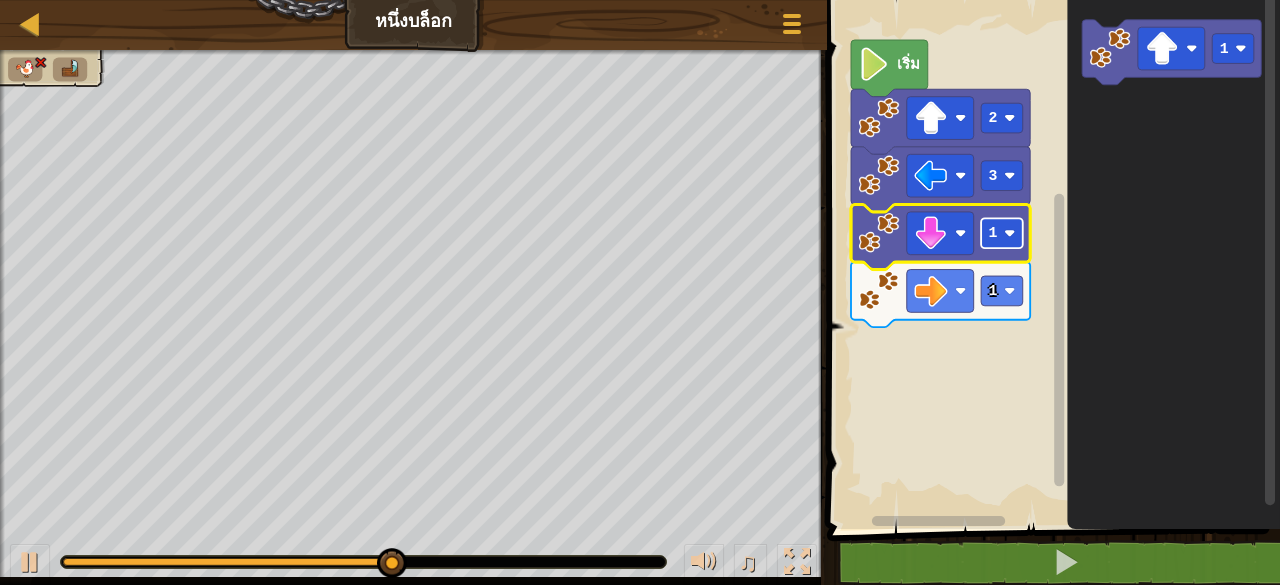 click 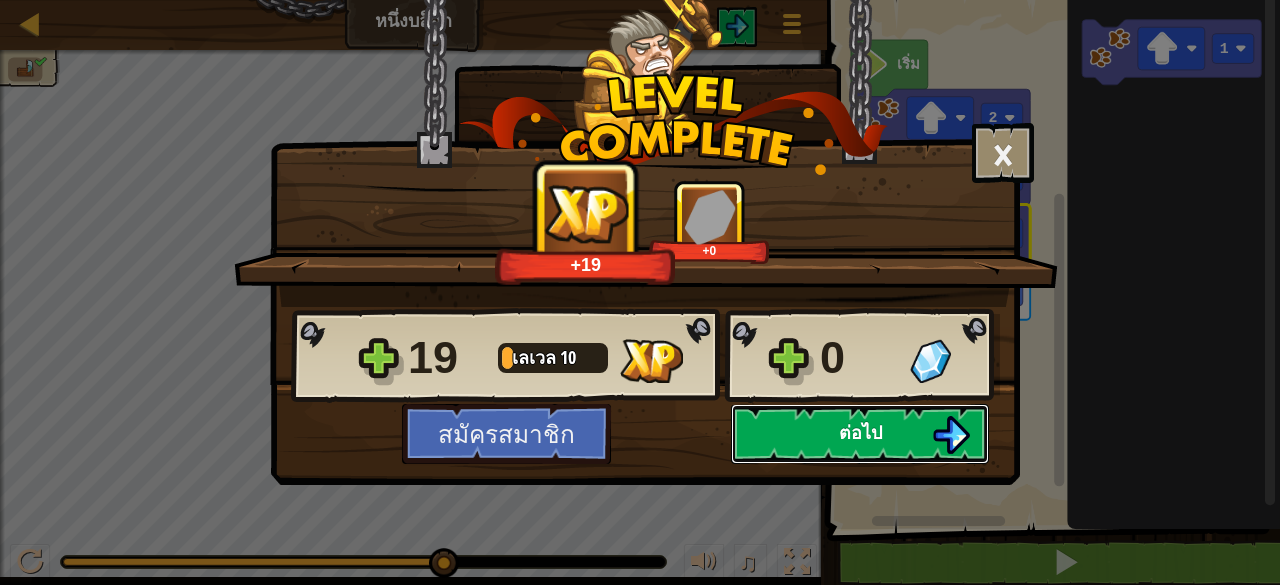 click on "ต่อไป" at bounding box center [860, 434] 